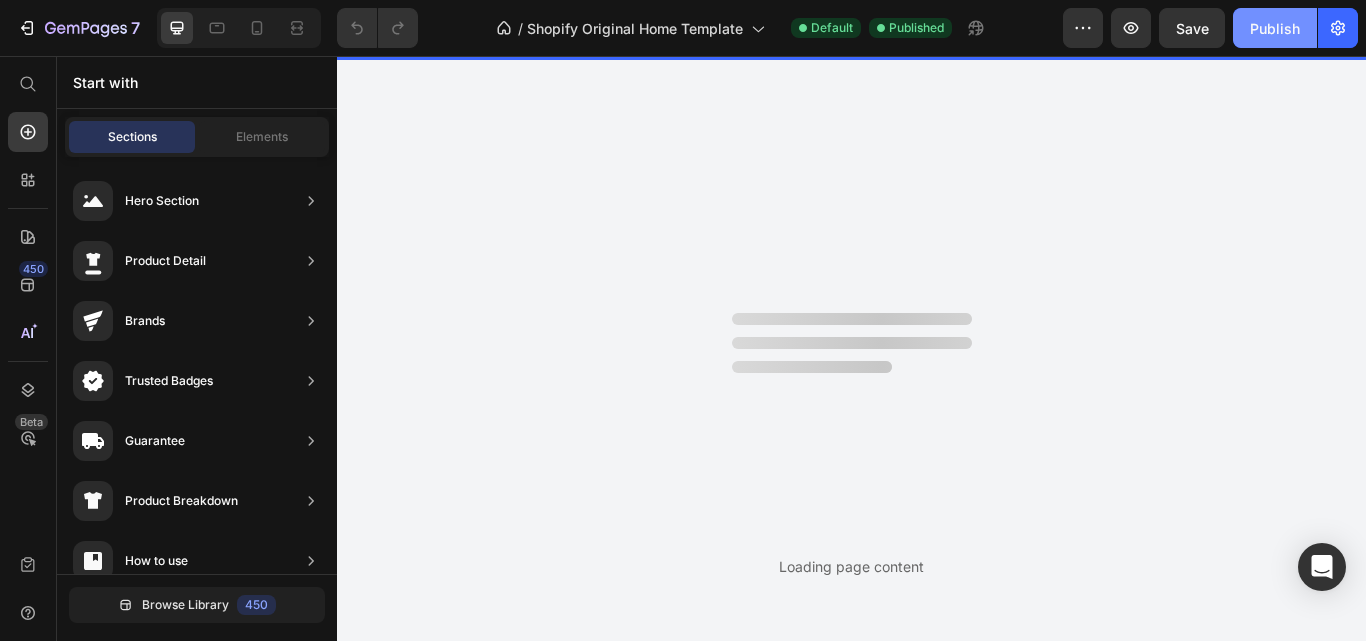 scroll, scrollTop: 0, scrollLeft: 0, axis: both 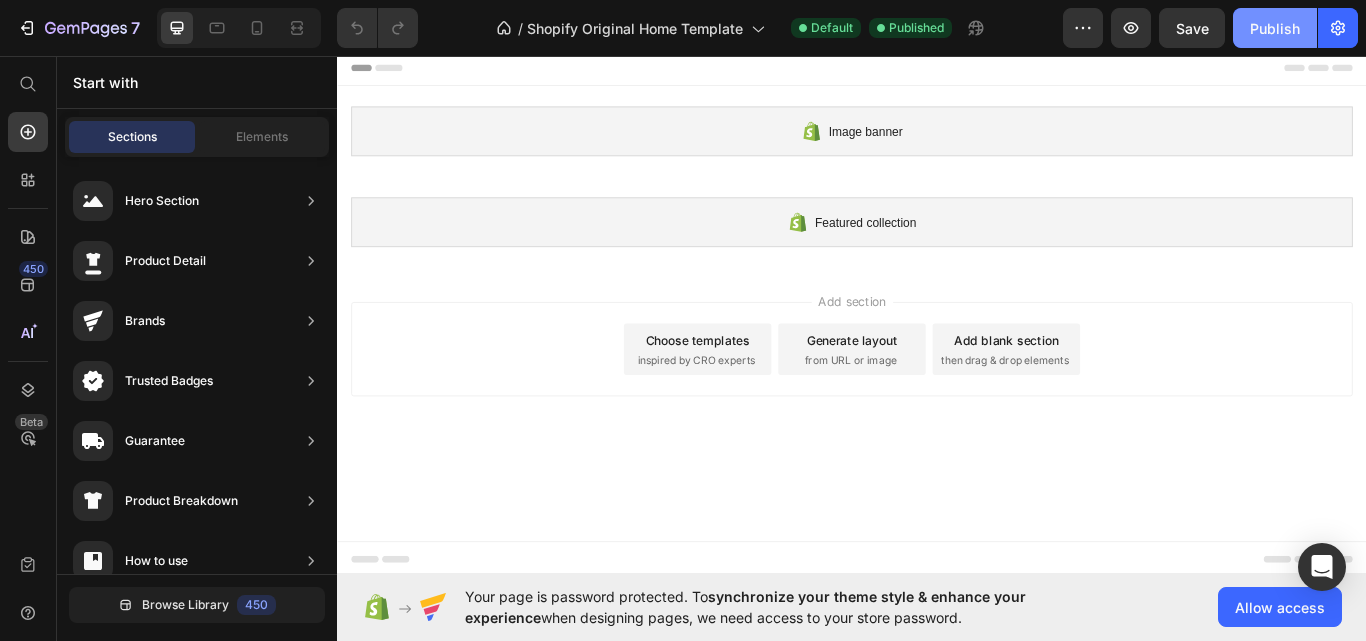 click on "Publish" at bounding box center (1275, 28) 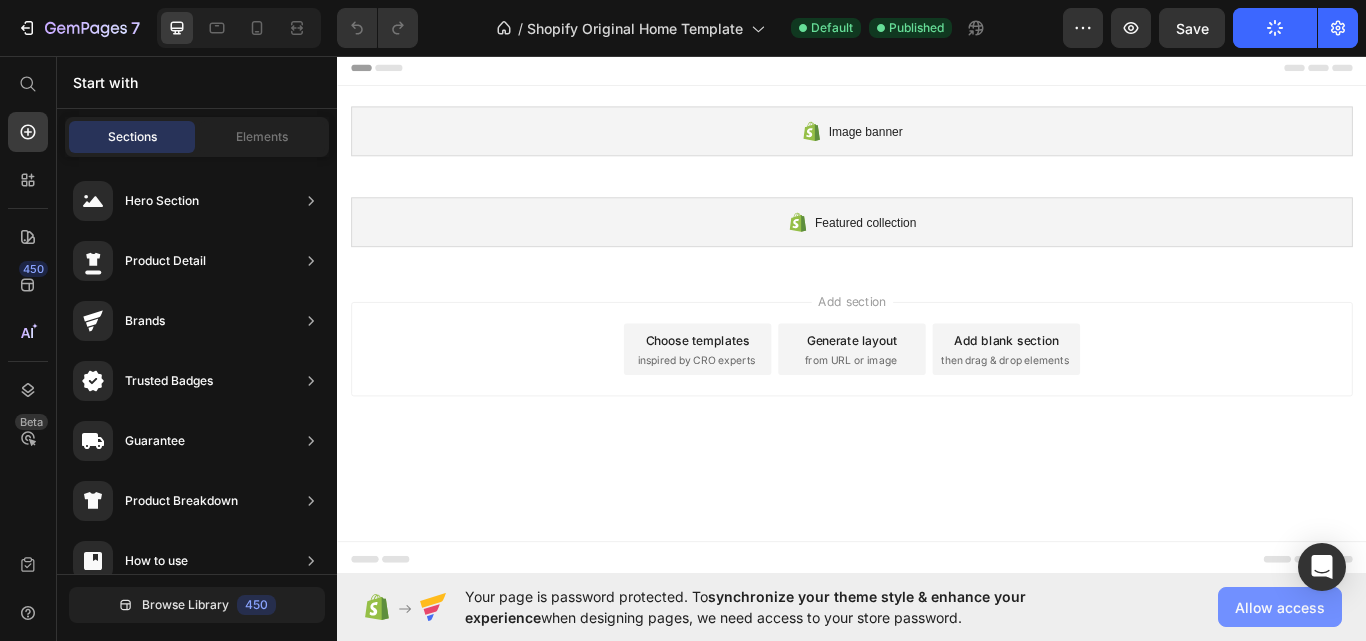 click on "Allow access" at bounding box center [1280, 607] 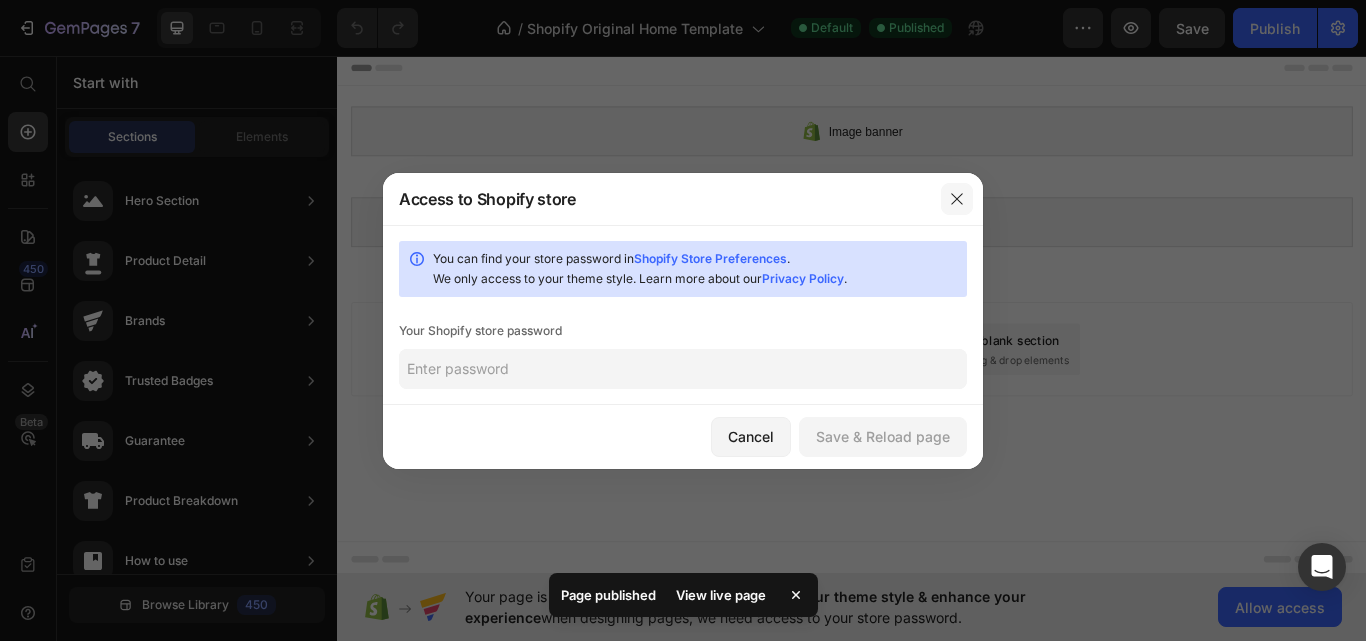 click 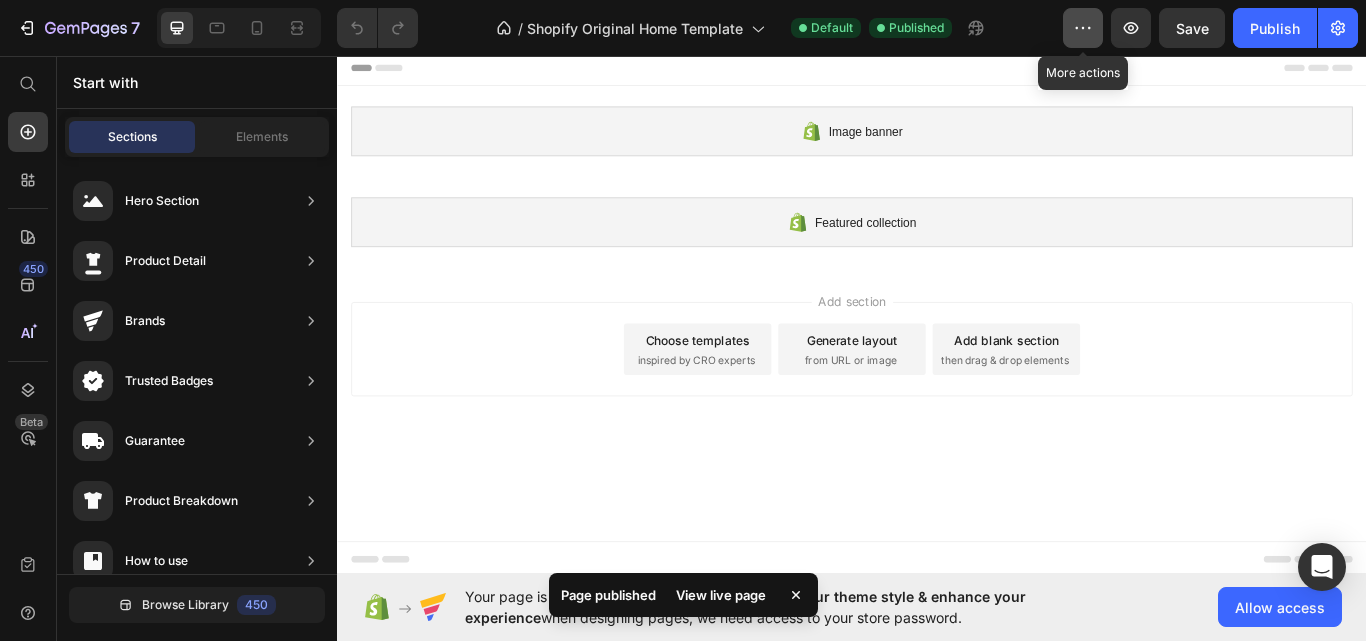 click 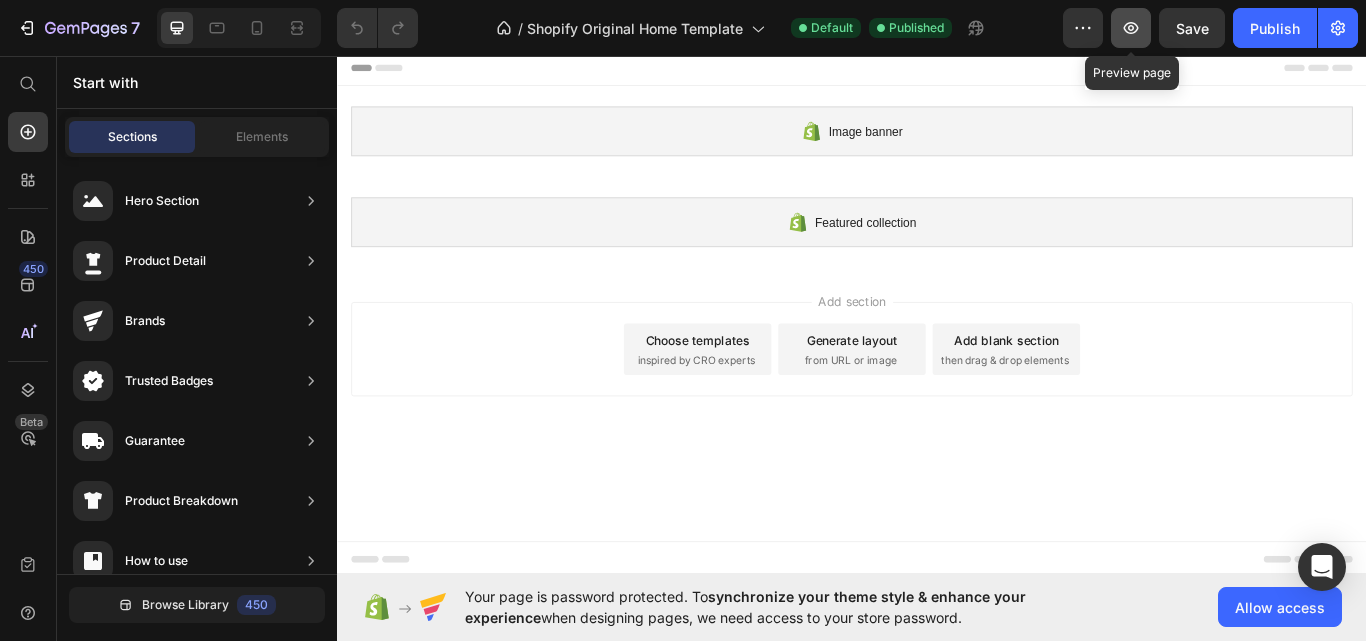 click 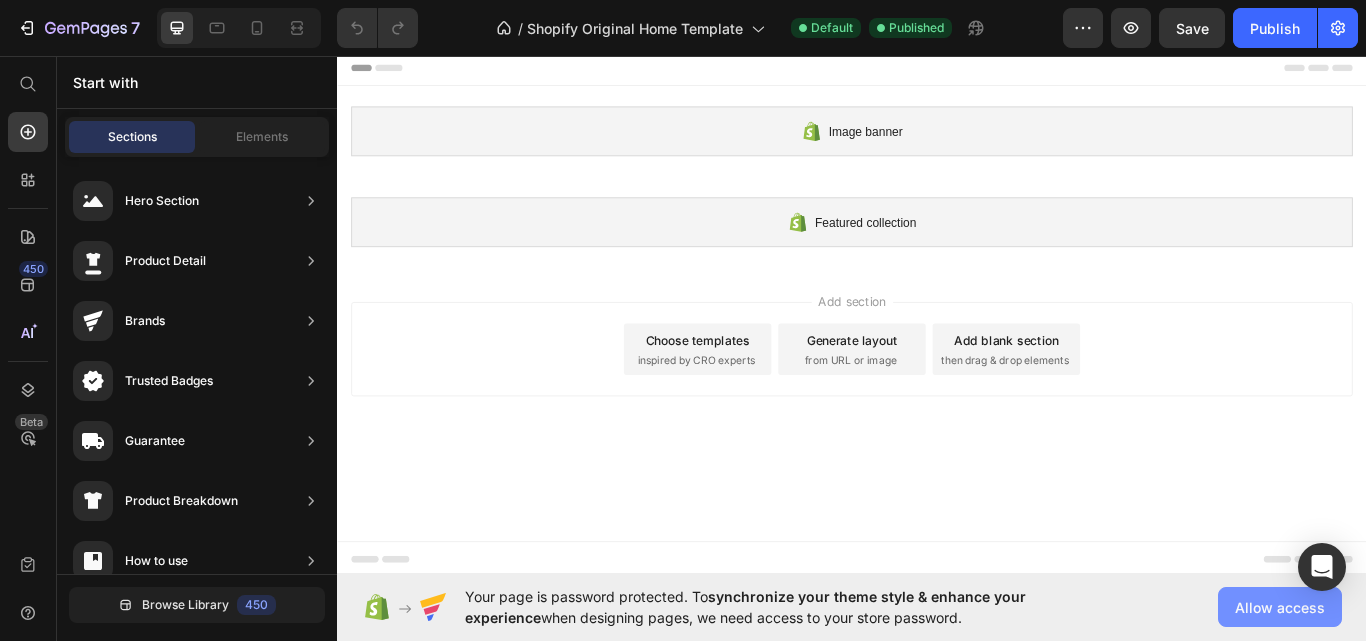 click on "Allow access" 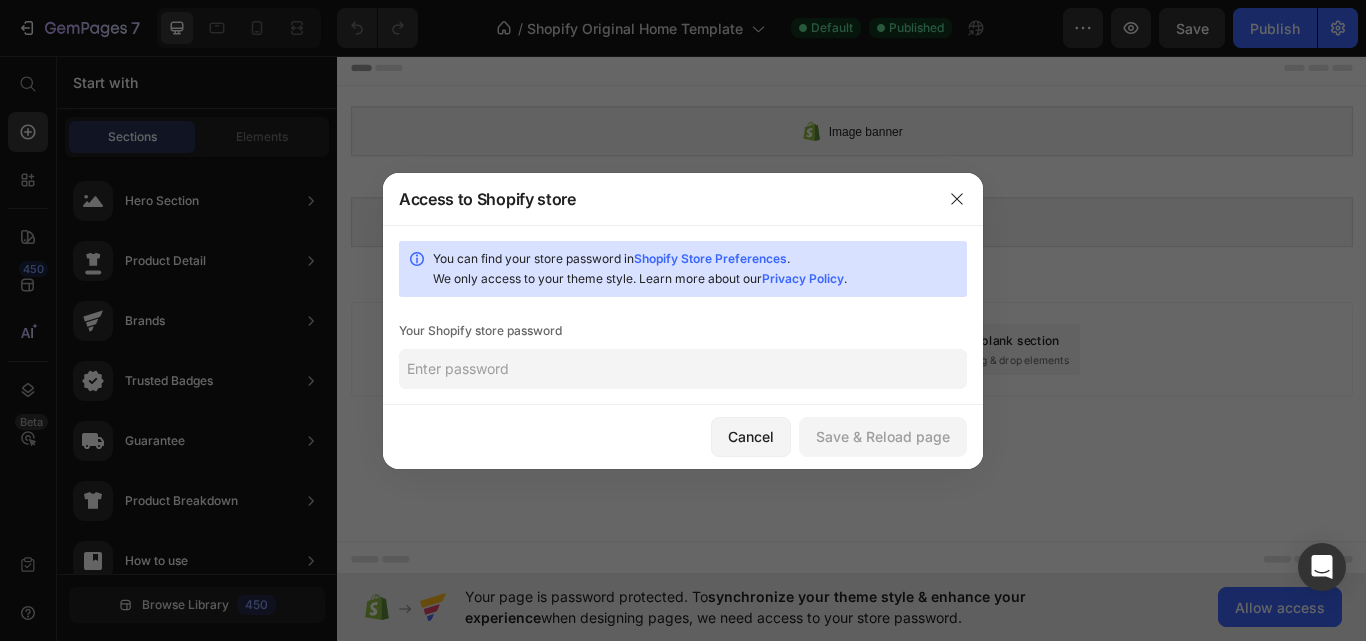 click 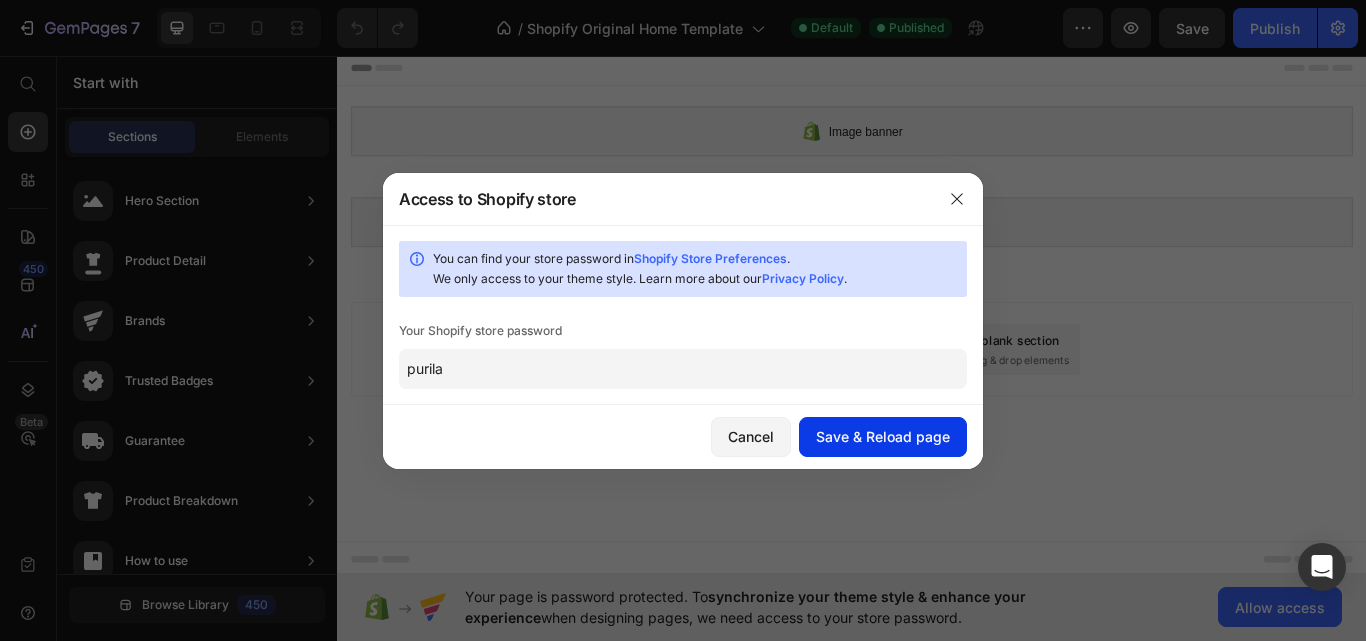 type on "purila" 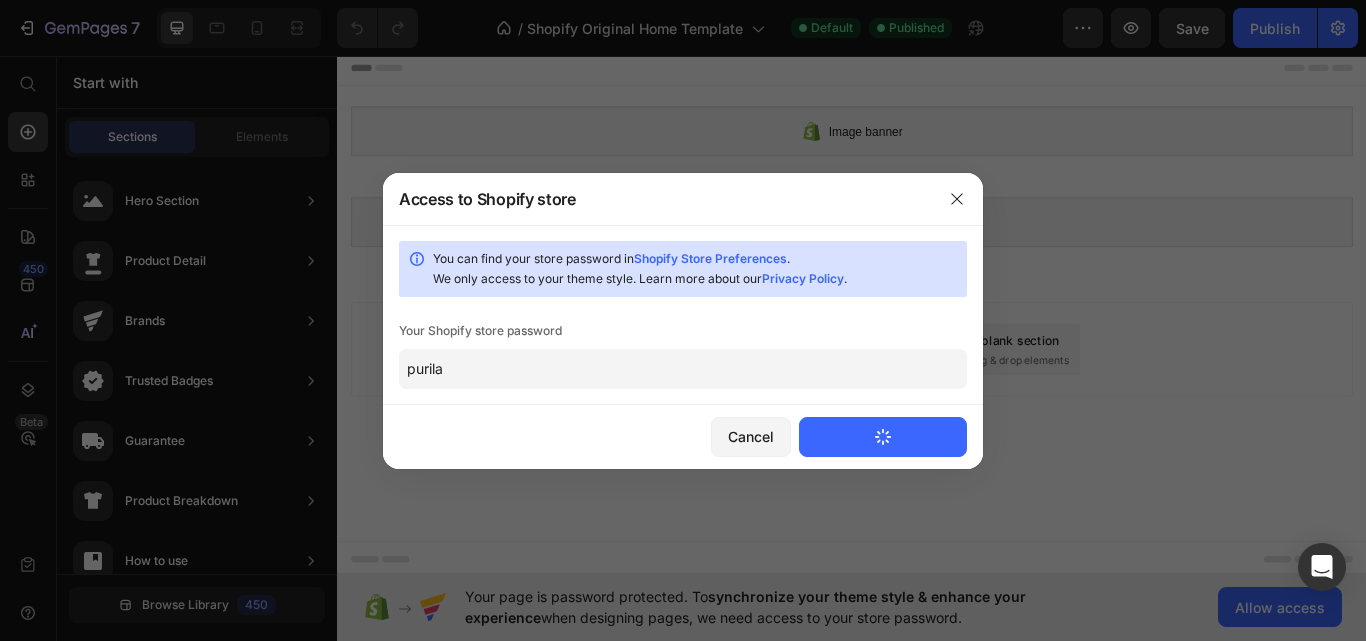 type 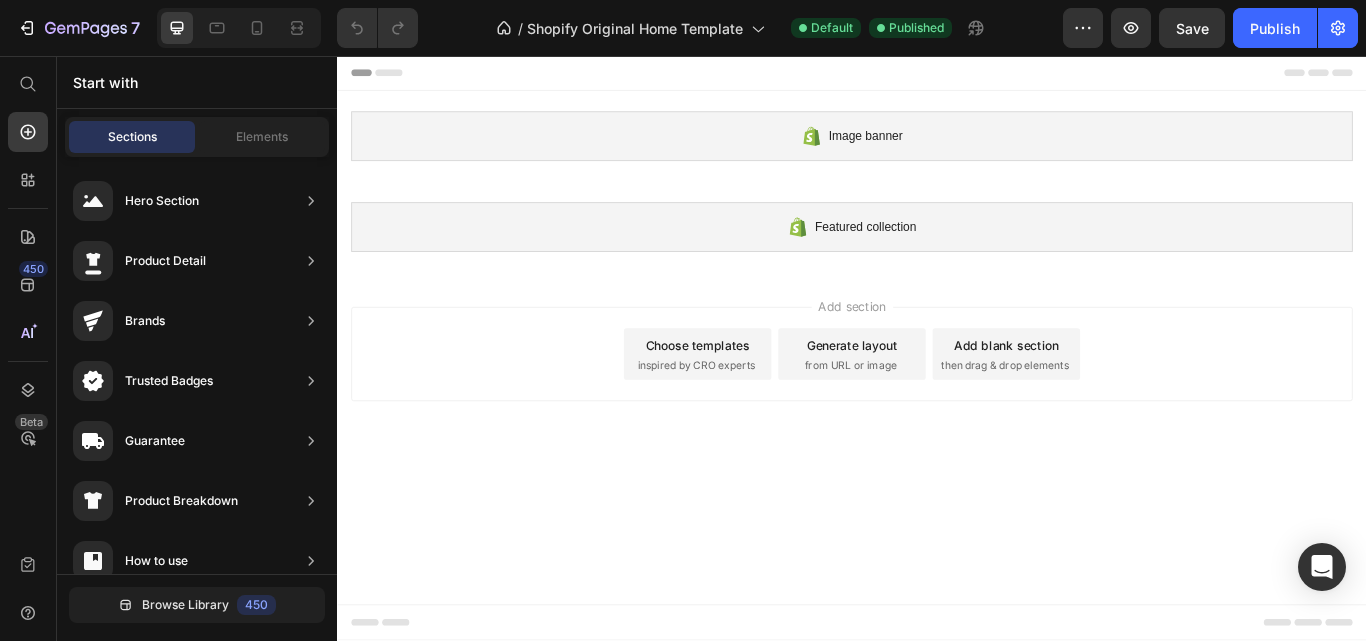 scroll, scrollTop: 0, scrollLeft: 0, axis: both 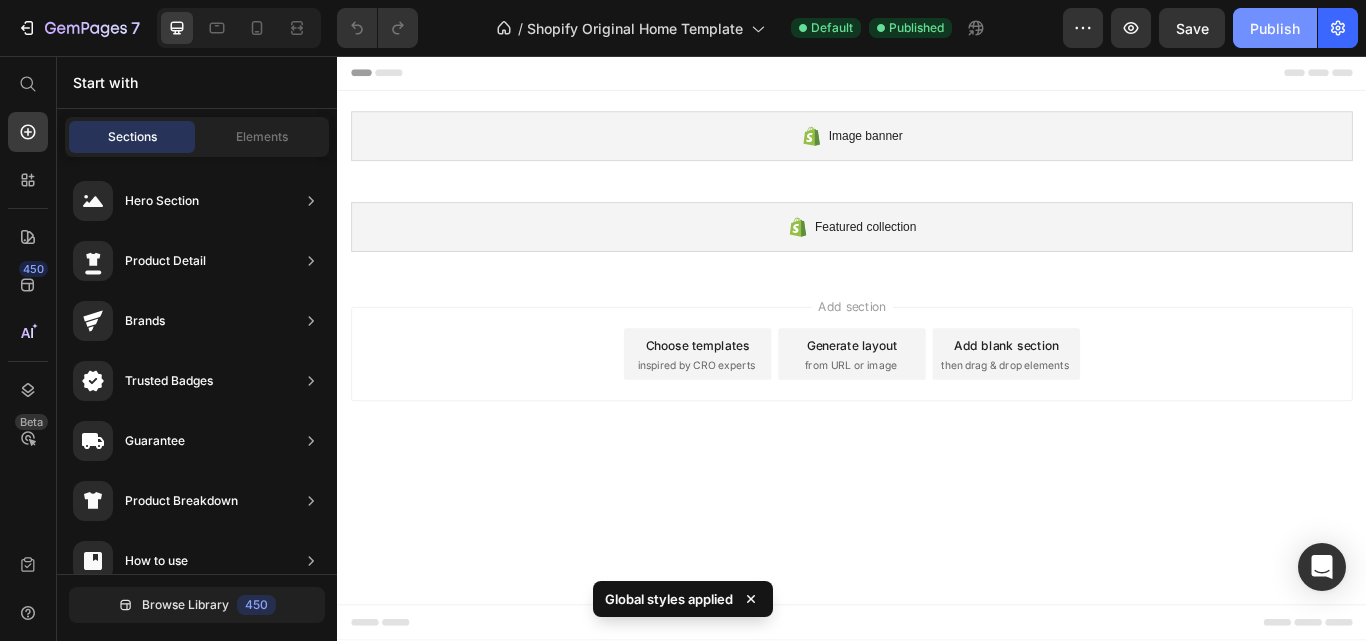 click on "Publish" at bounding box center [1275, 28] 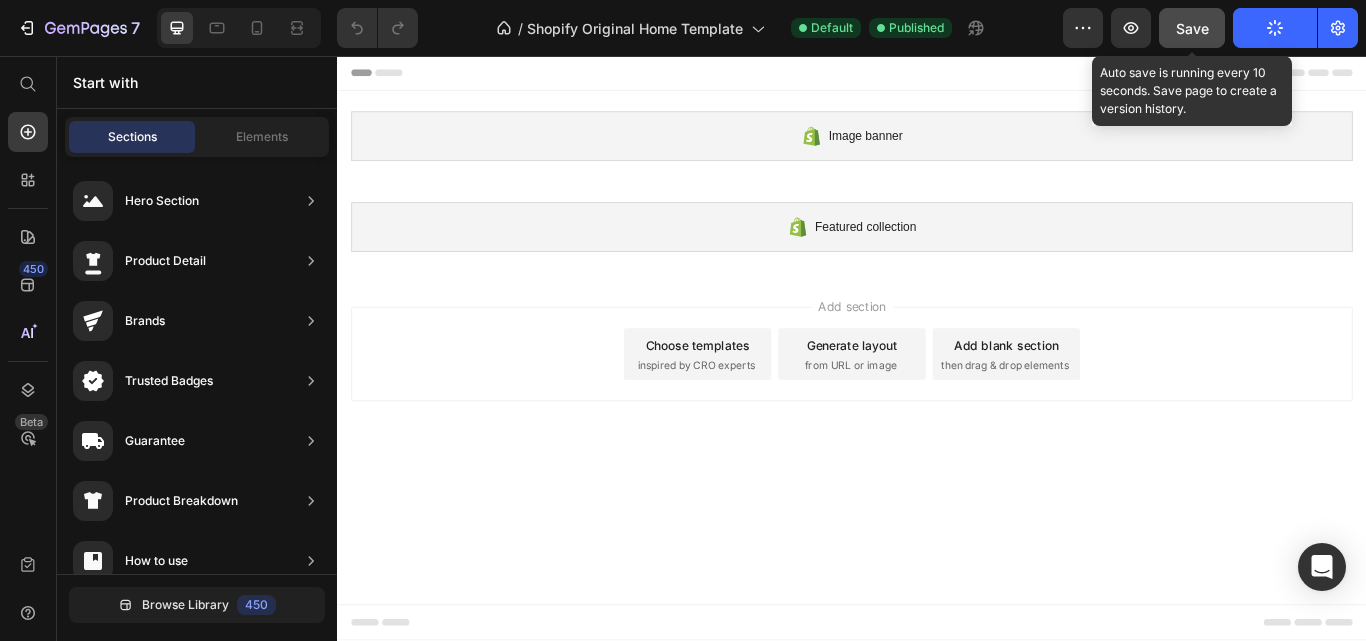 click on "Save" at bounding box center [1192, 28] 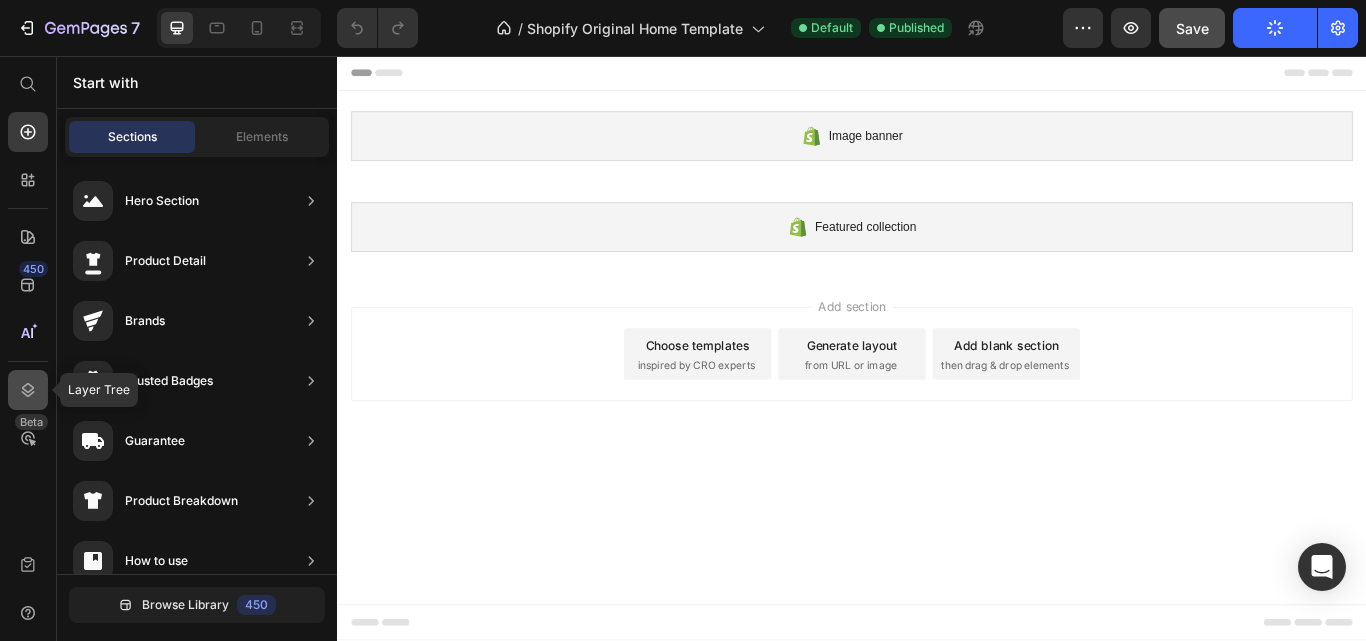 click 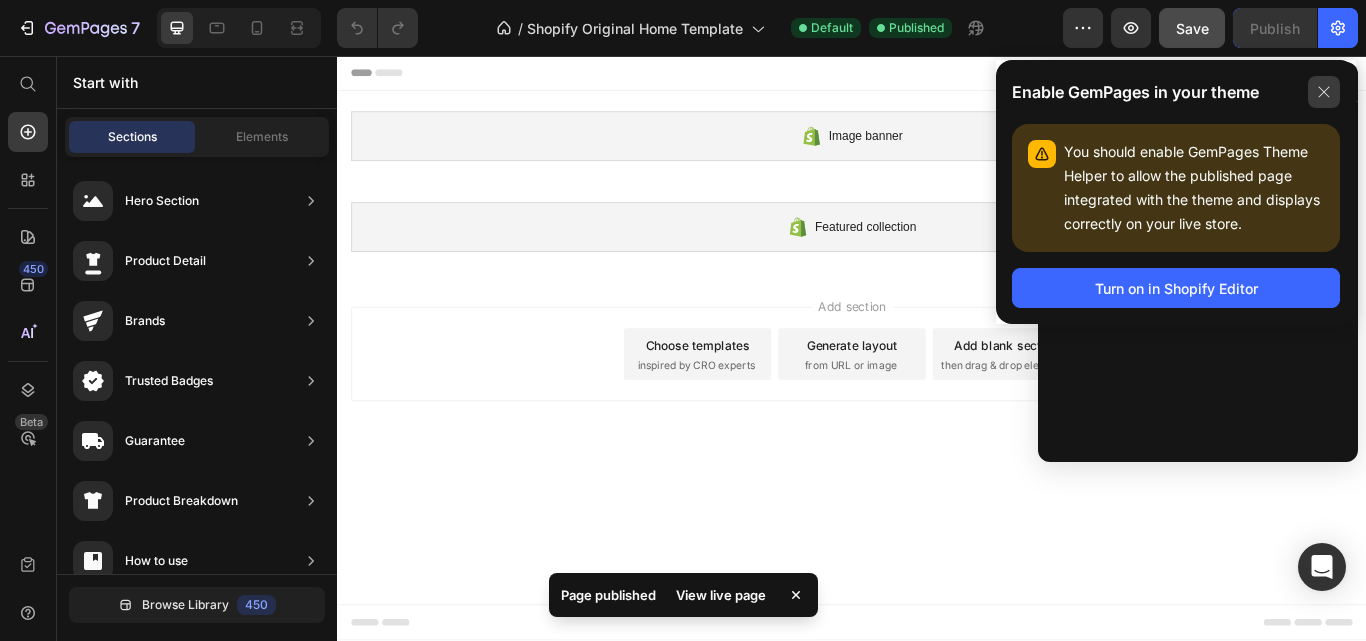 click 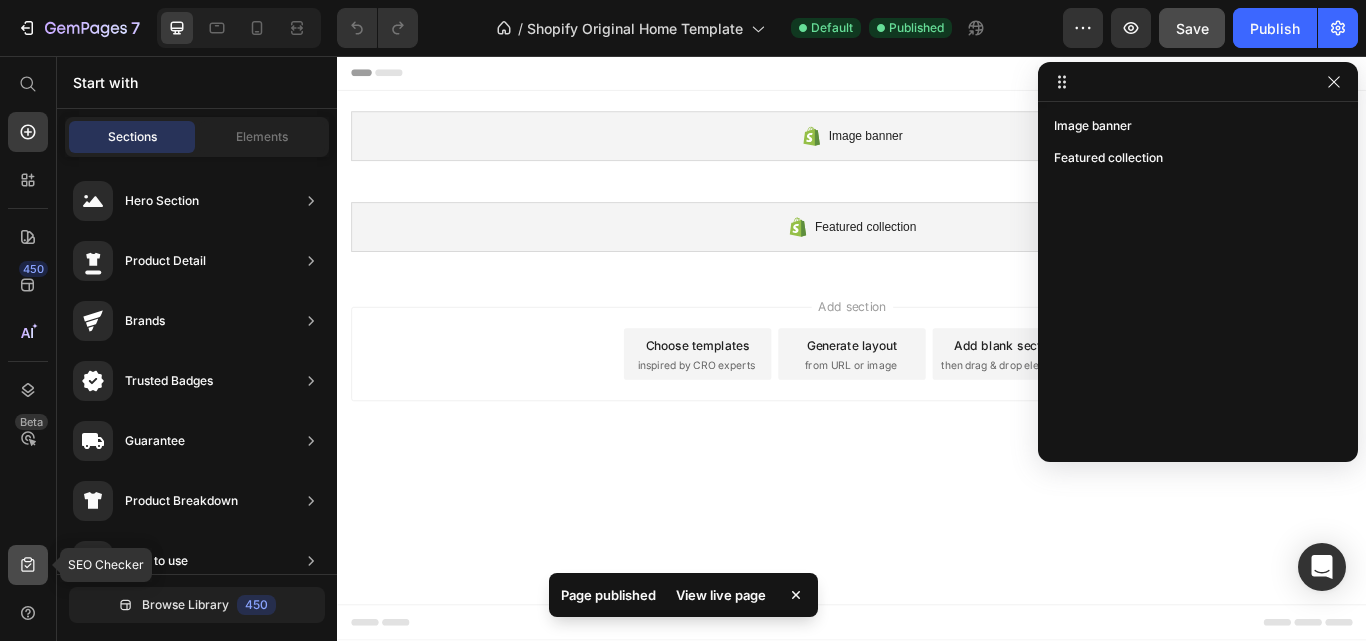 click 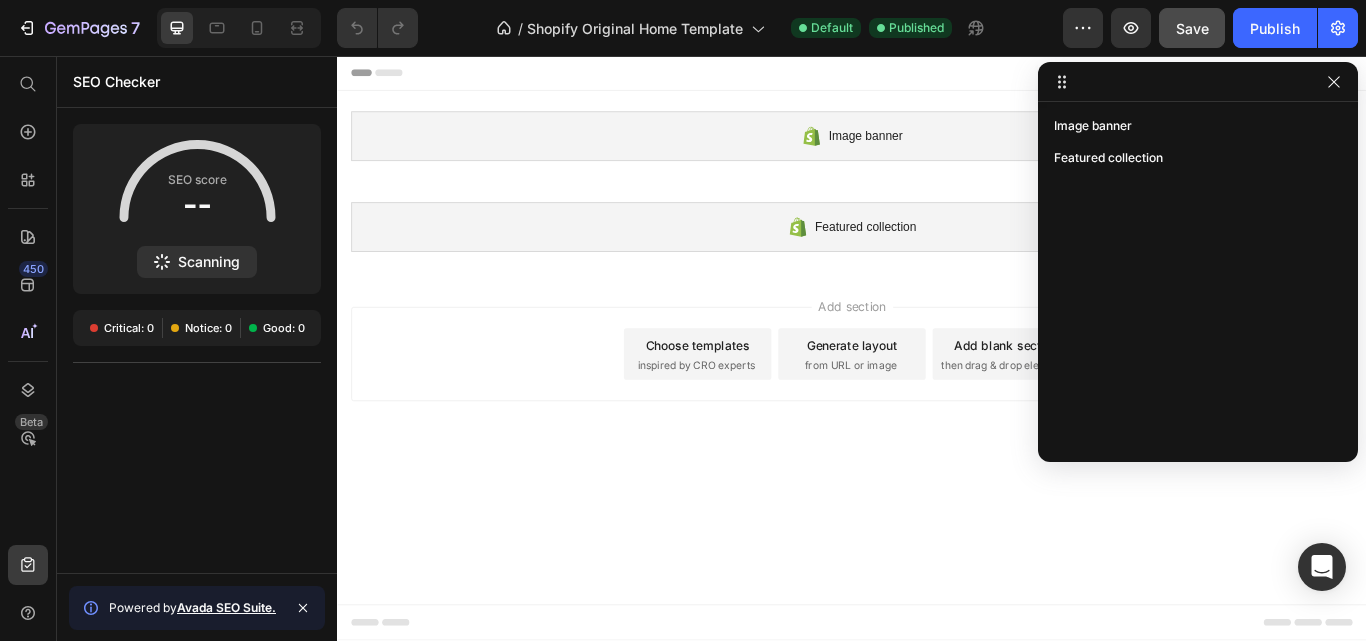 click 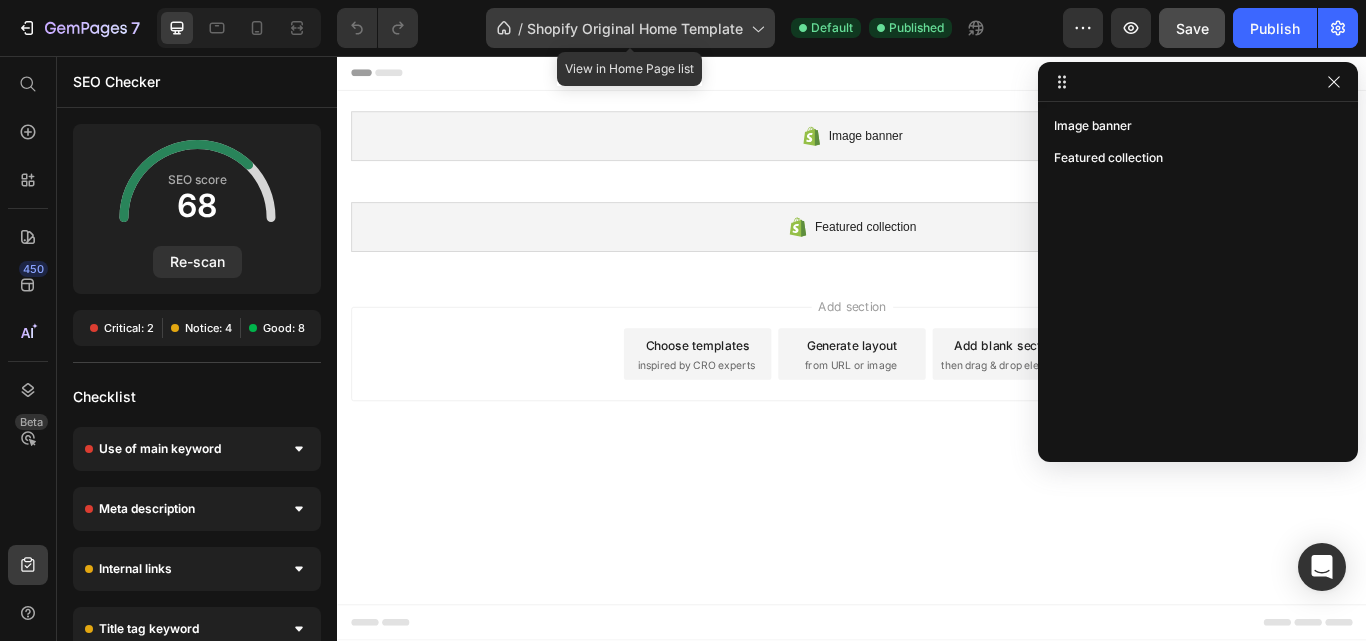 click 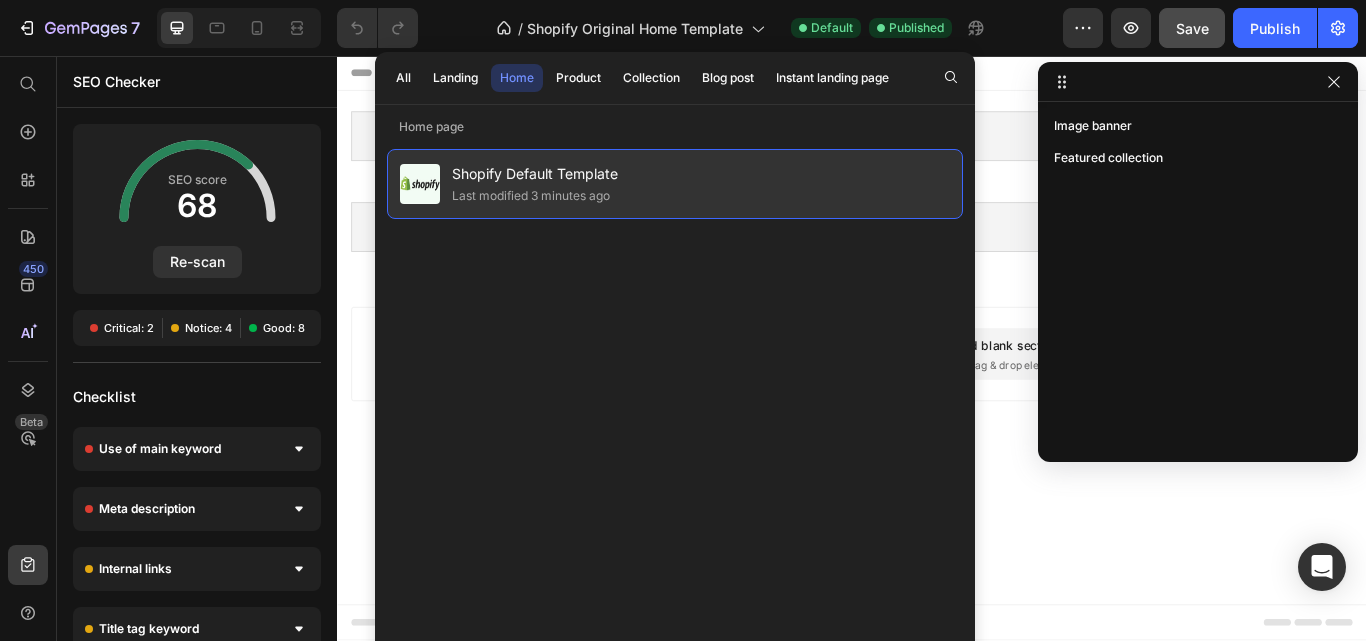 click on "Shopify Default Template" at bounding box center [535, 174] 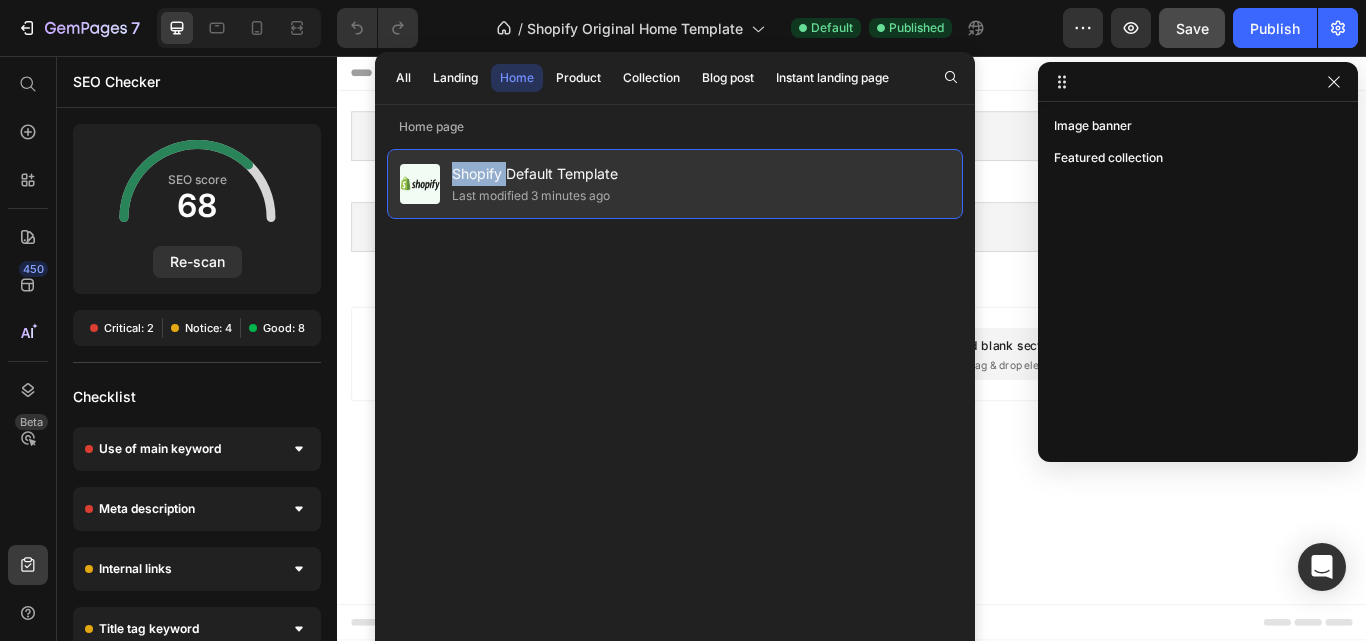 click on "Shopify Default Template" at bounding box center [535, 174] 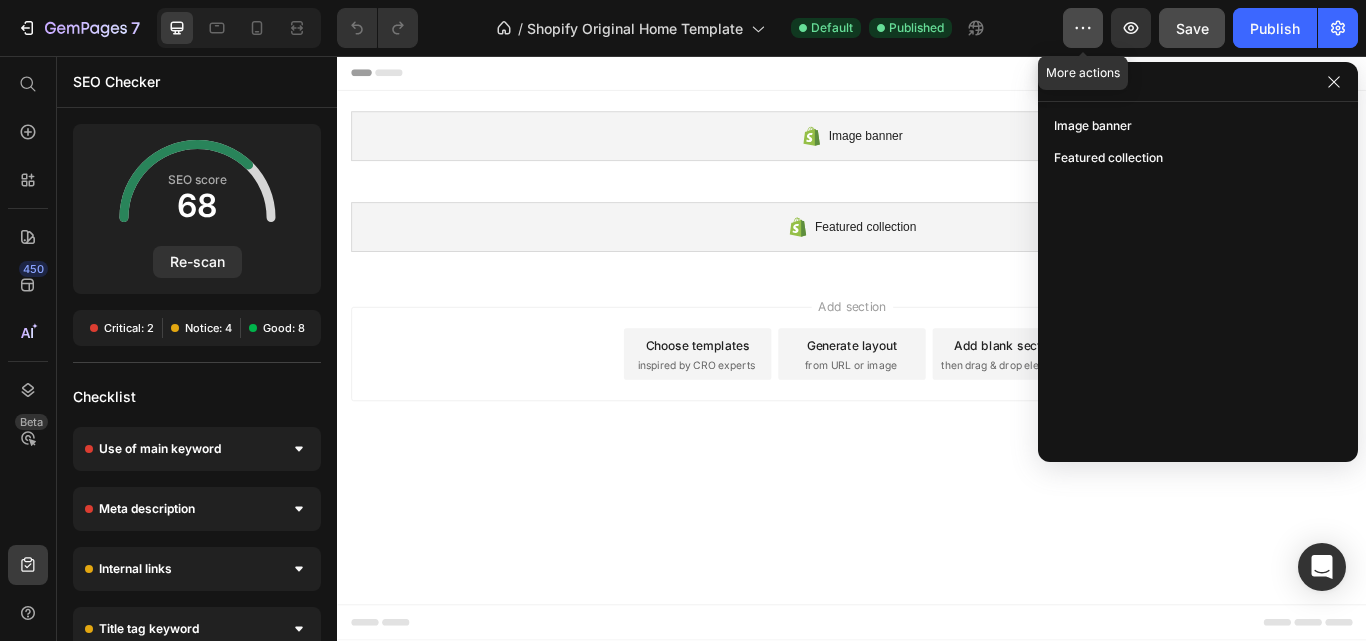 click 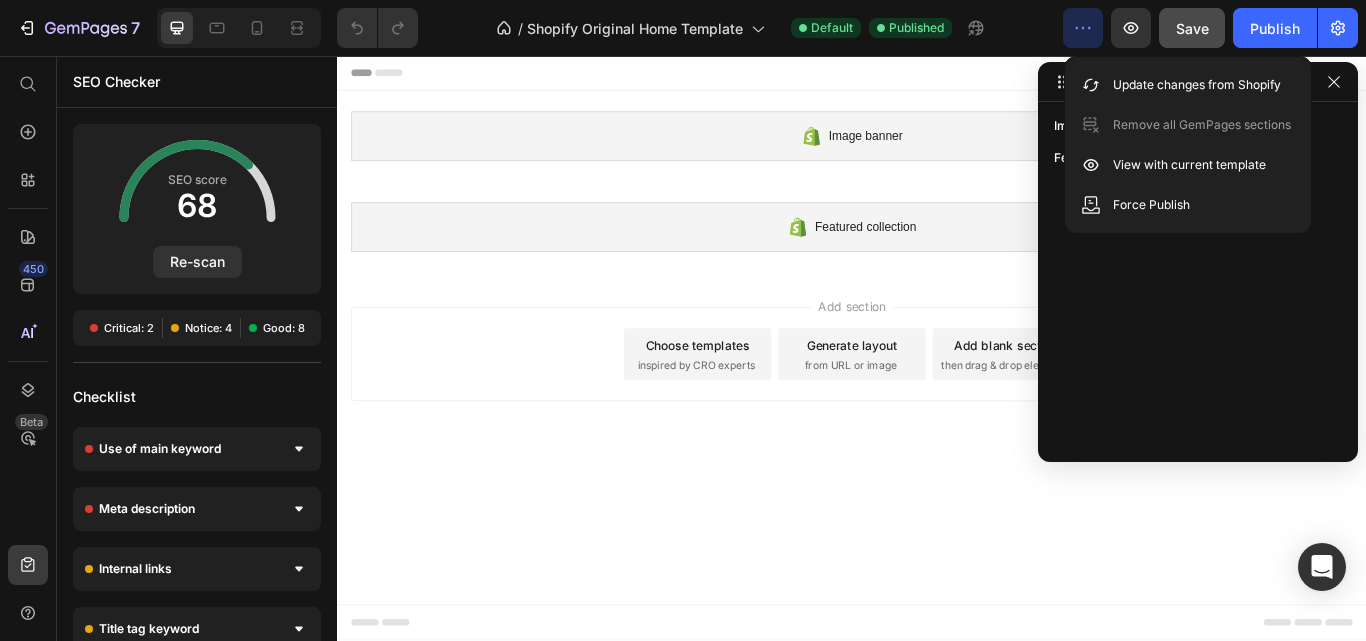 click at bounding box center [937, 76] 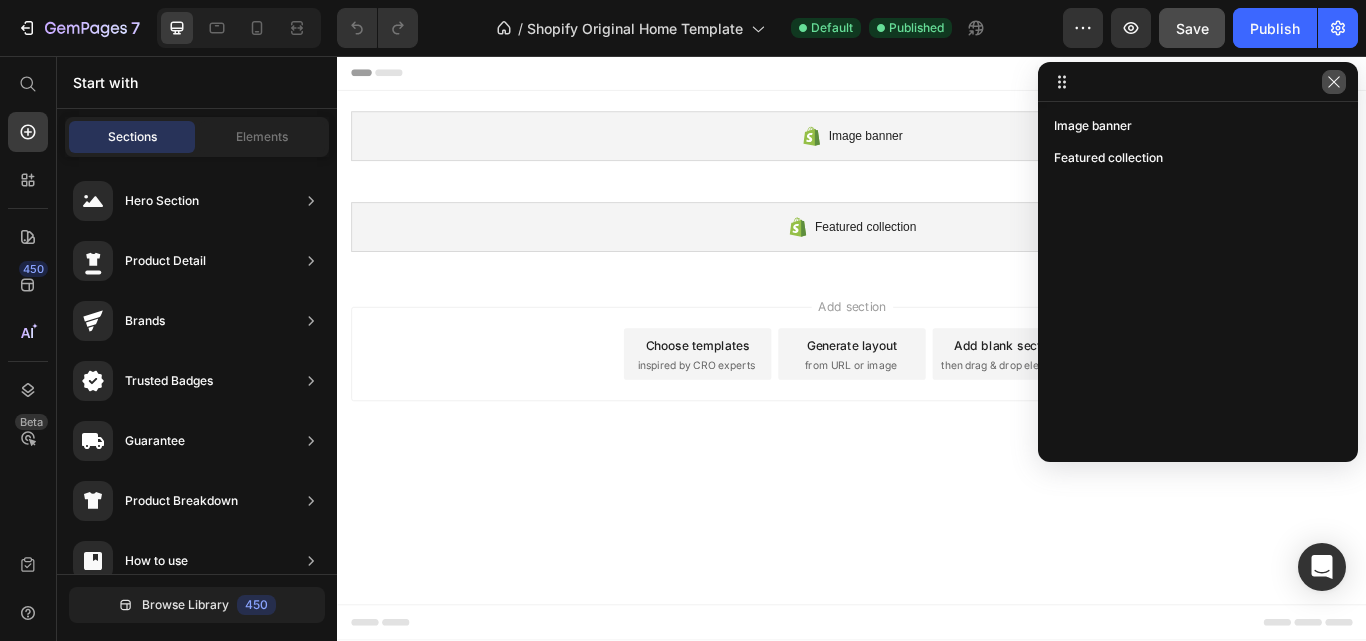 drag, startPoint x: 1327, startPoint y: 78, endPoint x: 1158, endPoint y: 15, distance: 180.36075 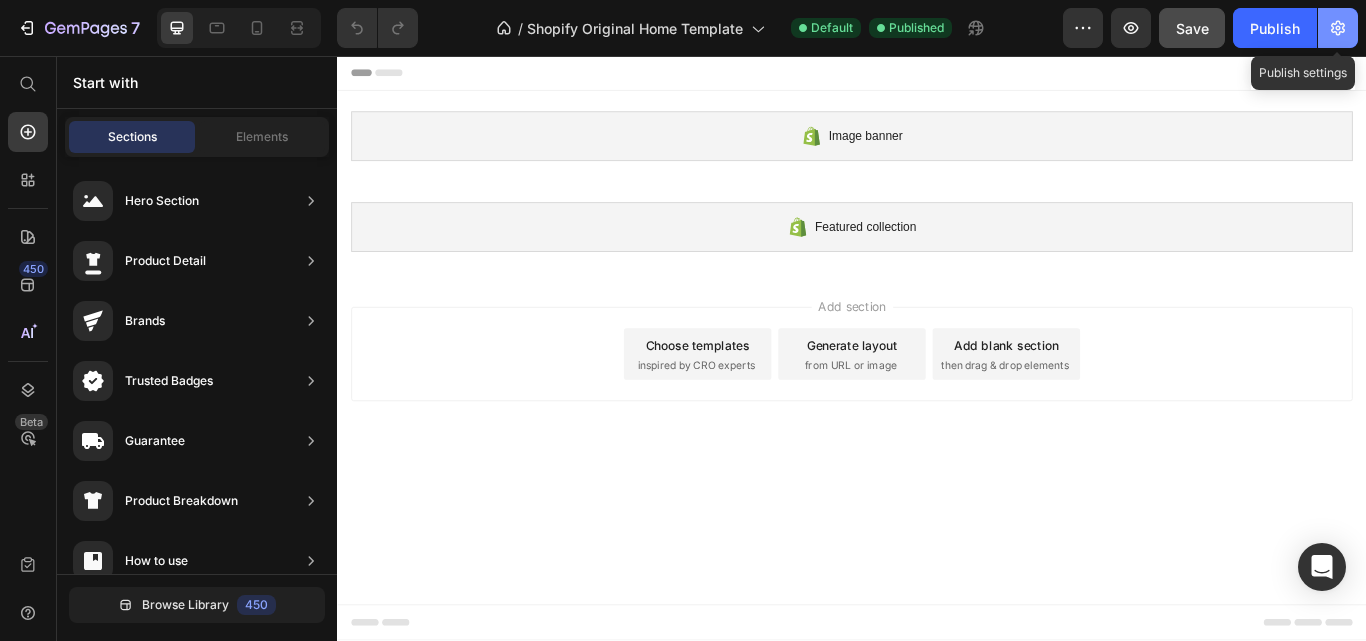 click 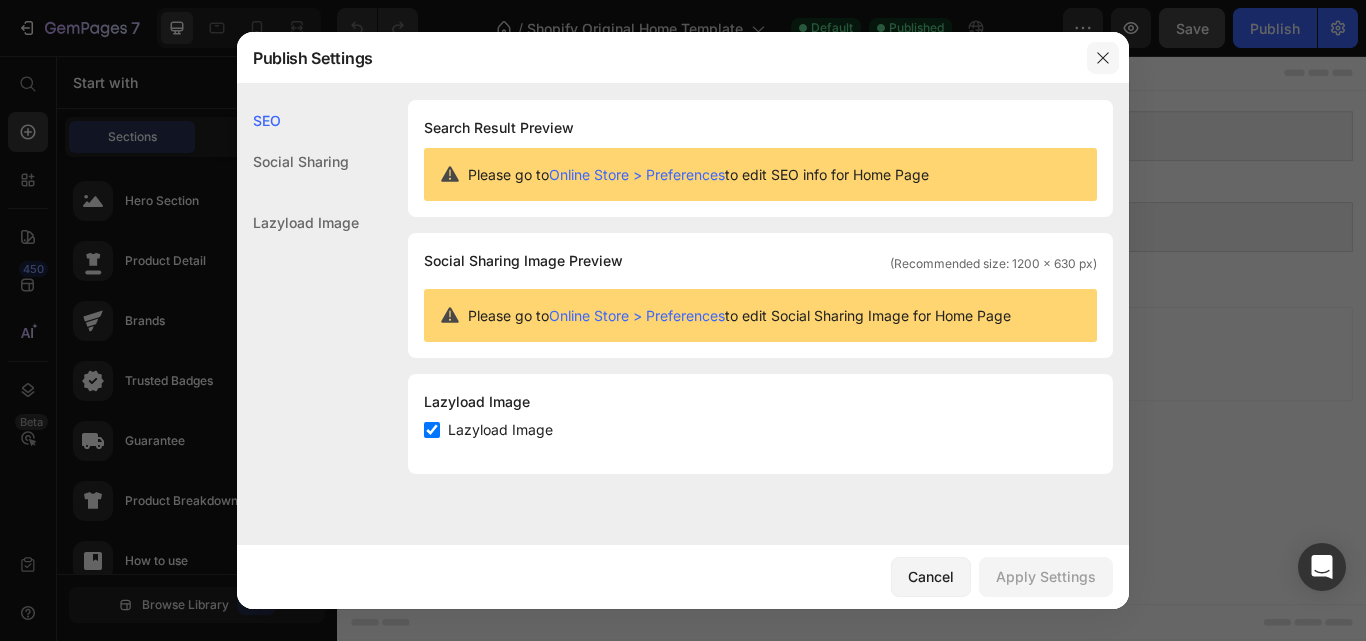 click 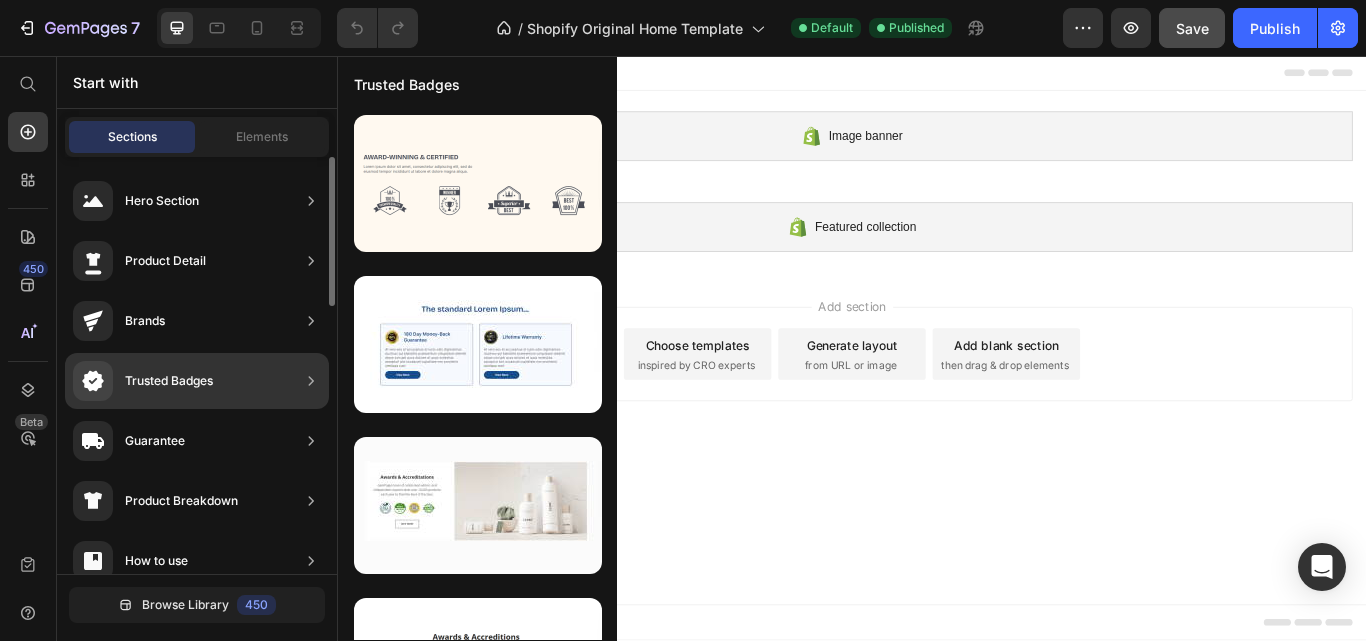 scroll, scrollTop: 500, scrollLeft: 0, axis: vertical 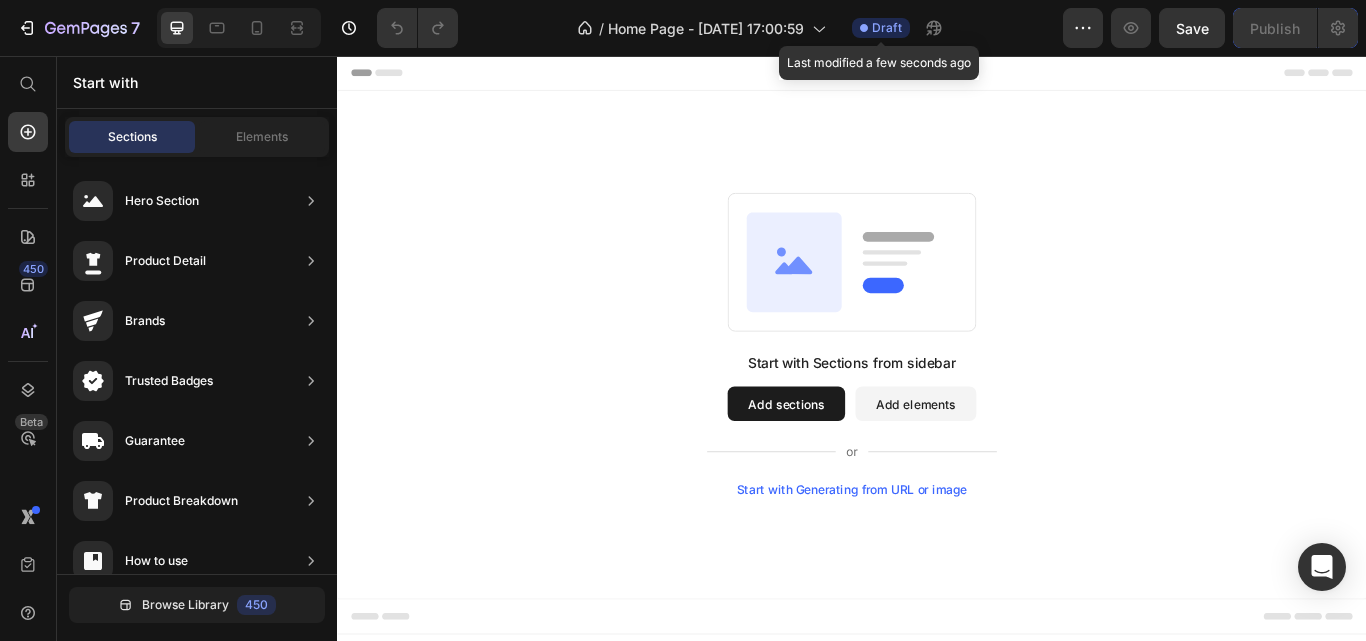 click on "Draft" 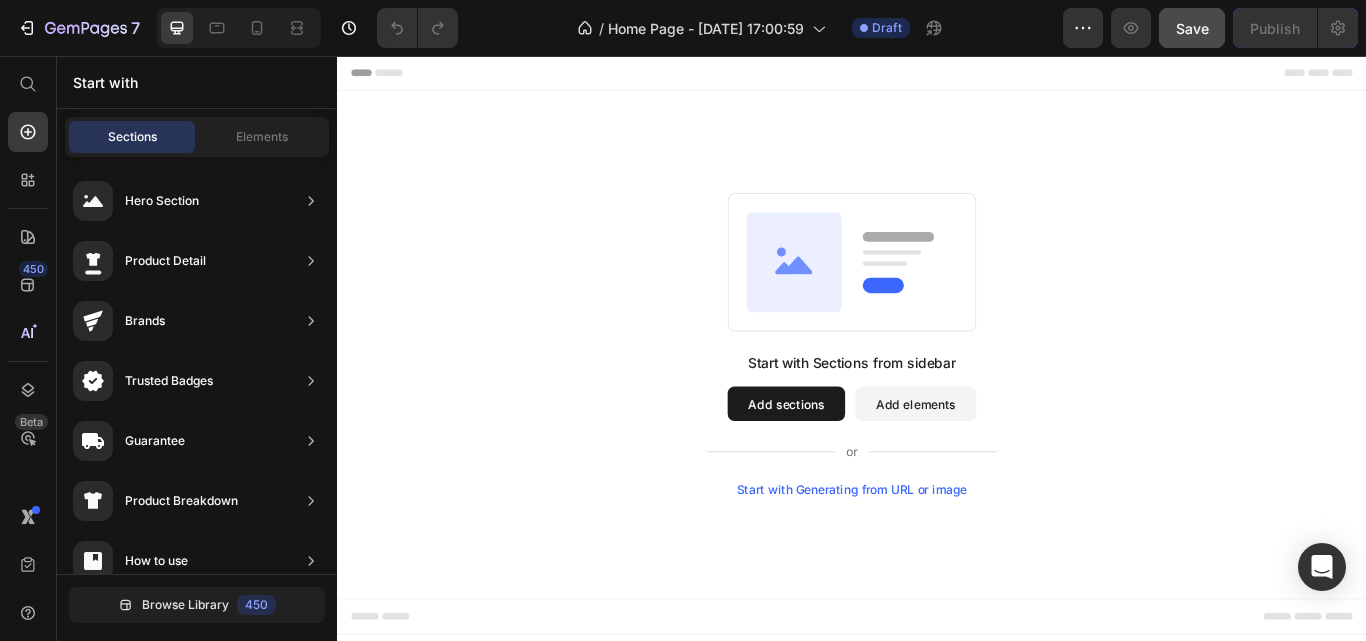 click on "Save" 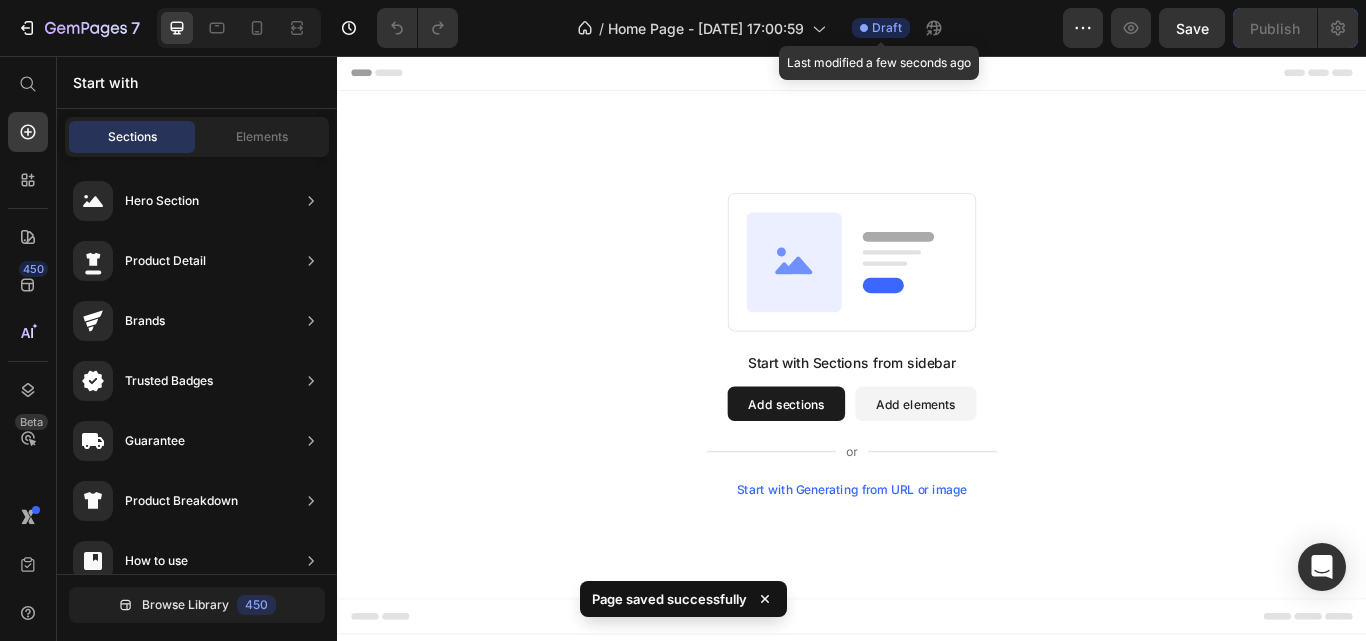 click on "Draft" at bounding box center [887, 28] 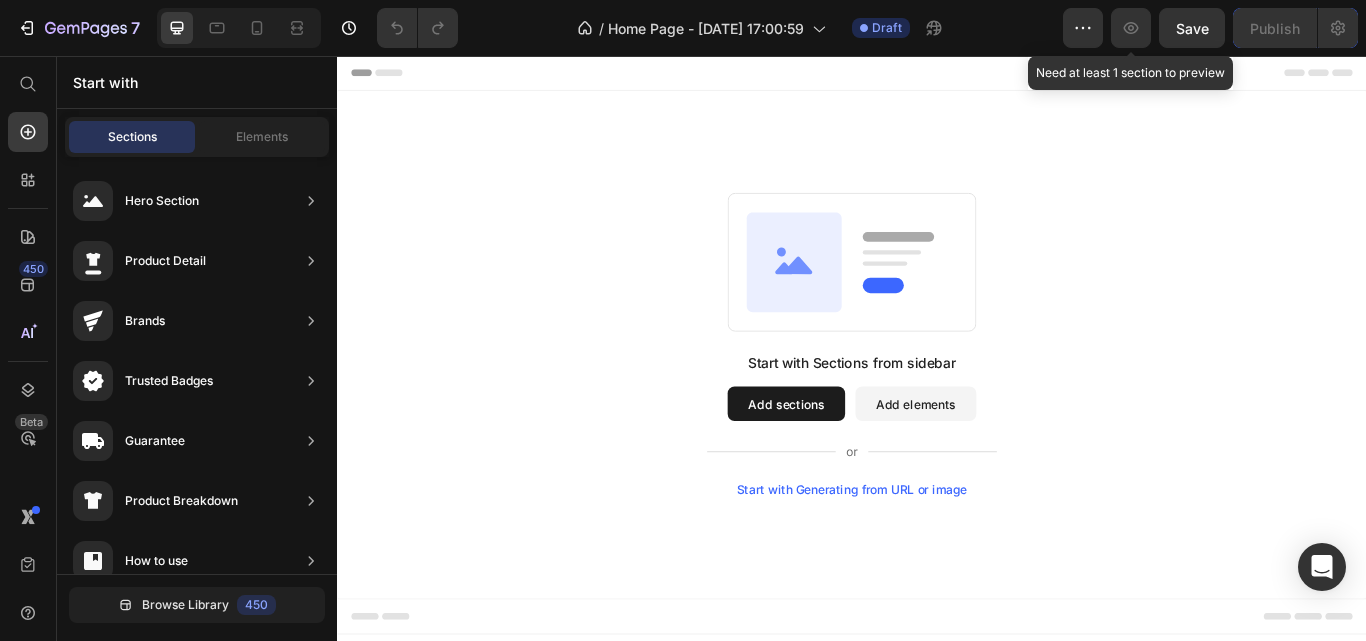 type 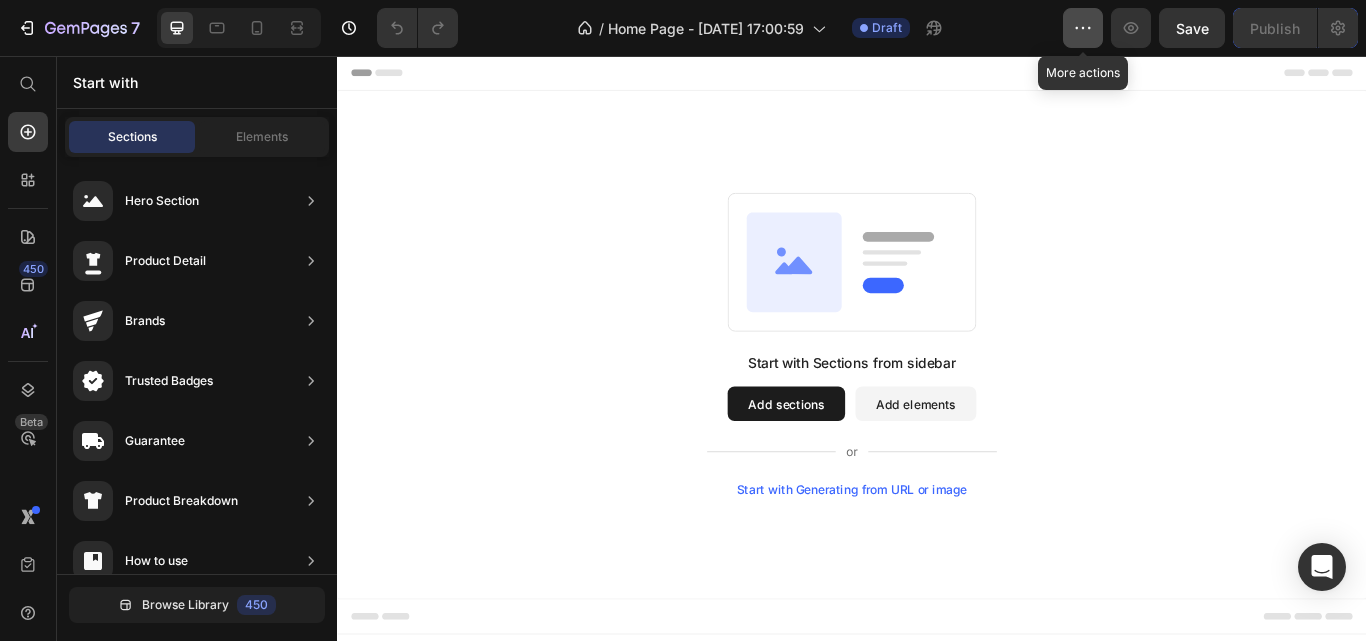 click 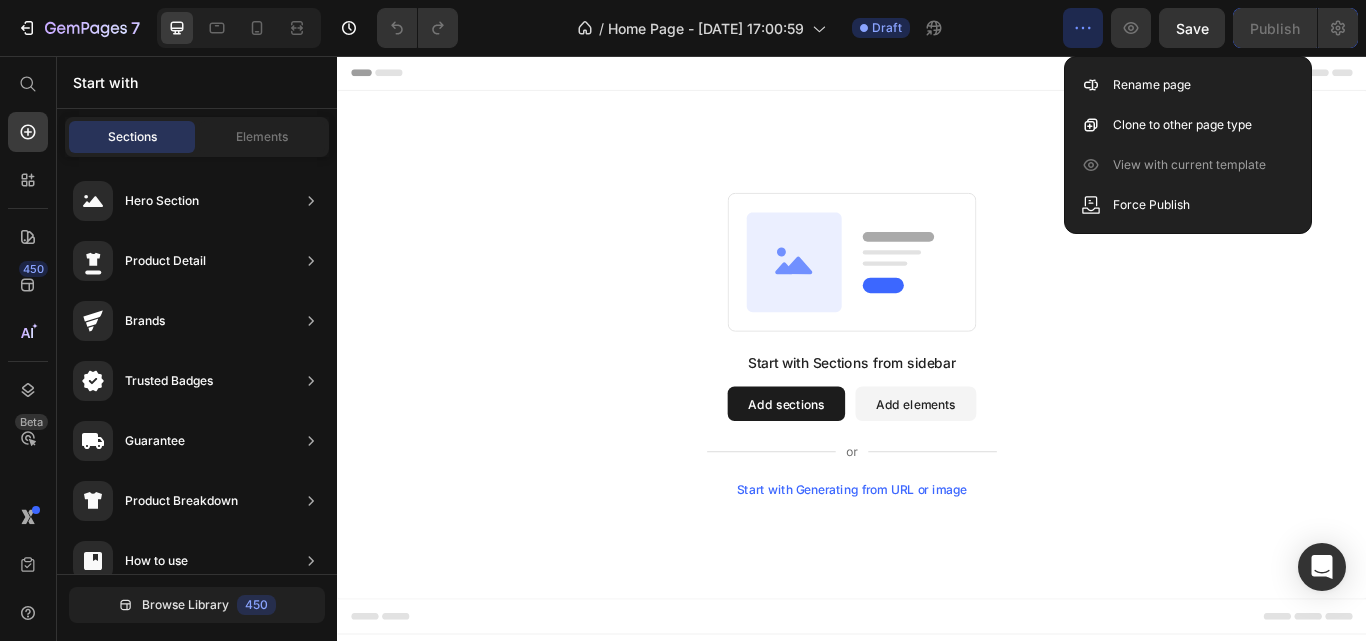 click on "Start with Sections from sidebar Add sections Add elements Start with Generating from URL or image" at bounding box center (937, 393) 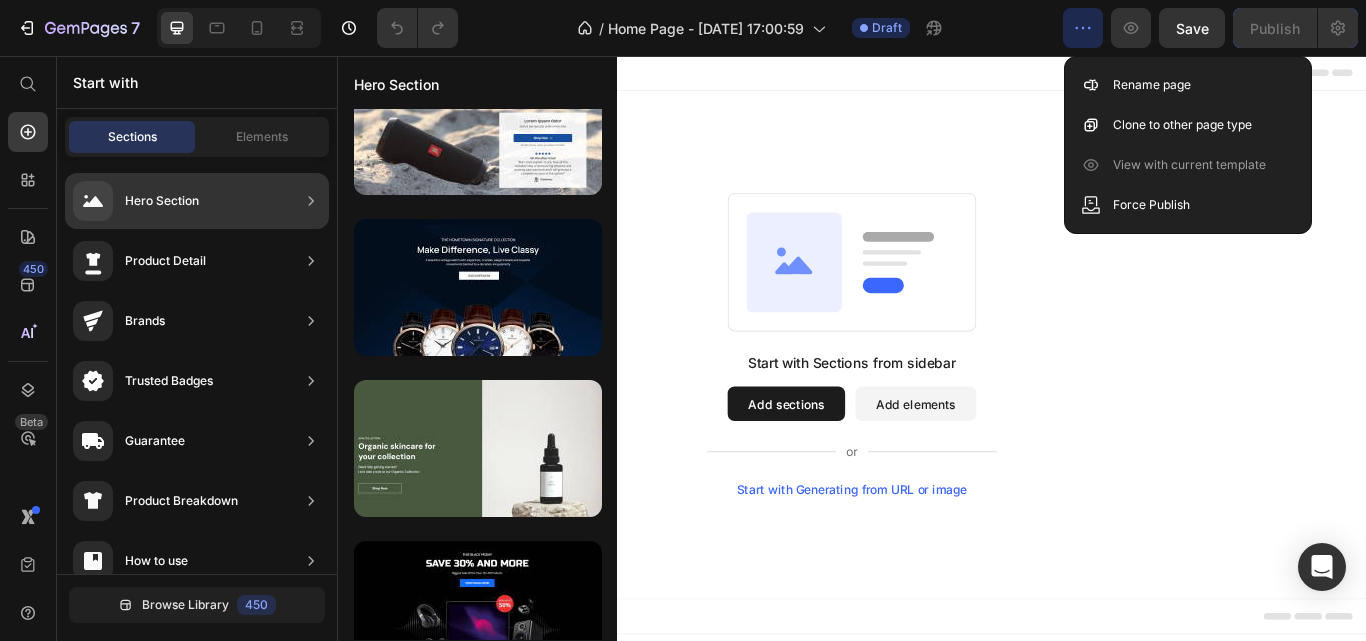 scroll, scrollTop: 6797, scrollLeft: 0, axis: vertical 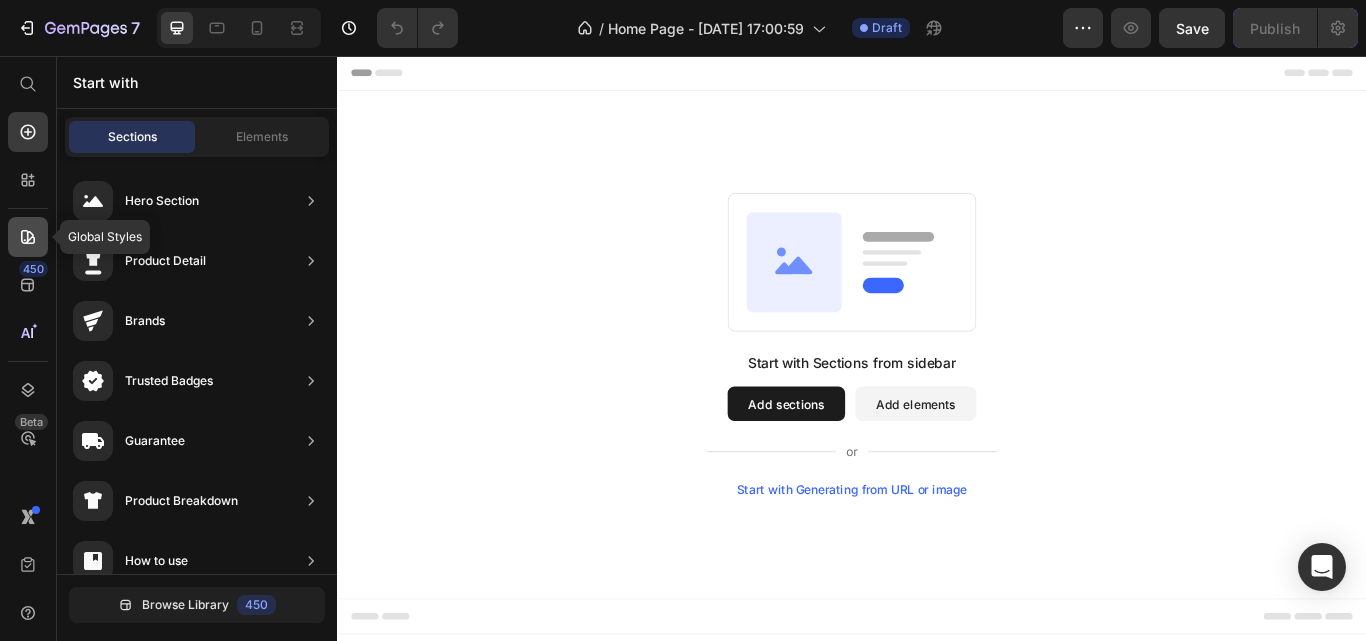 click 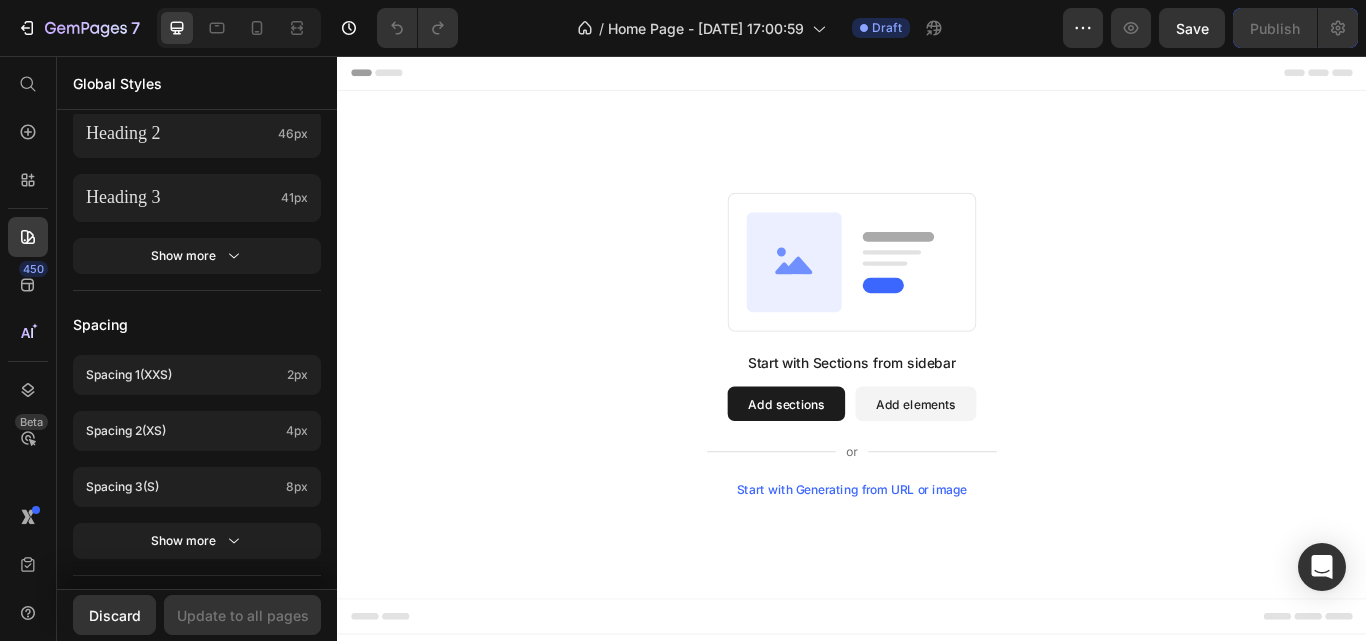 scroll, scrollTop: 290, scrollLeft: 0, axis: vertical 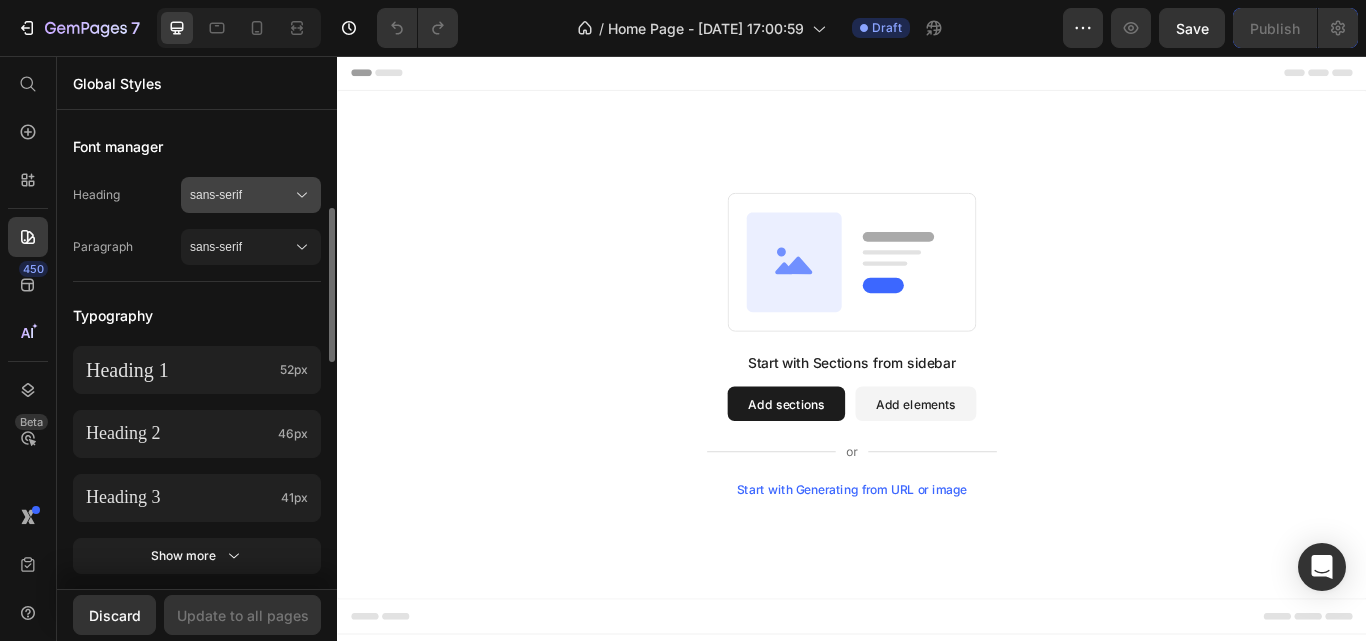 click on "sans-serif" at bounding box center [241, 195] 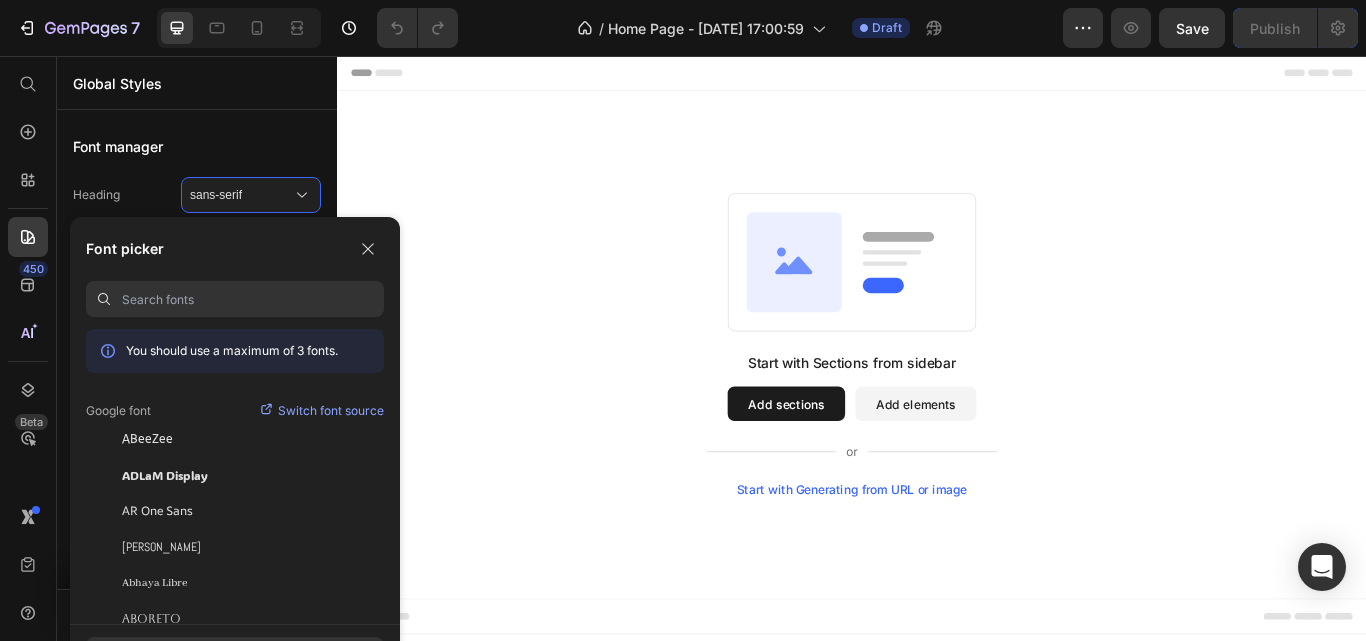 paste on "Clash Grotesk" 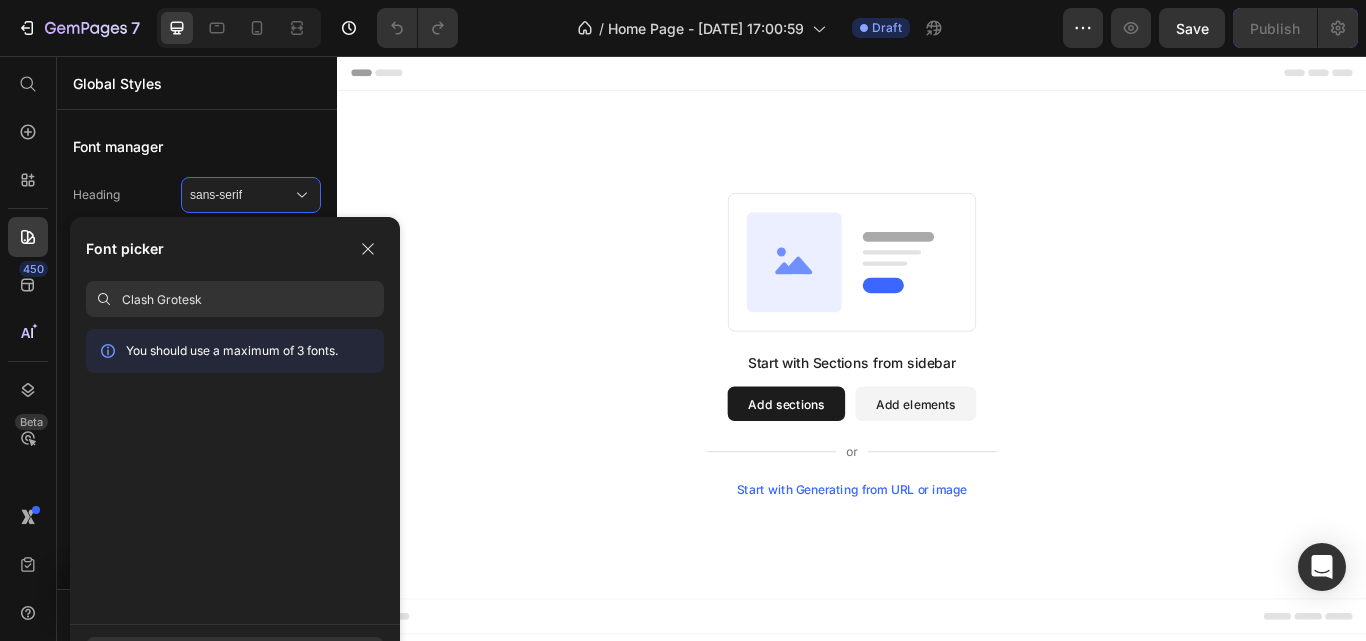 click on "Clash Grotesk" at bounding box center (253, 299) 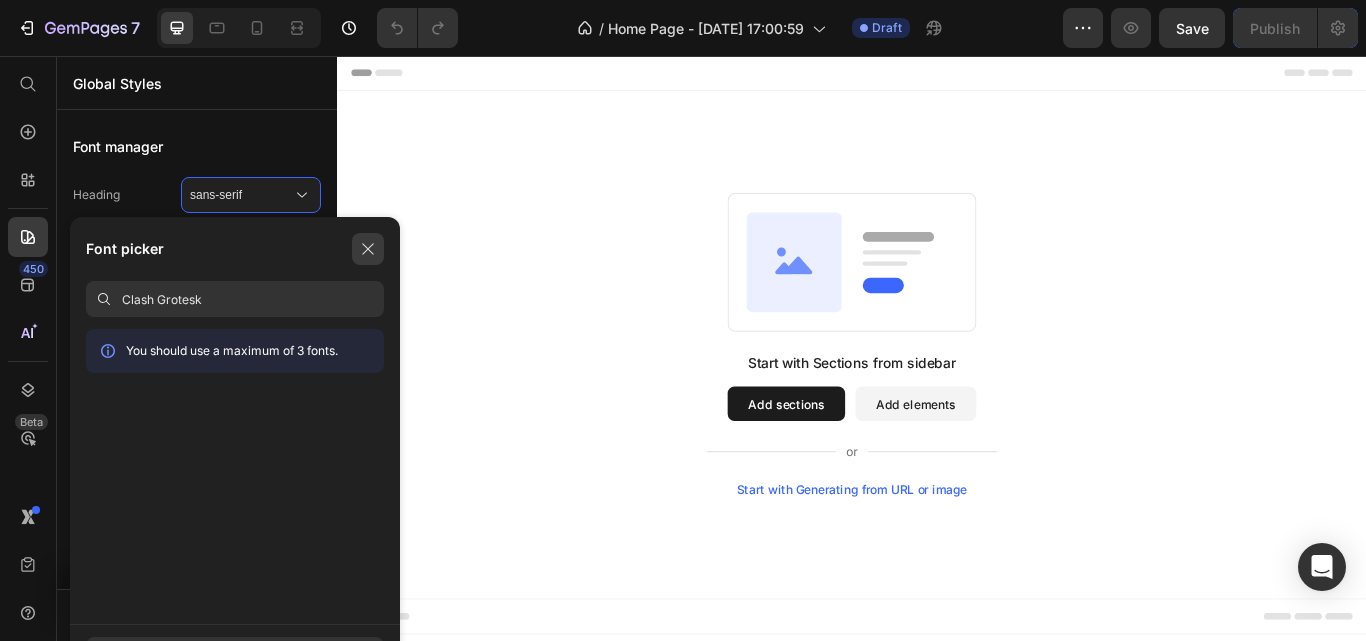 click at bounding box center (368, 249) 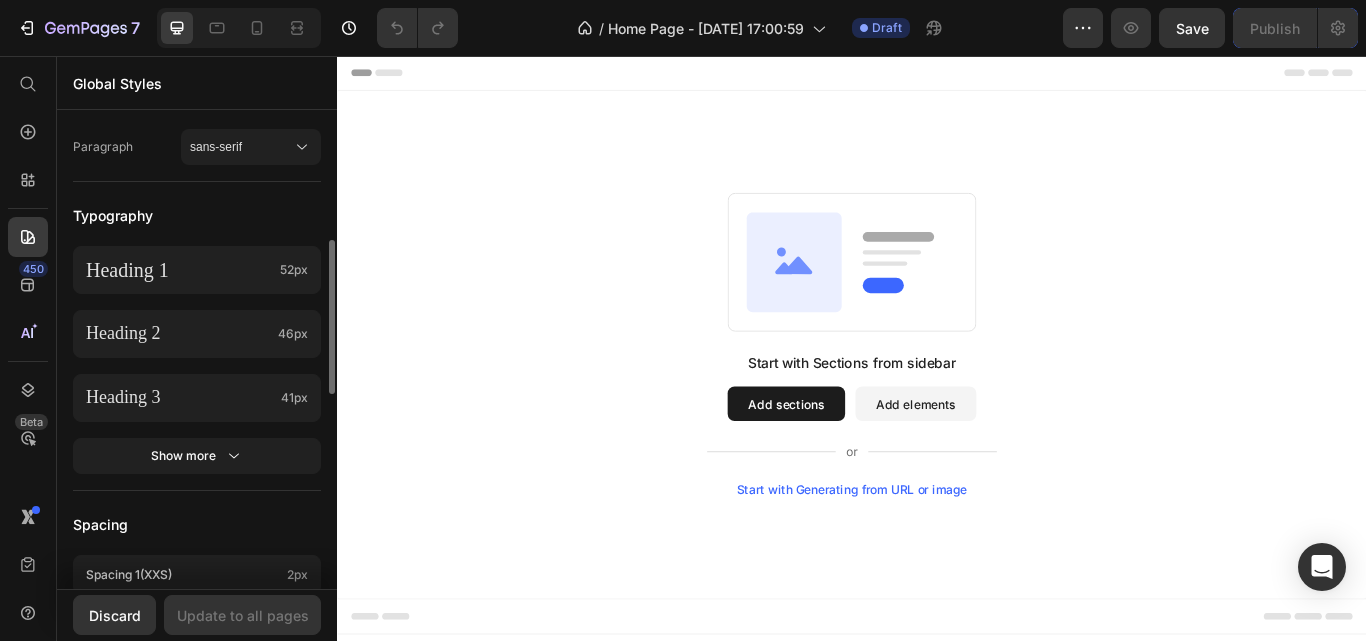 scroll, scrollTop: 190, scrollLeft: 0, axis: vertical 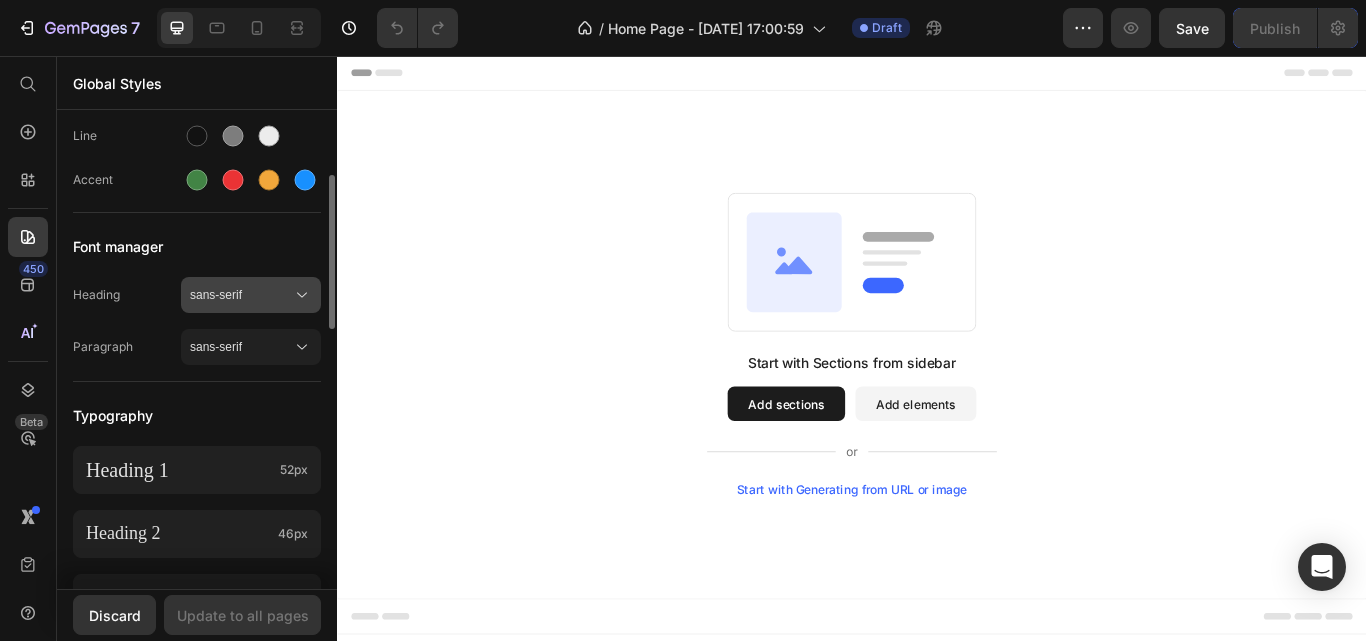 click on "sans-serif" at bounding box center (241, 295) 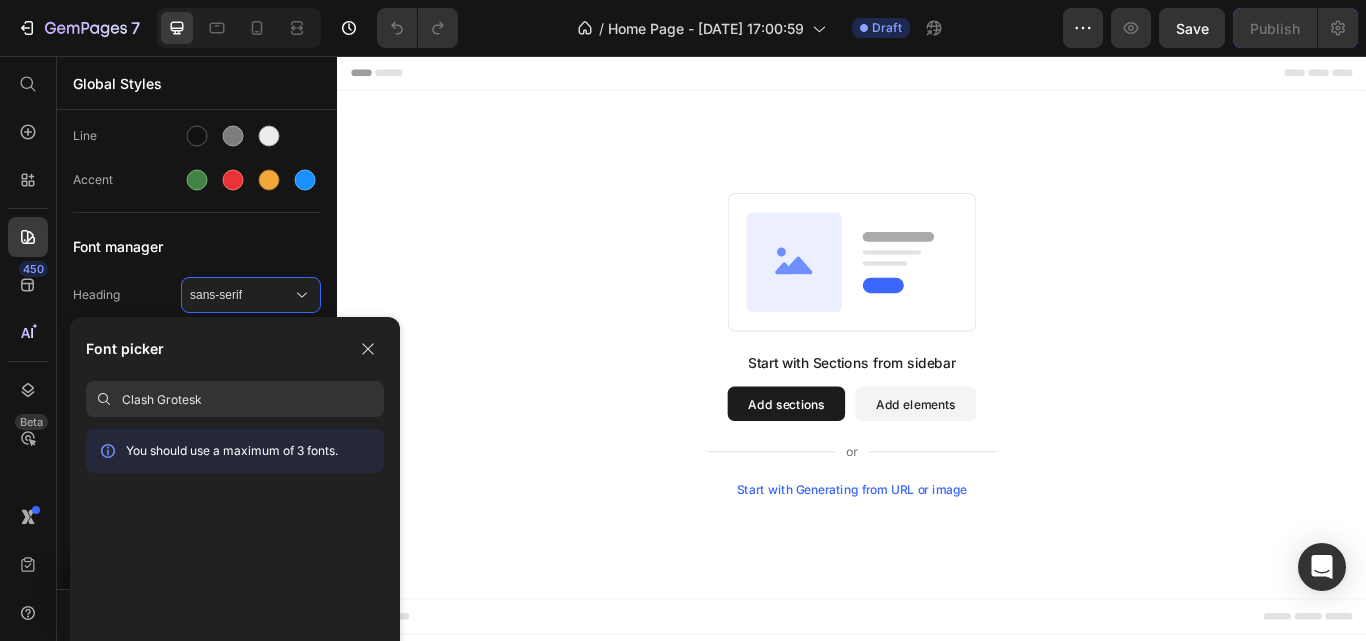 click on "Clash Grotesk" at bounding box center (253, 399) 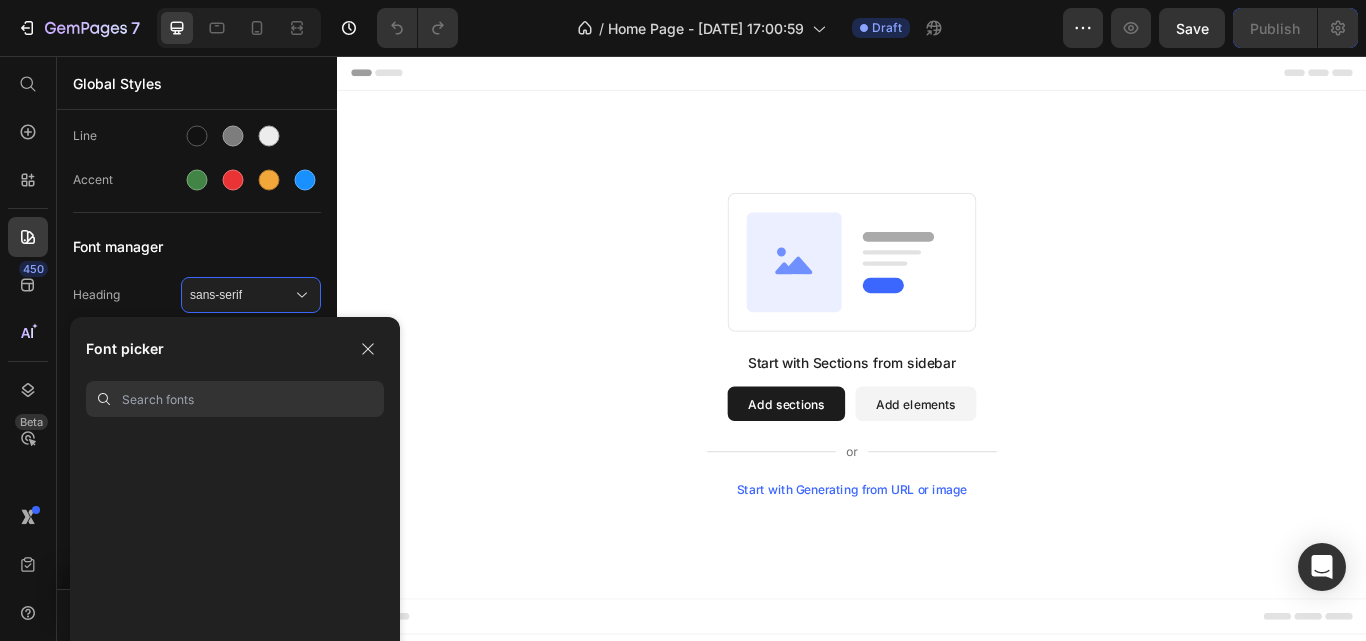 scroll, scrollTop: 7000, scrollLeft: 0, axis: vertical 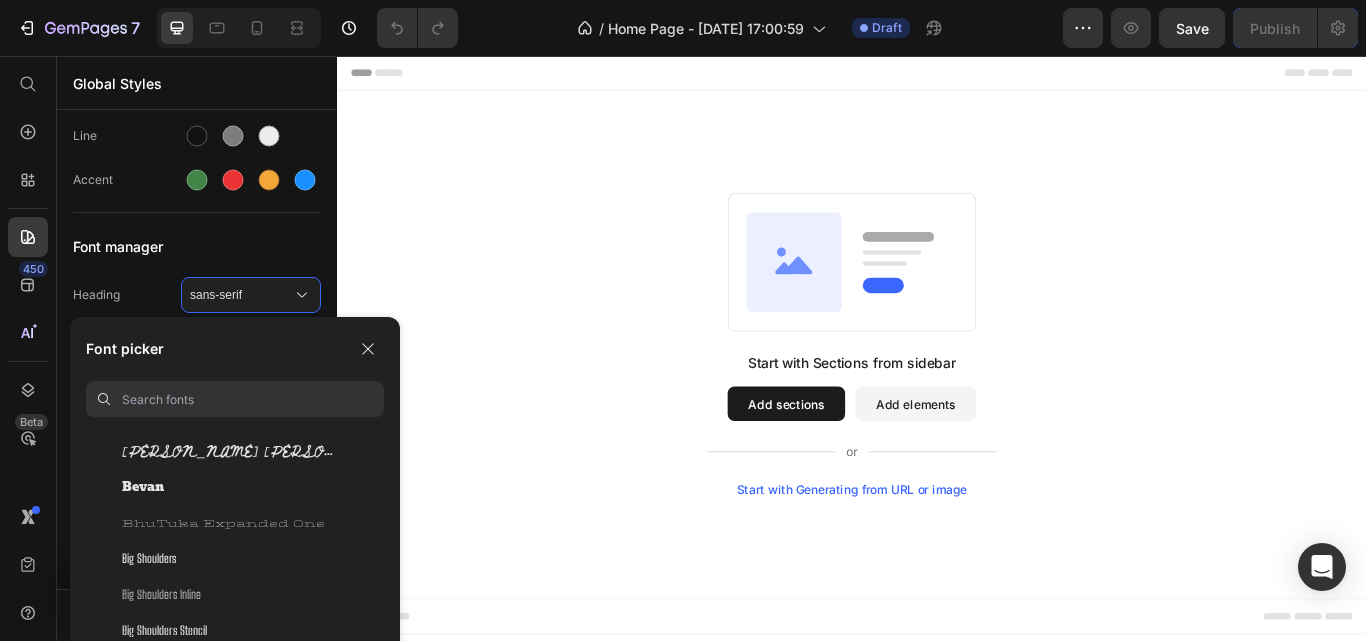 paste on "Clash Grotesk" 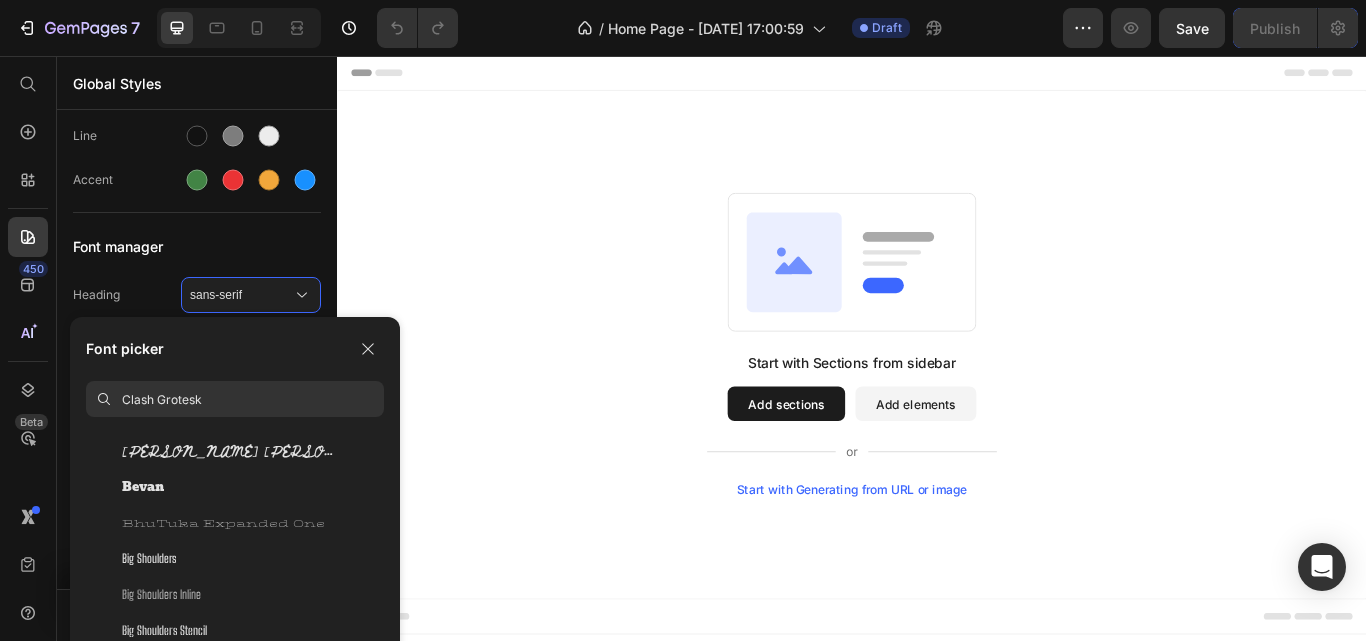 scroll, scrollTop: 0, scrollLeft: 0, axis: both 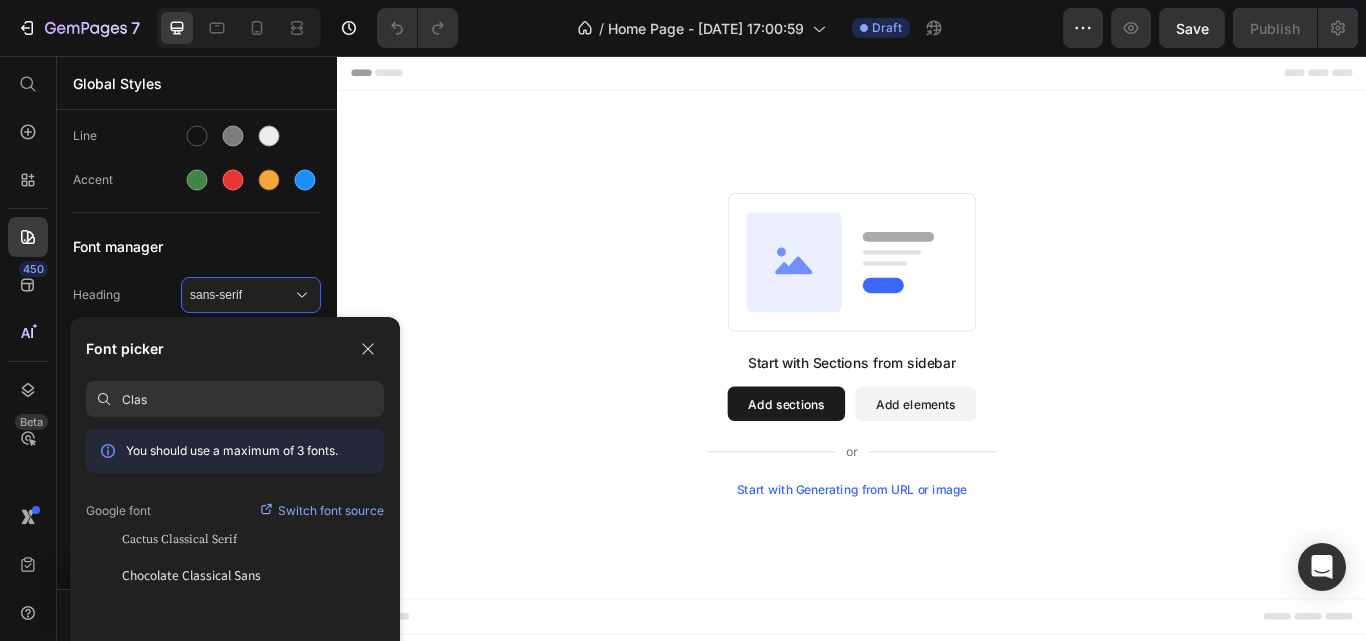 type on "Cla" 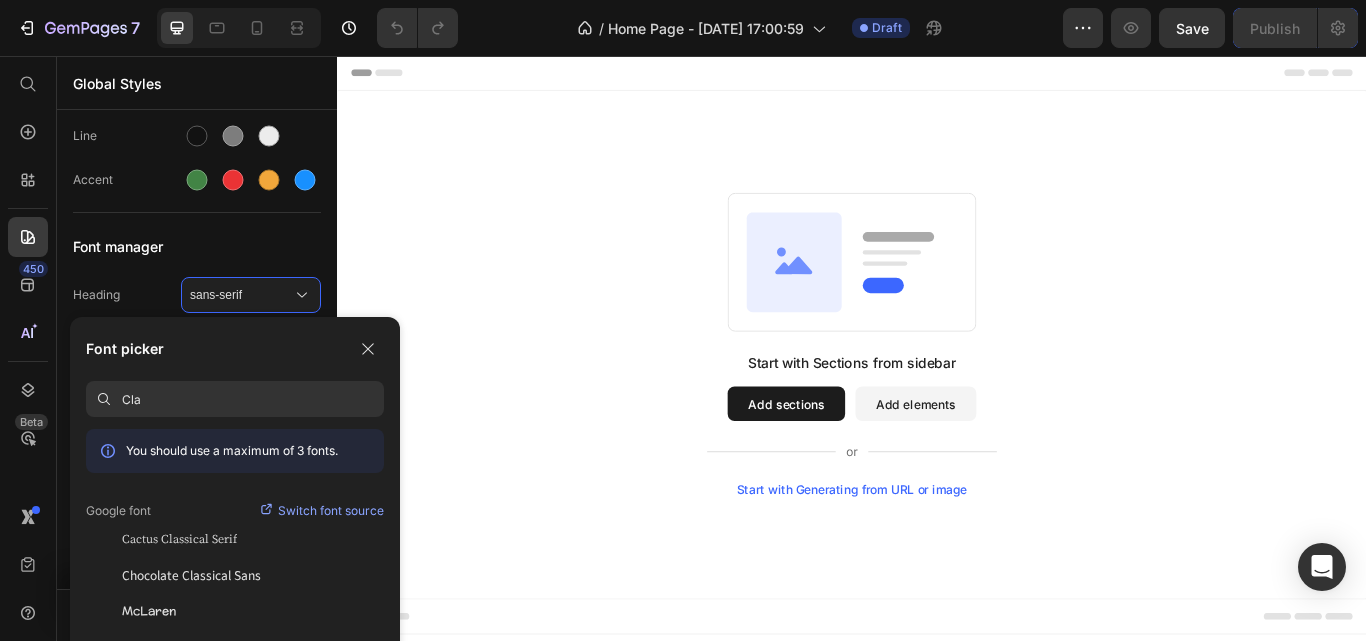 click on "Add sections" at bounding box center [860, 462] 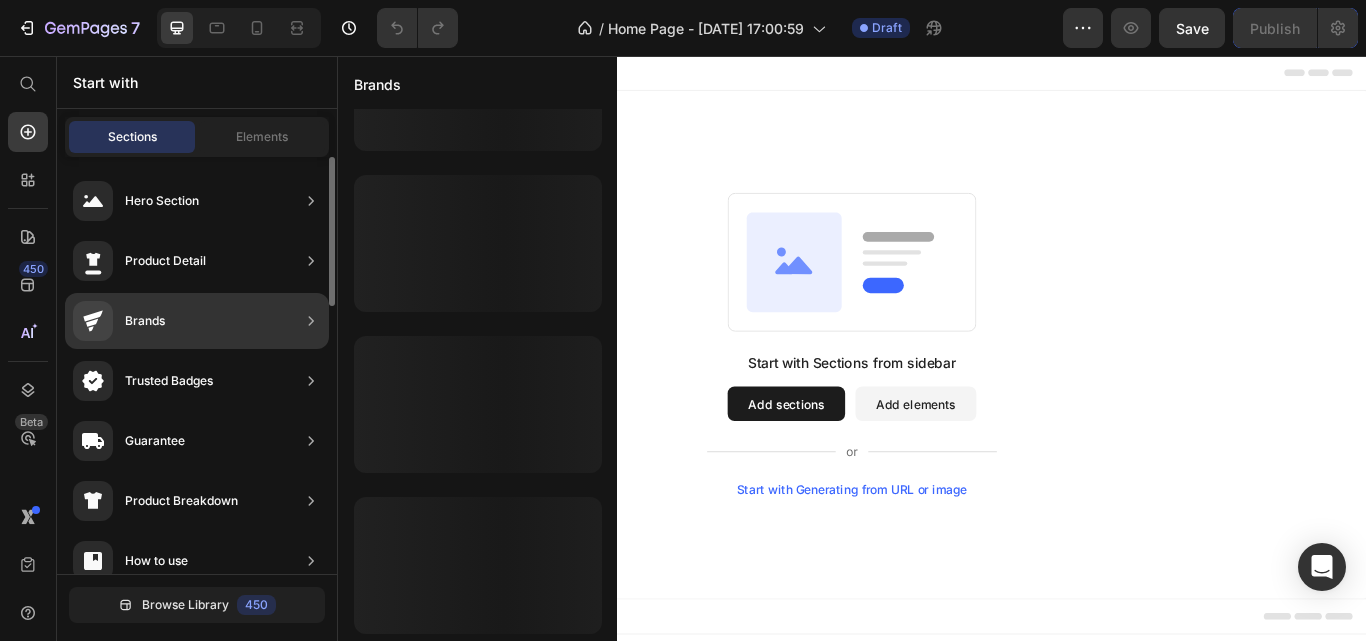 scroll, scrollTop: 1067, scrollLeft: 0, axis: vertical 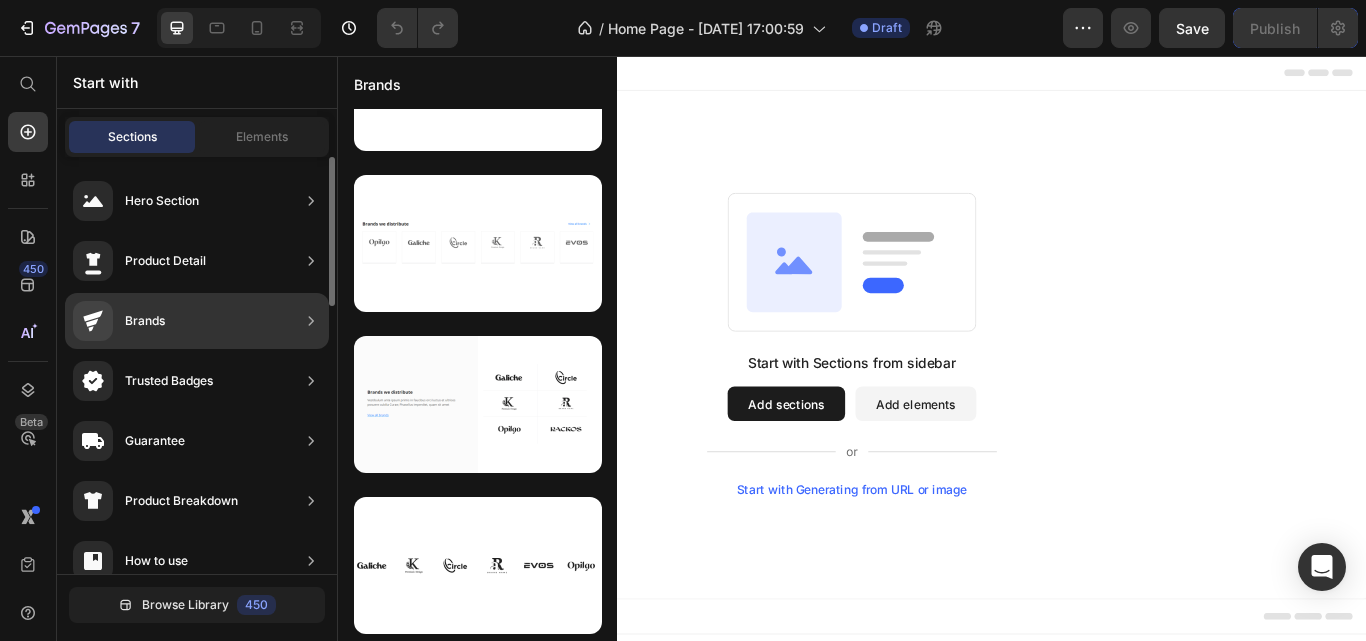 click on "Product Detail" 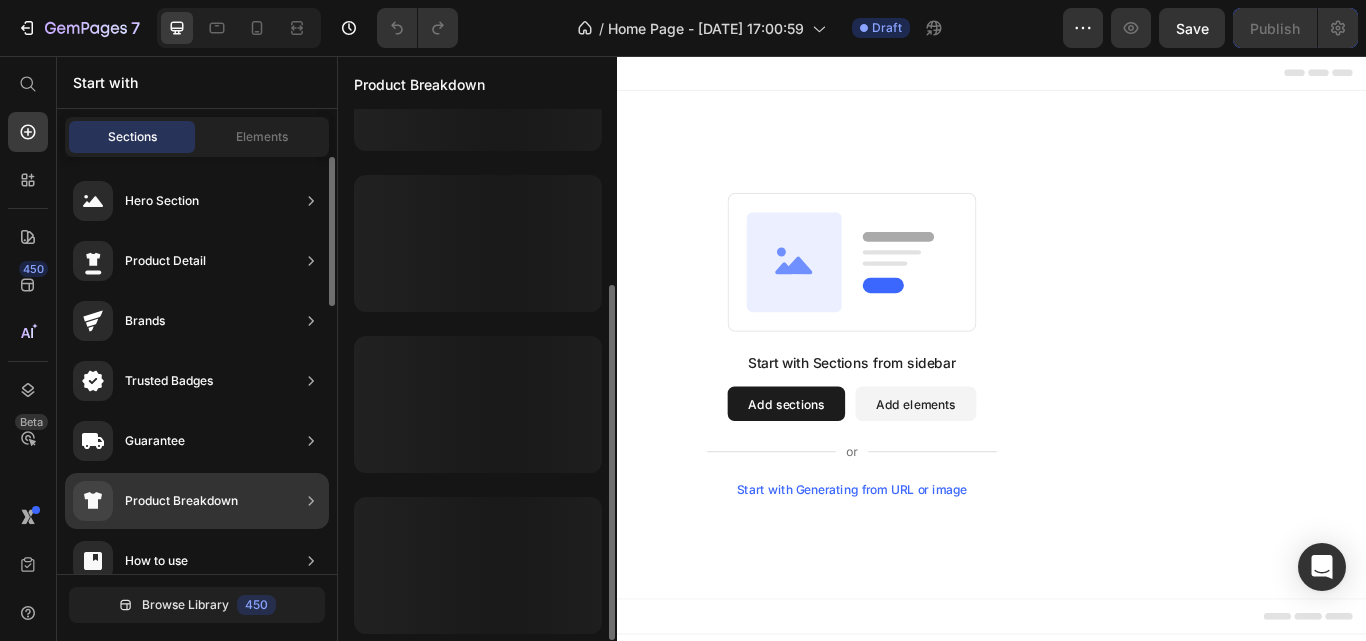 scroll, scrollTop: 262, scrollLeft: 0, axis: vertical 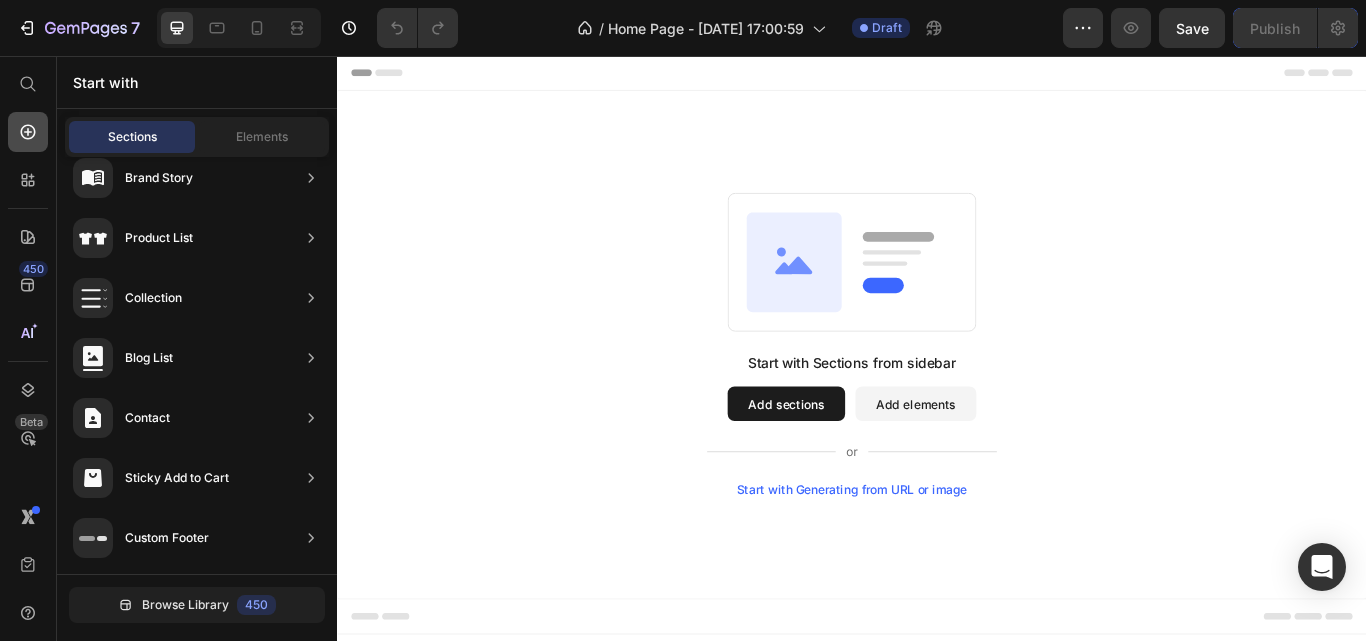 click 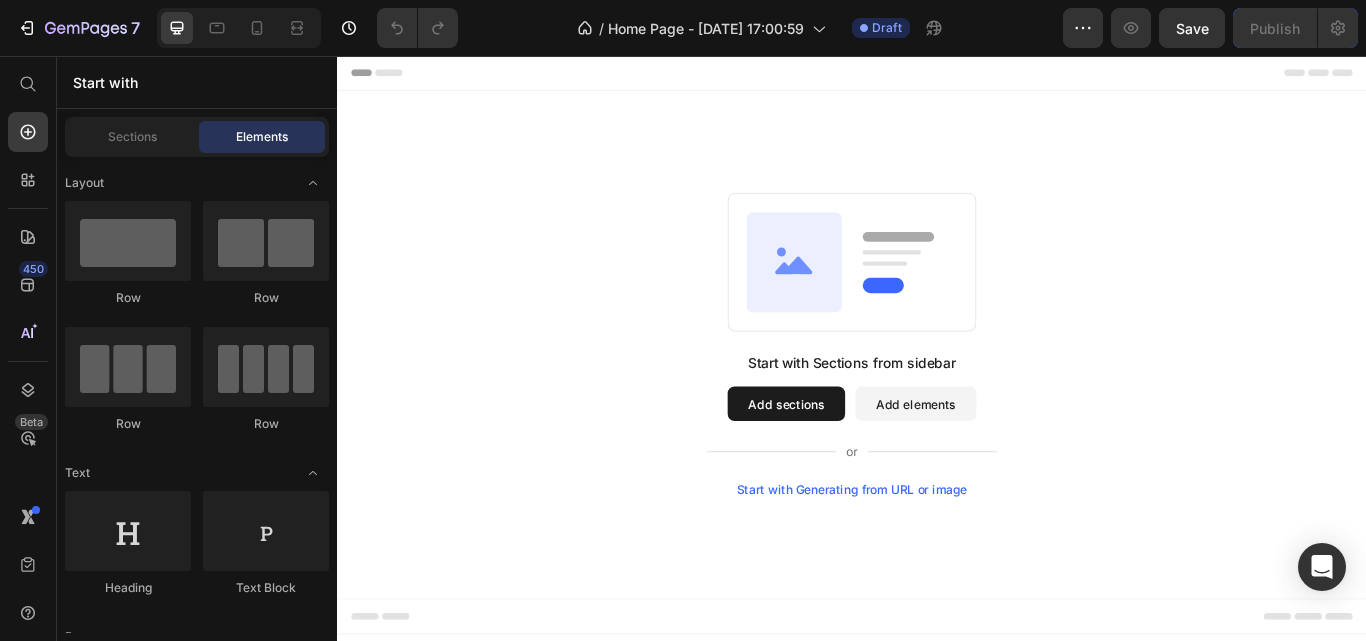 click on "Row
Row
Row
Row" 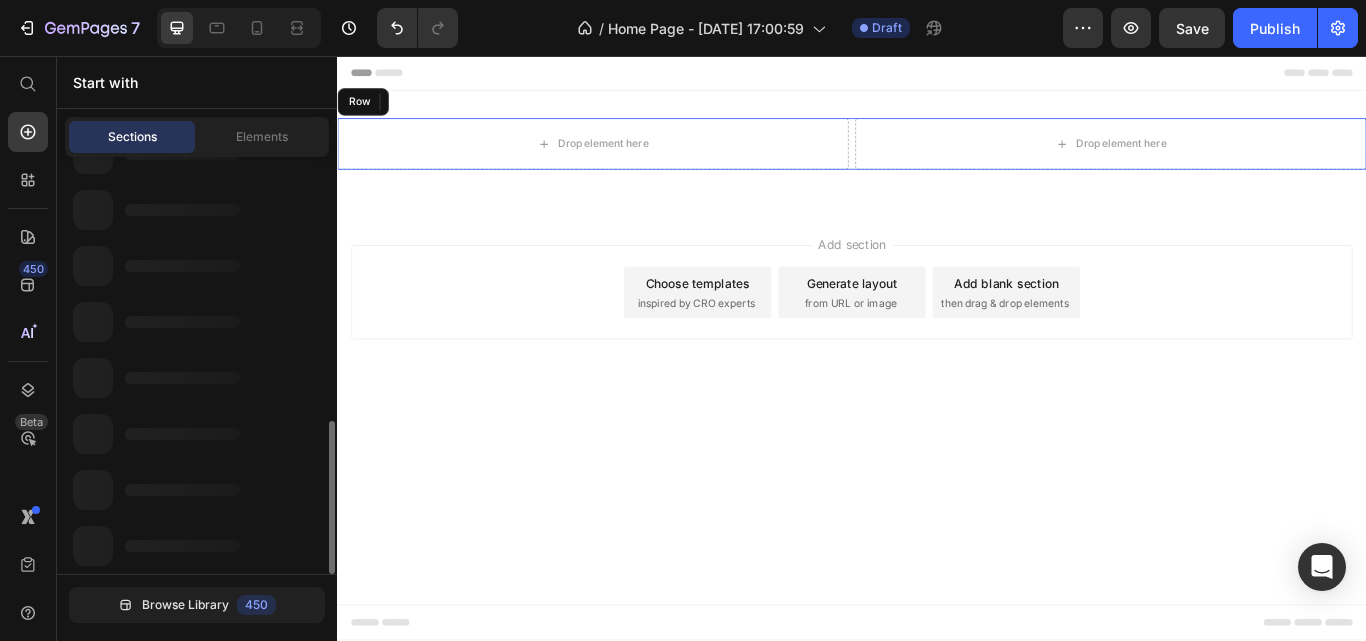 scroll, scrollTop: 719, scrollLeft: 0, axis: vertical 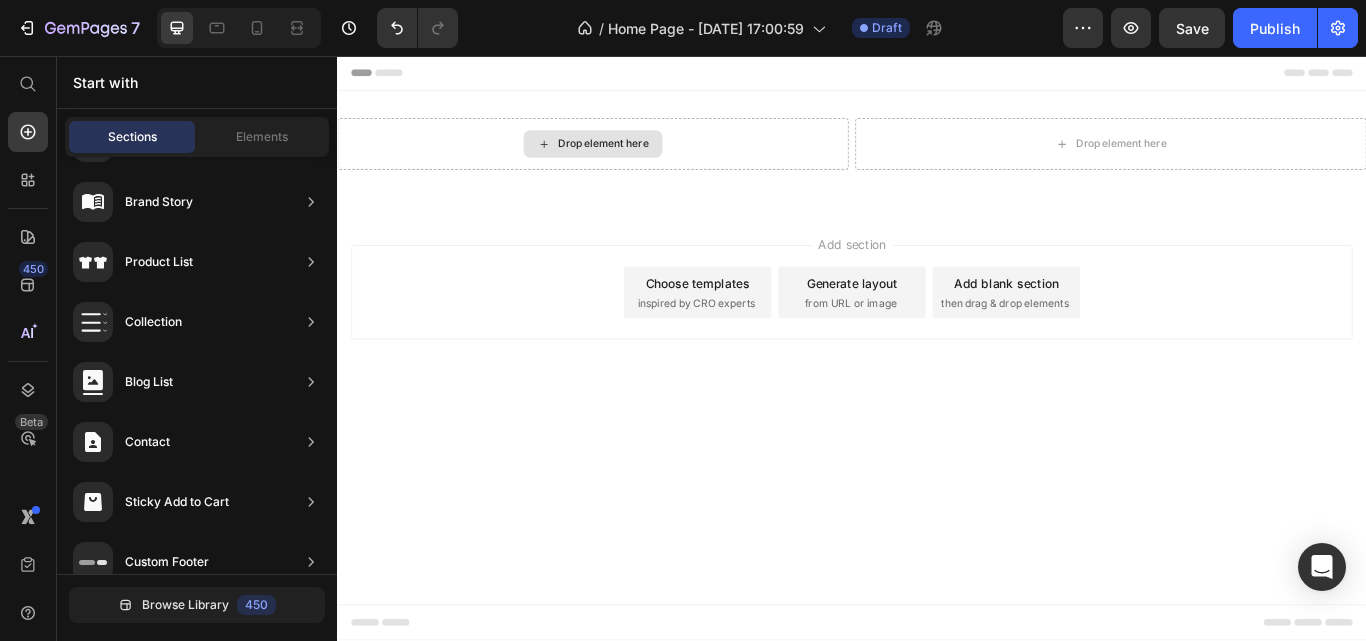click on "Drop element here" at bounding box center [647, 159] 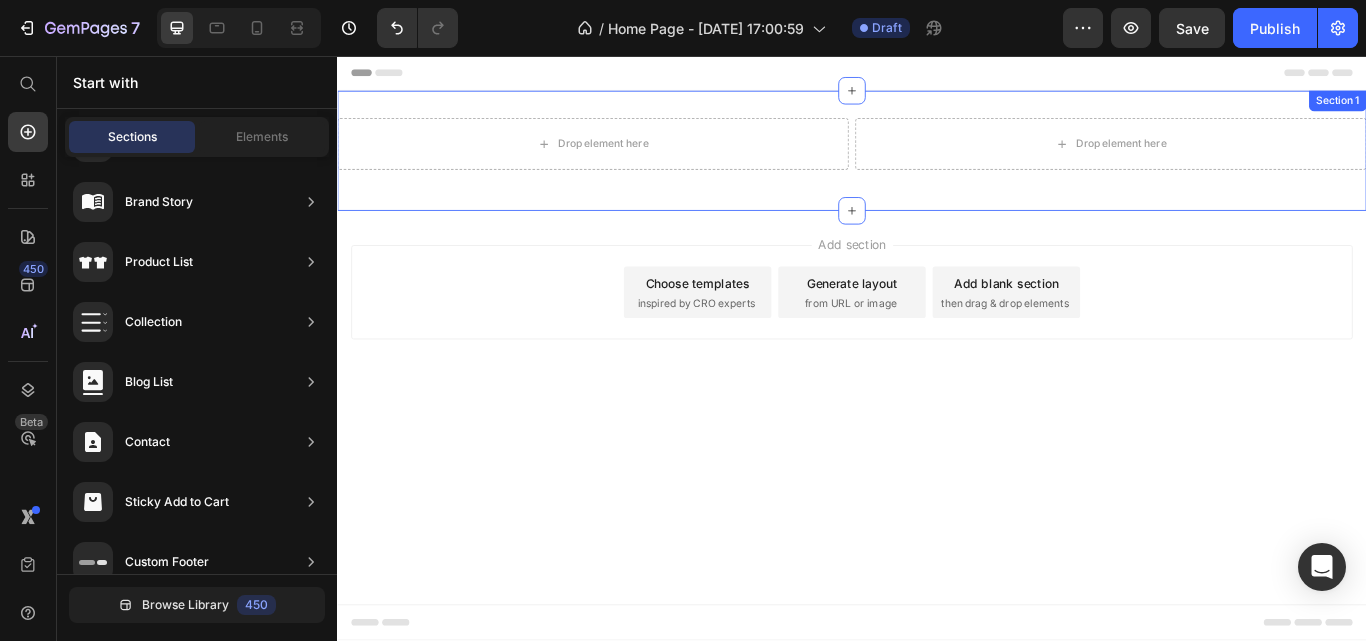 click on "Drop element here
Drop element here Row Section 1" at bounding box center (937, 167) 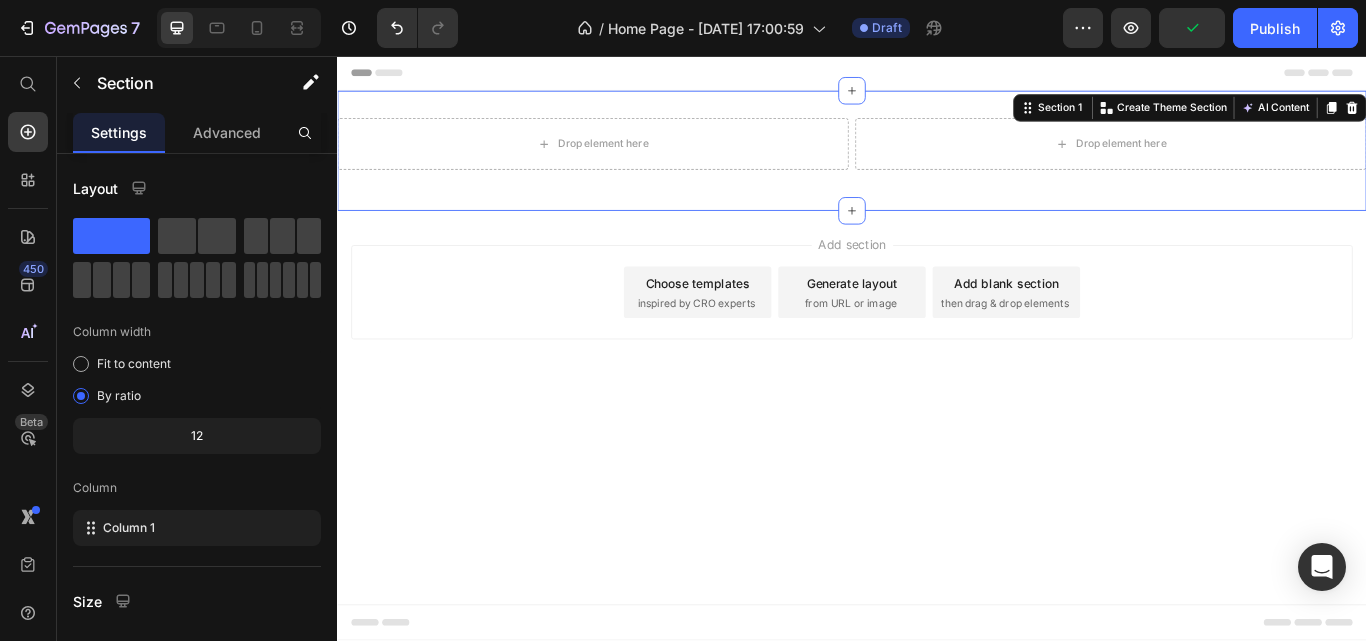 click on "Drop element here
Drop element here Row Section 1   You can create reusable sections Create Theme Section AI Content Write with GemAI What would you like to describe here? Tone and Voice Persuasive Product Show more Generate" at bounding box center [937, 167] 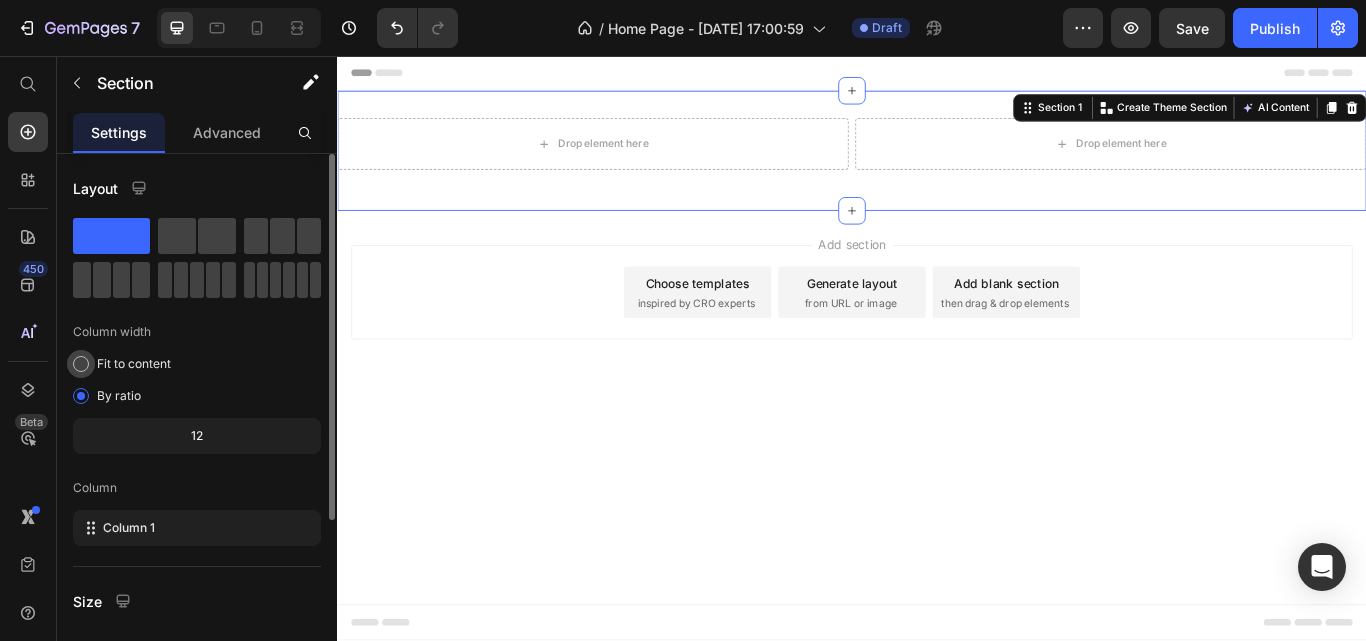 click on "Fit to content" at bounding box center (134, 364) 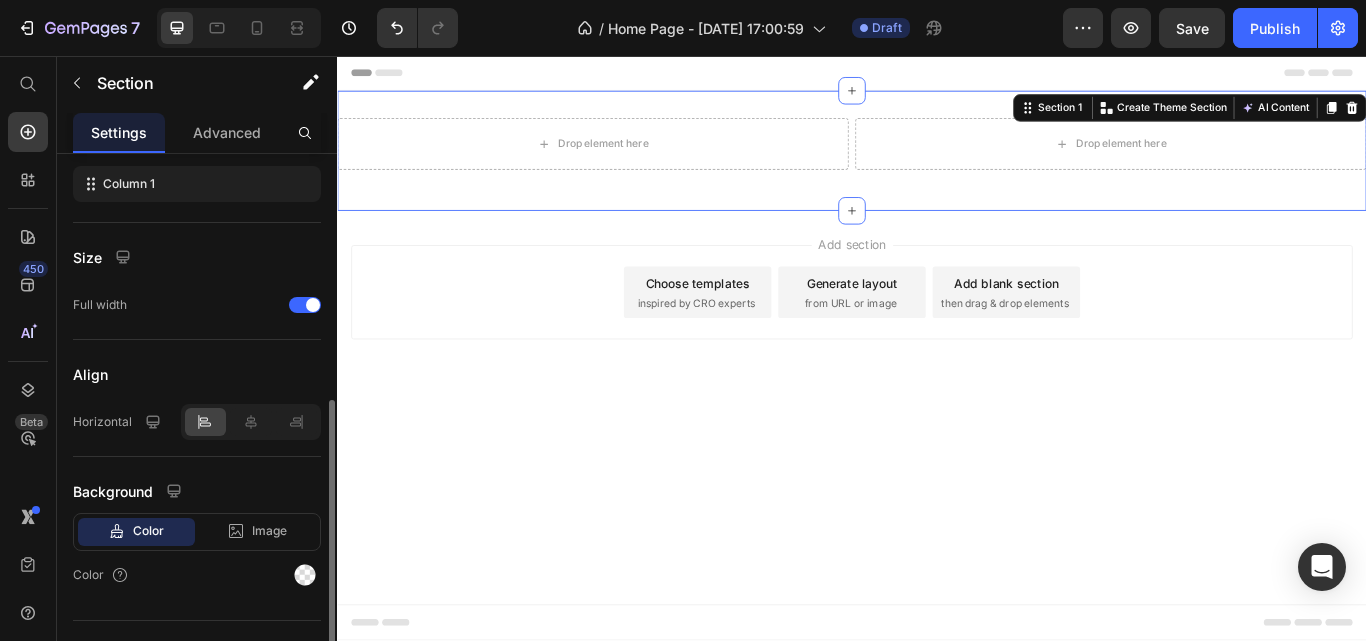 scroll, scrollTop: 337, scrollLeft: 0, axis: vertical 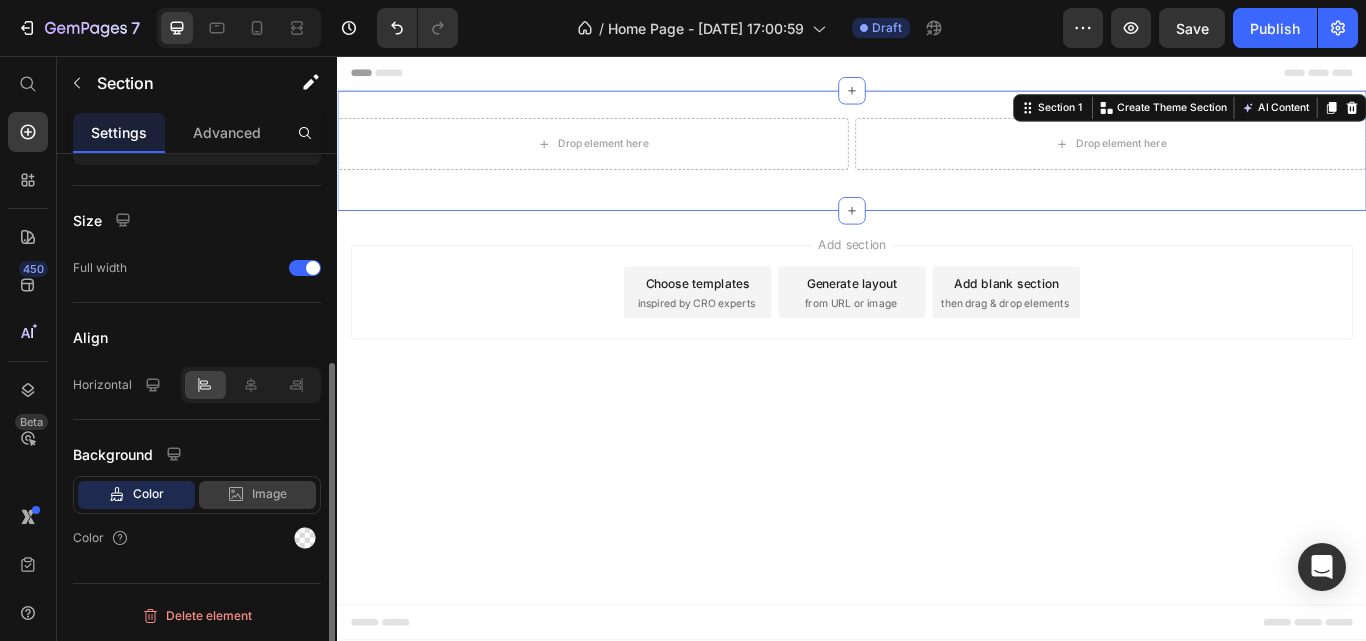 click on "Image" at bounding box center [269, 494] 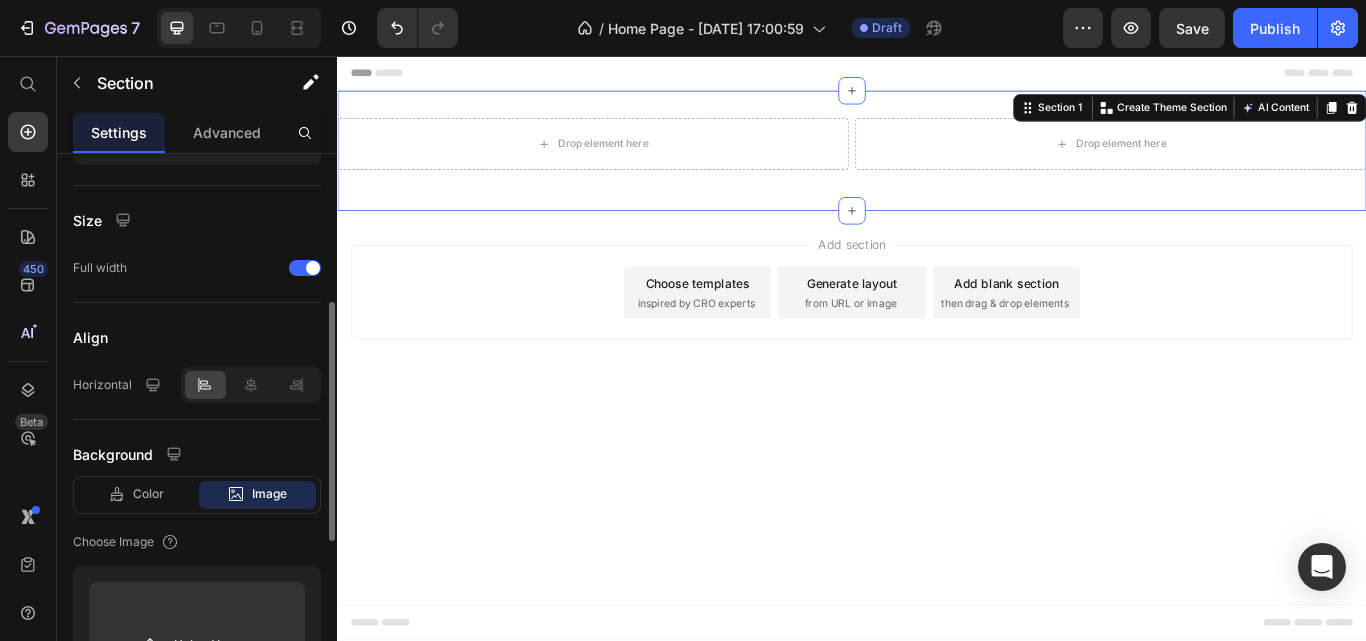 scroll, scrollTop: 637, scrollLeft: 0, axis: vertical 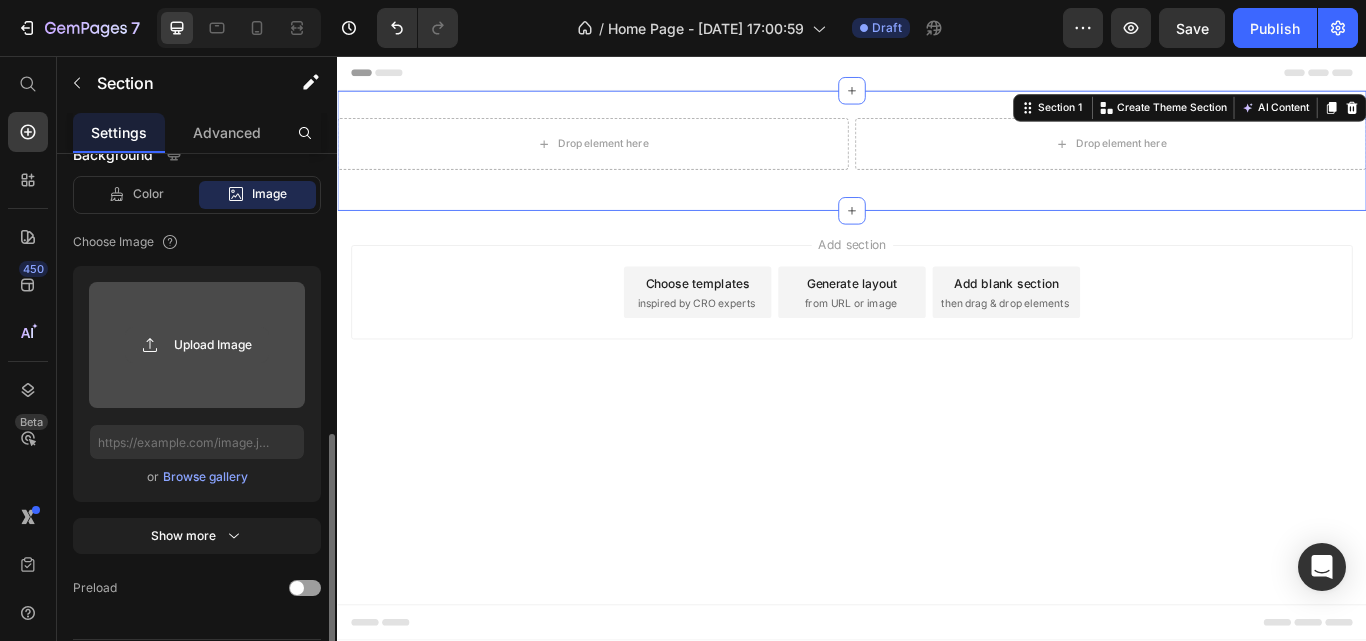 click 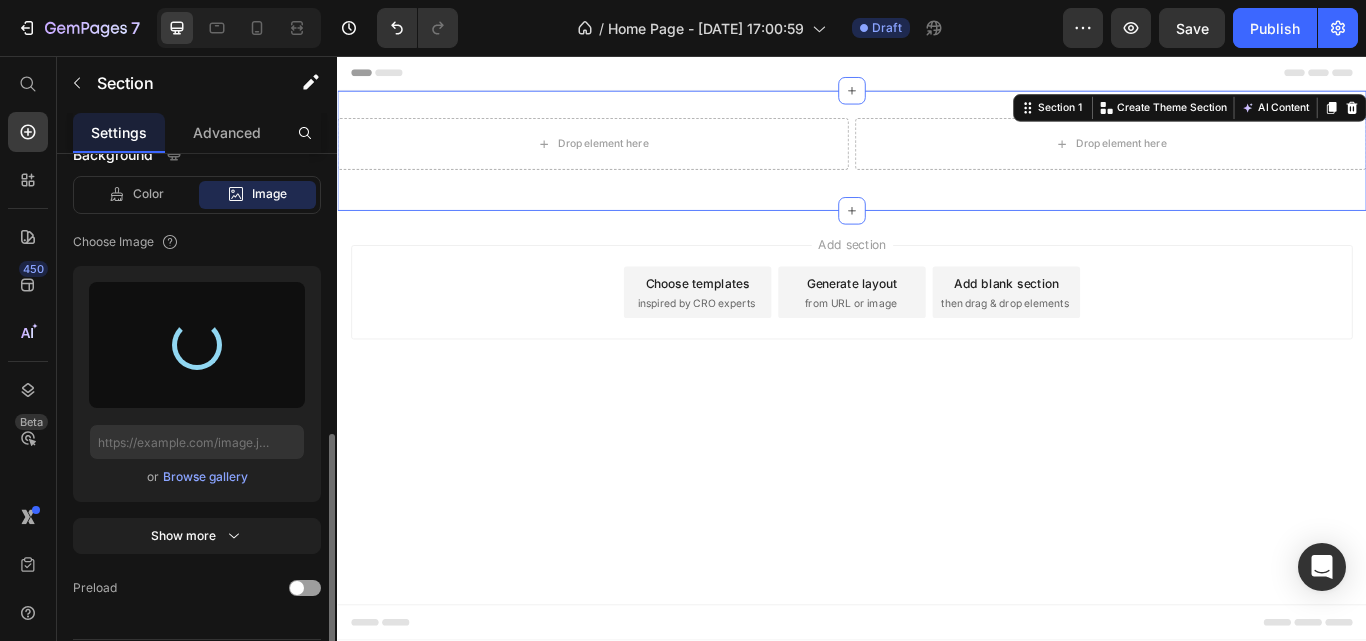 type on "https://cdn.shopify.com/s/files/1/0581/4979/7970/files/gempages_574796780101698672-33e2aab9-d682-4f22-b03d-e18a136c065b.jpg" 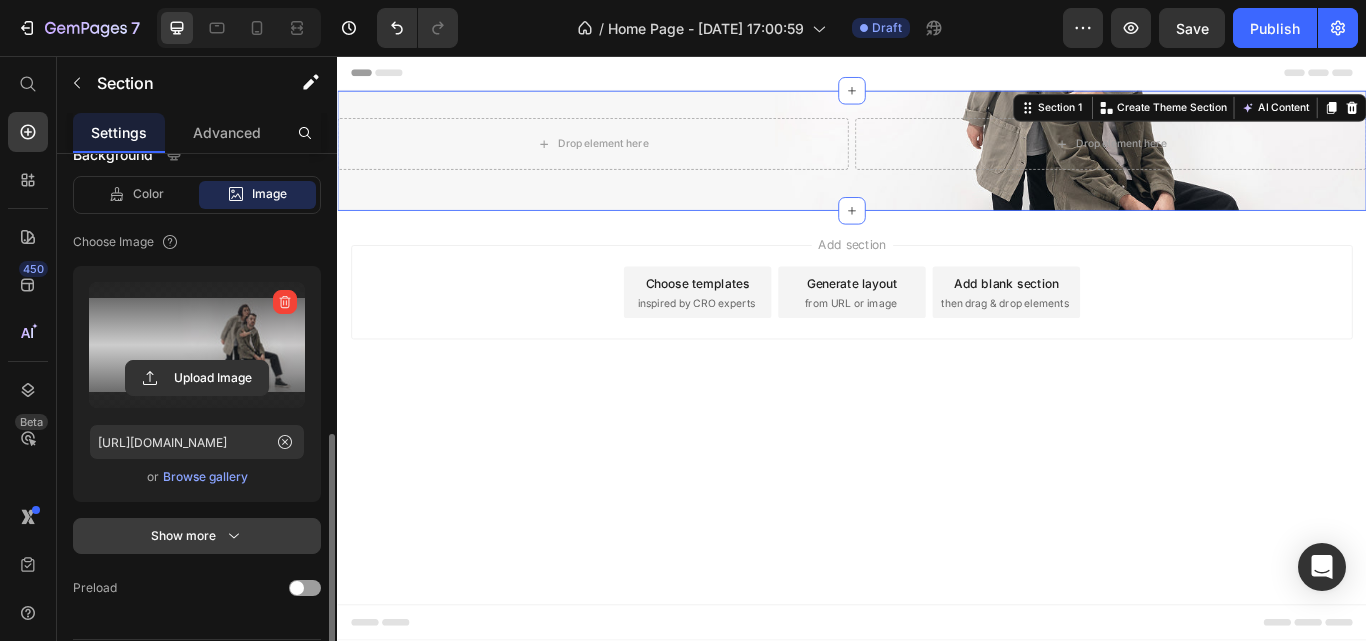 click on "Show more" at bounding box center [197, 536] 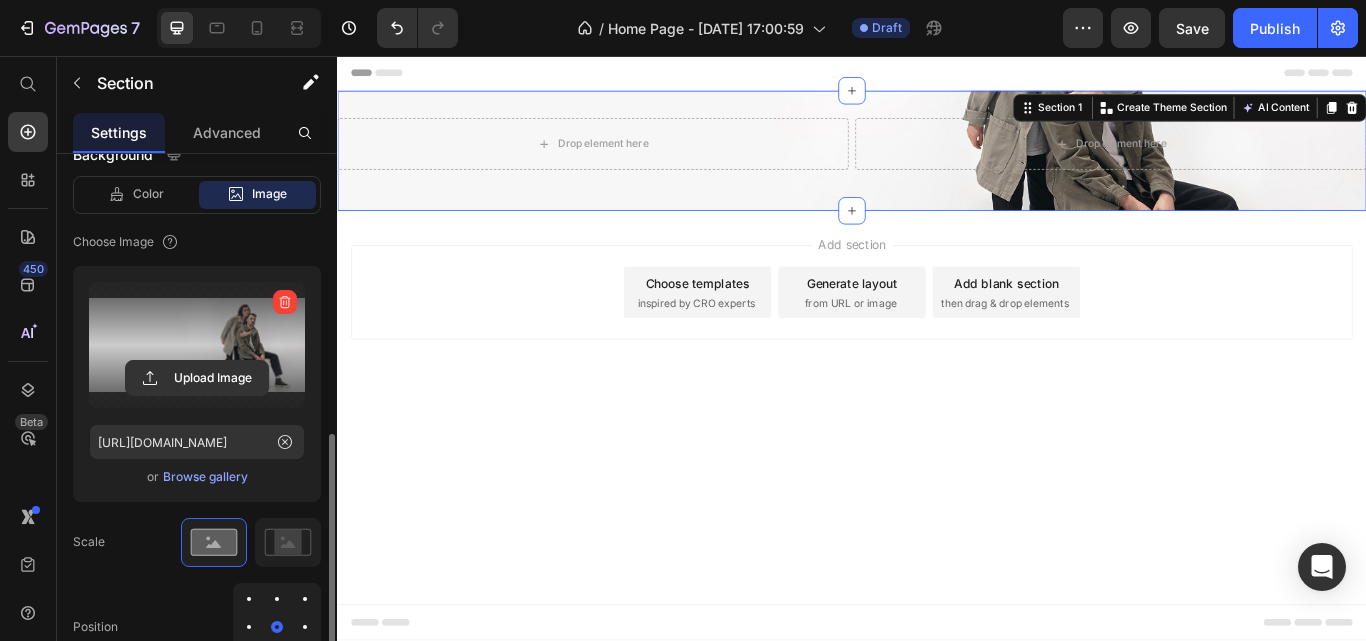 scroll, scrollTop: 937, scrollLeft: 0, axis: vertical 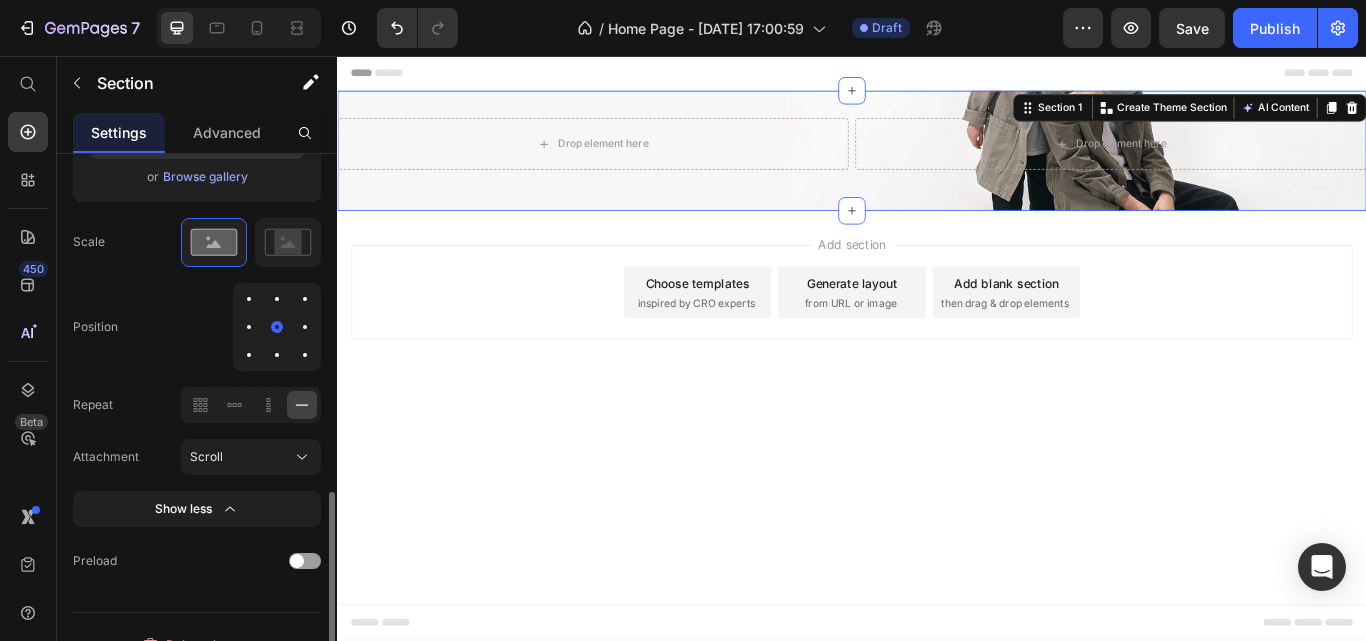 click at bounding box center (305, 327) 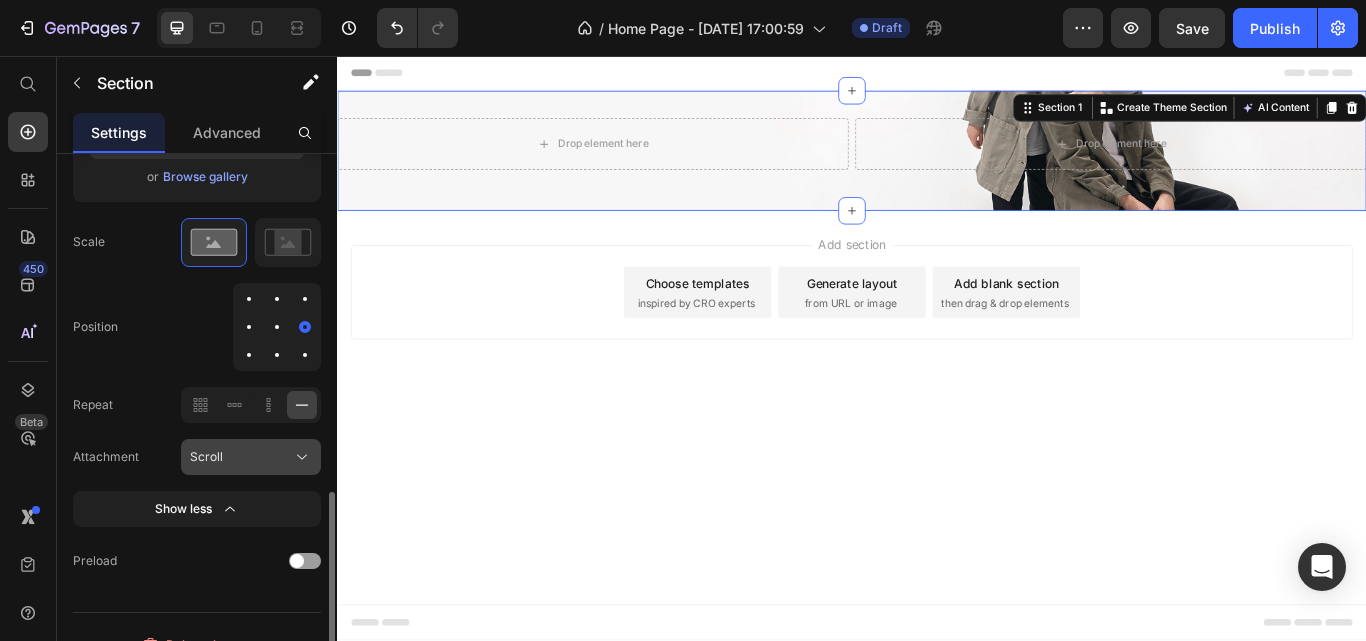 click on "Scroll" 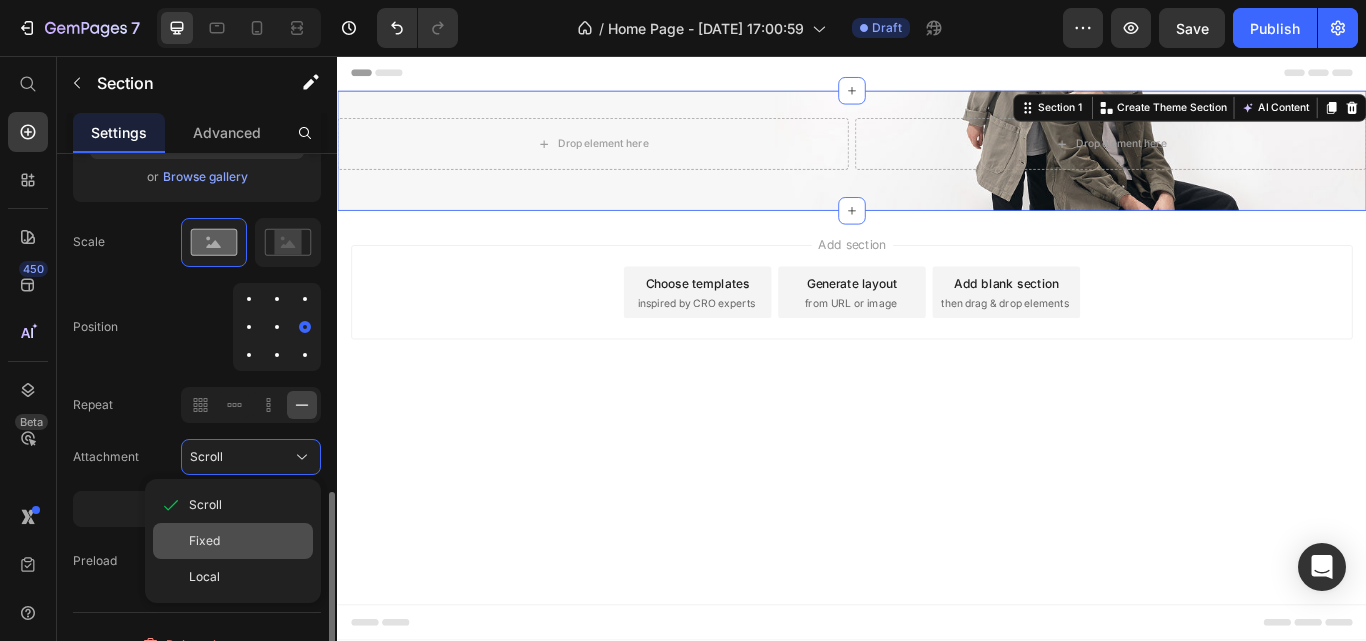 click on "Fixed" at bounding box center [247, 541] 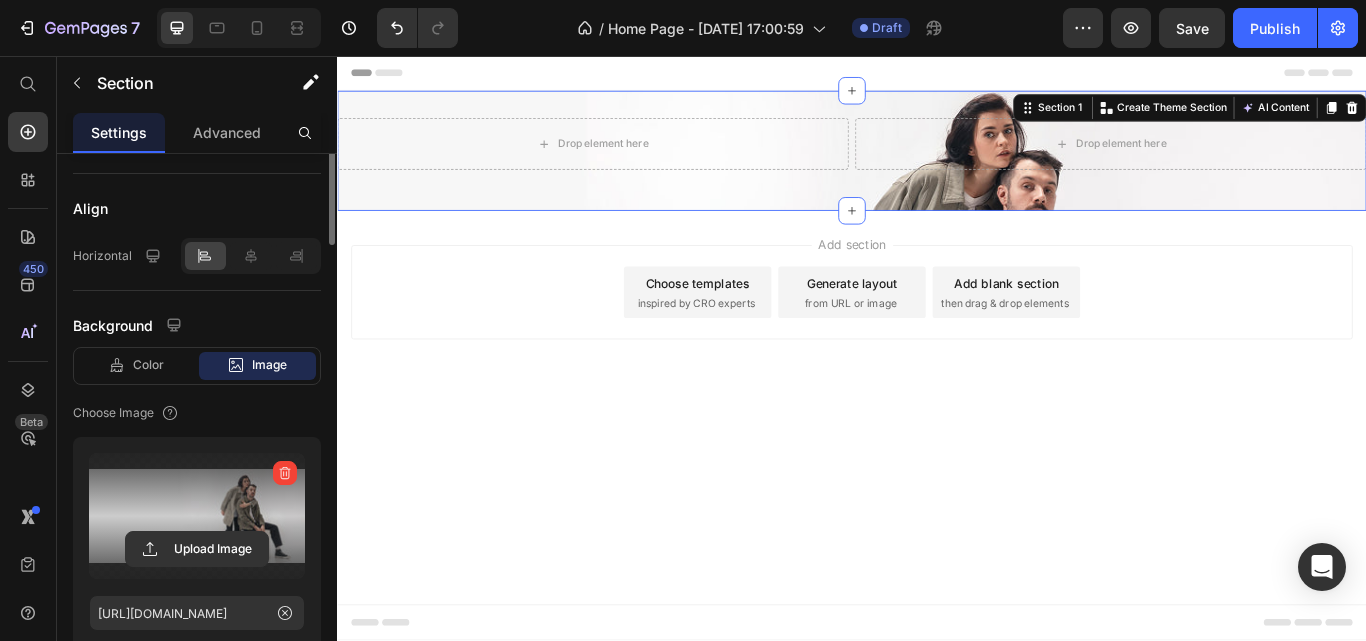scroll, scrollTop: 266, scrollLeft: 0, axis: vertical 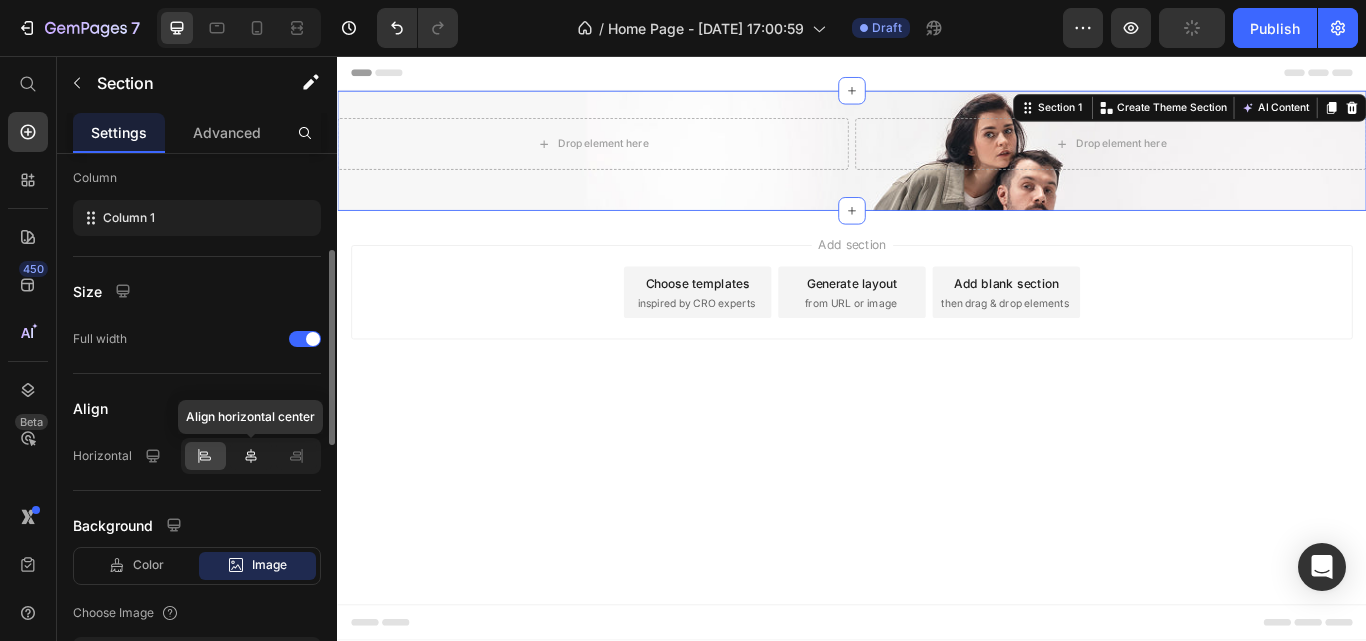 click 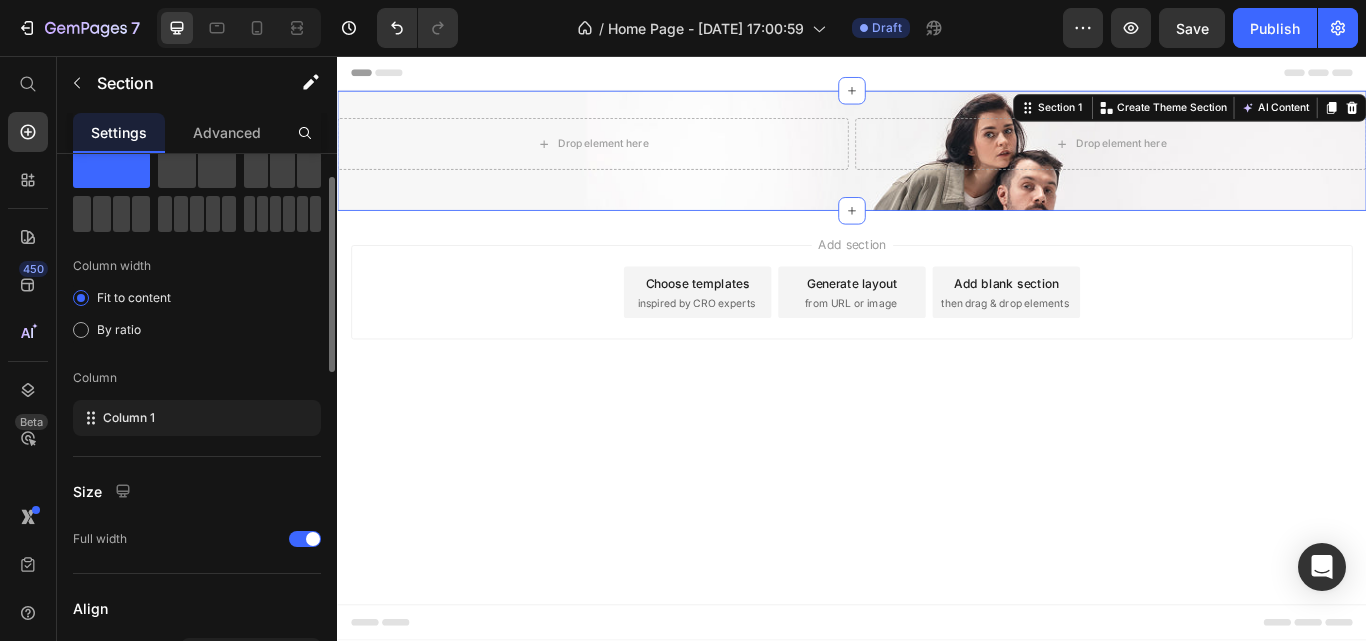 scroll, scrollTop: 0, scrollLeft: 0, axis: both 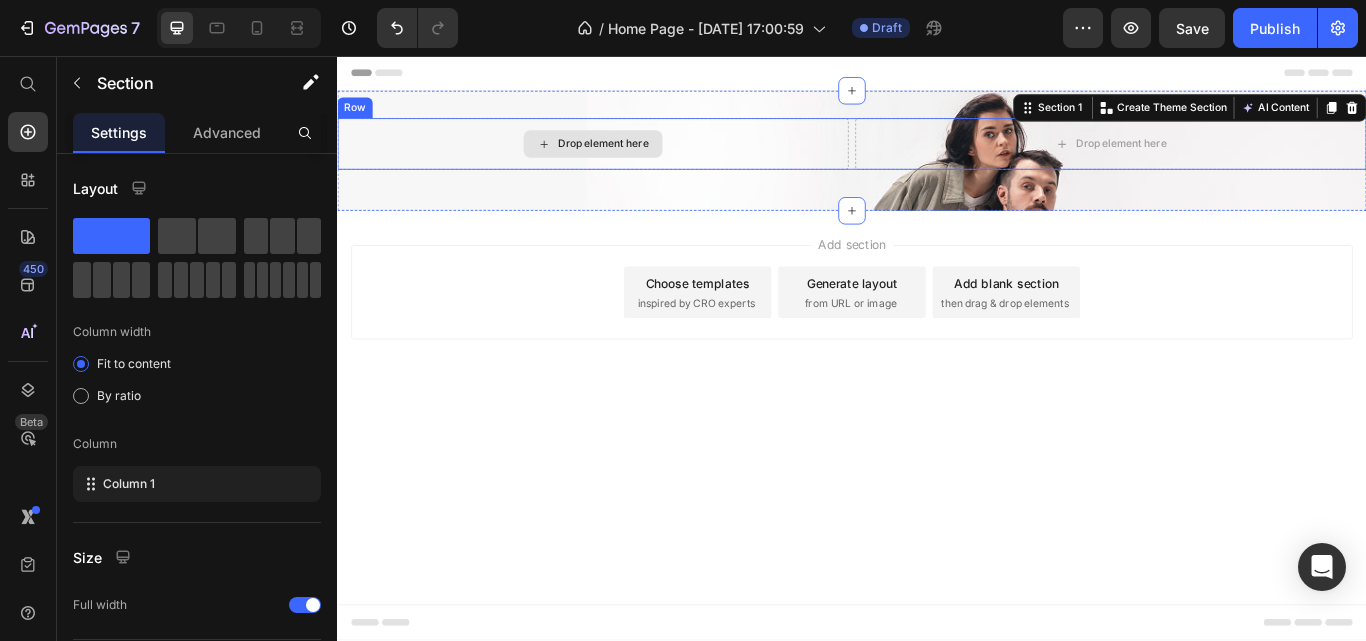 click on "Drop element here" at bounding box center [647, 159] 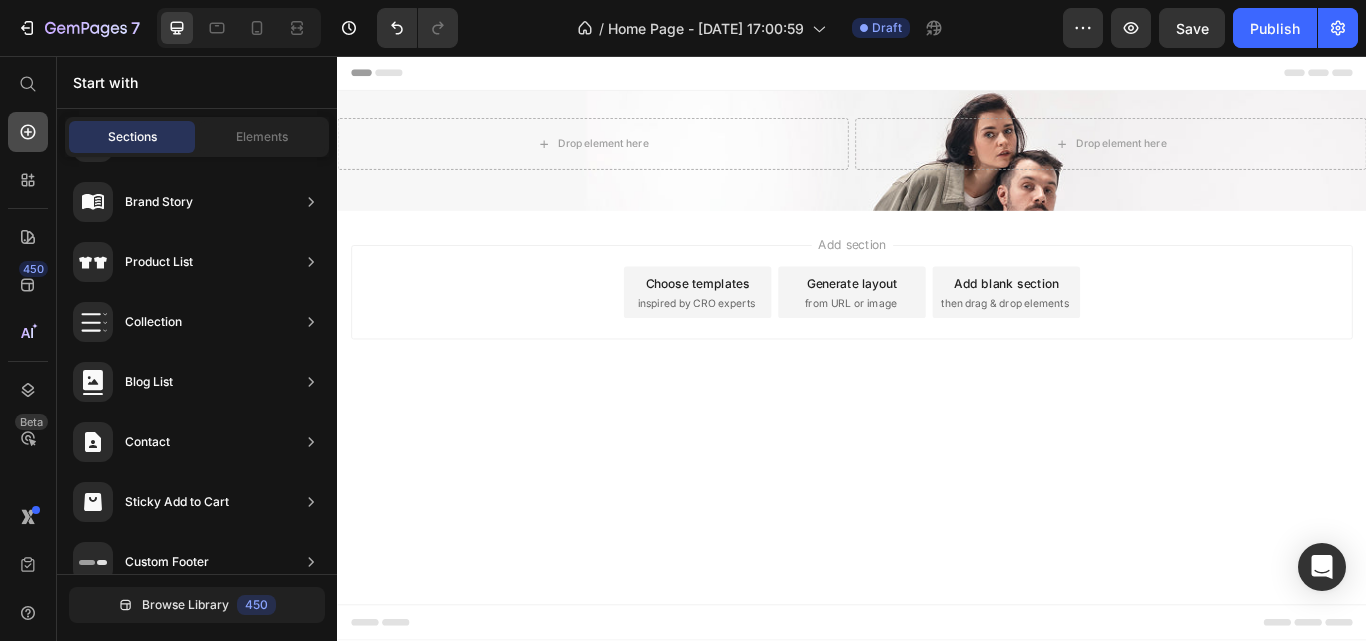 click 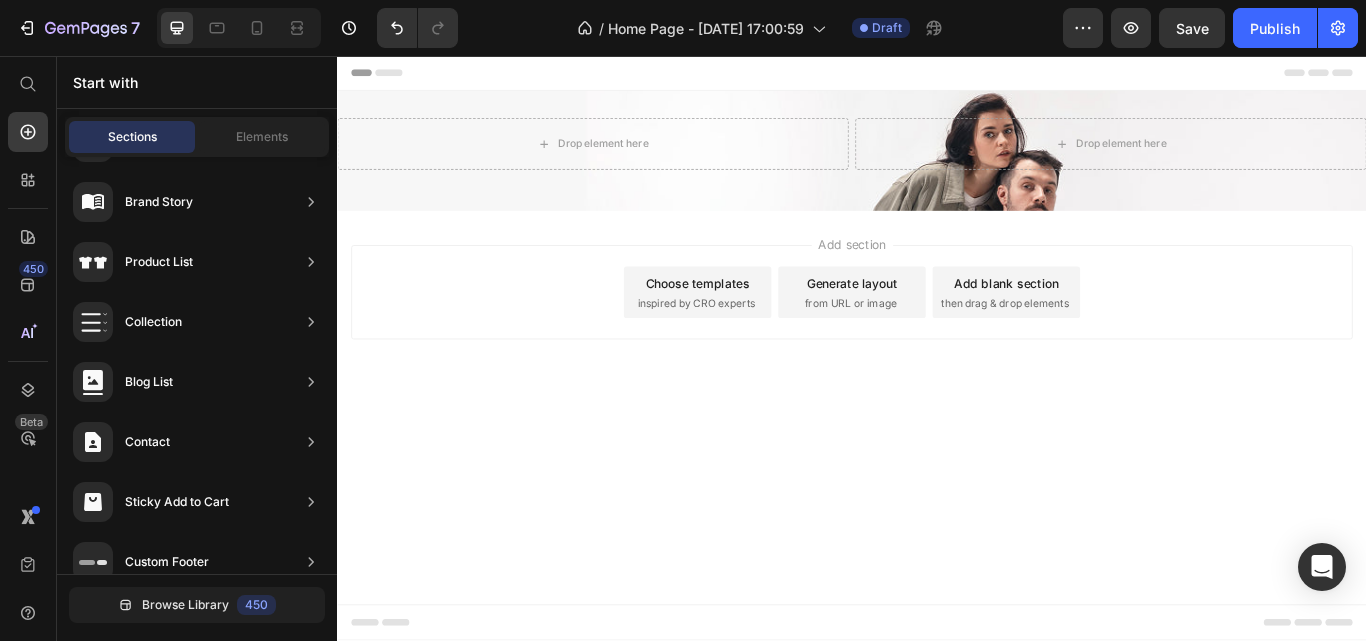 click on "Elements" at bounding box center [262, 137] 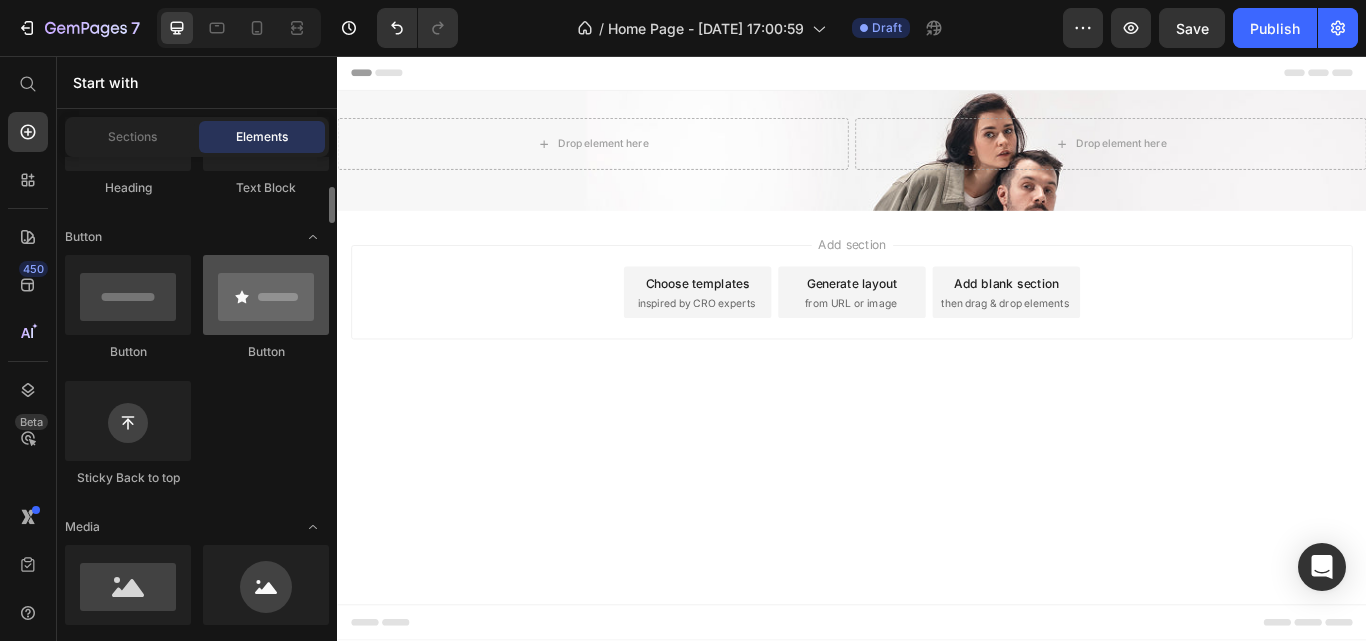 scroll, scrollTop: 100, scrollLeft: 0, axis: vertical 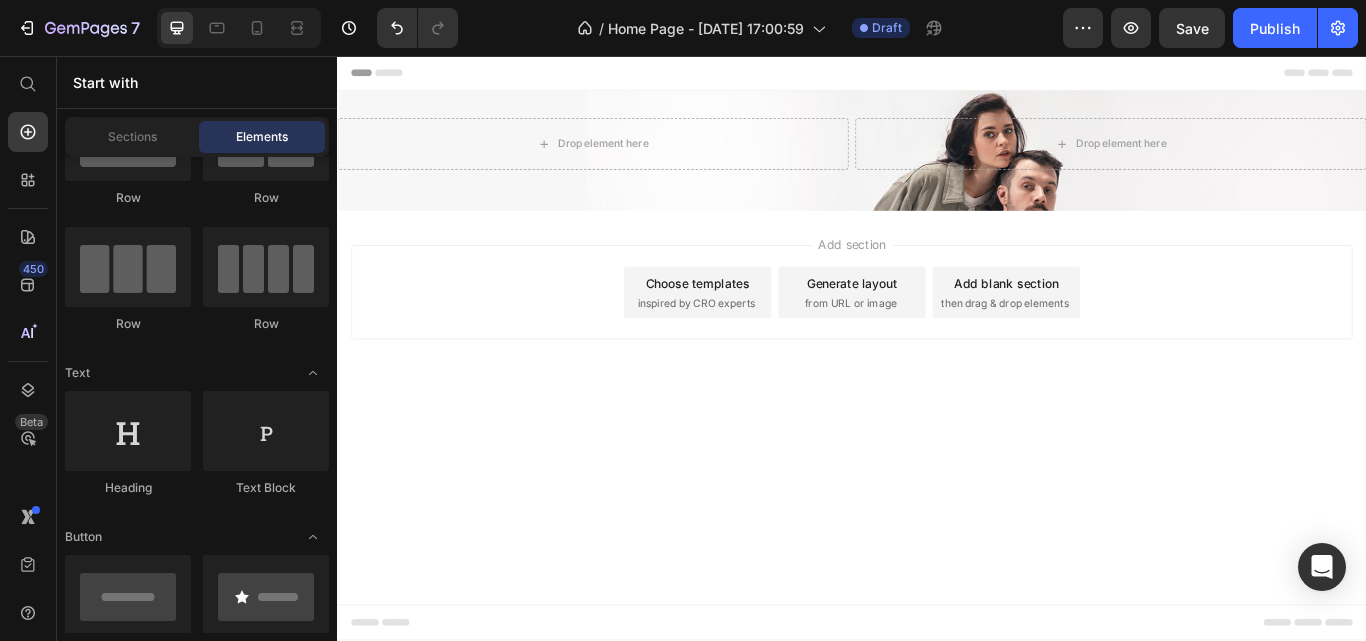 drag, startPoint x: 881, startPoint y: 209, endPoint x: 649, endPoint y: 178, distance: 234.06195 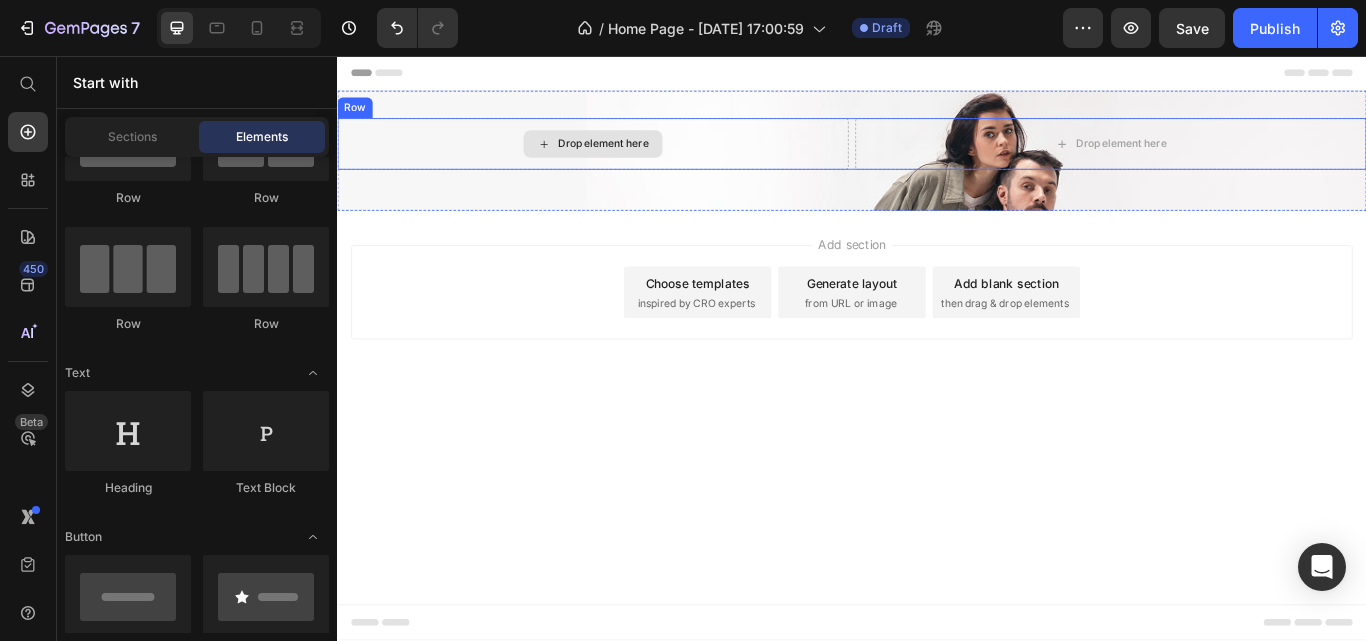 click on "Drop element here" at bounding box center (647, 159) 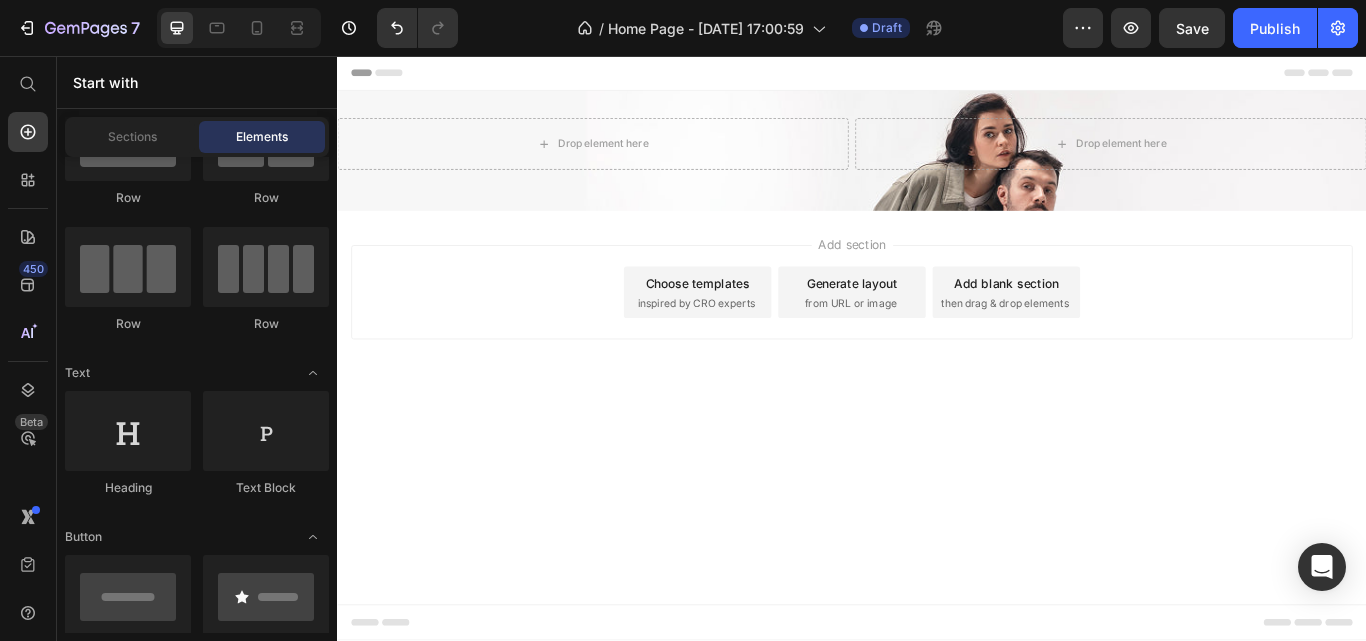 click at bounding box center (128, 431) 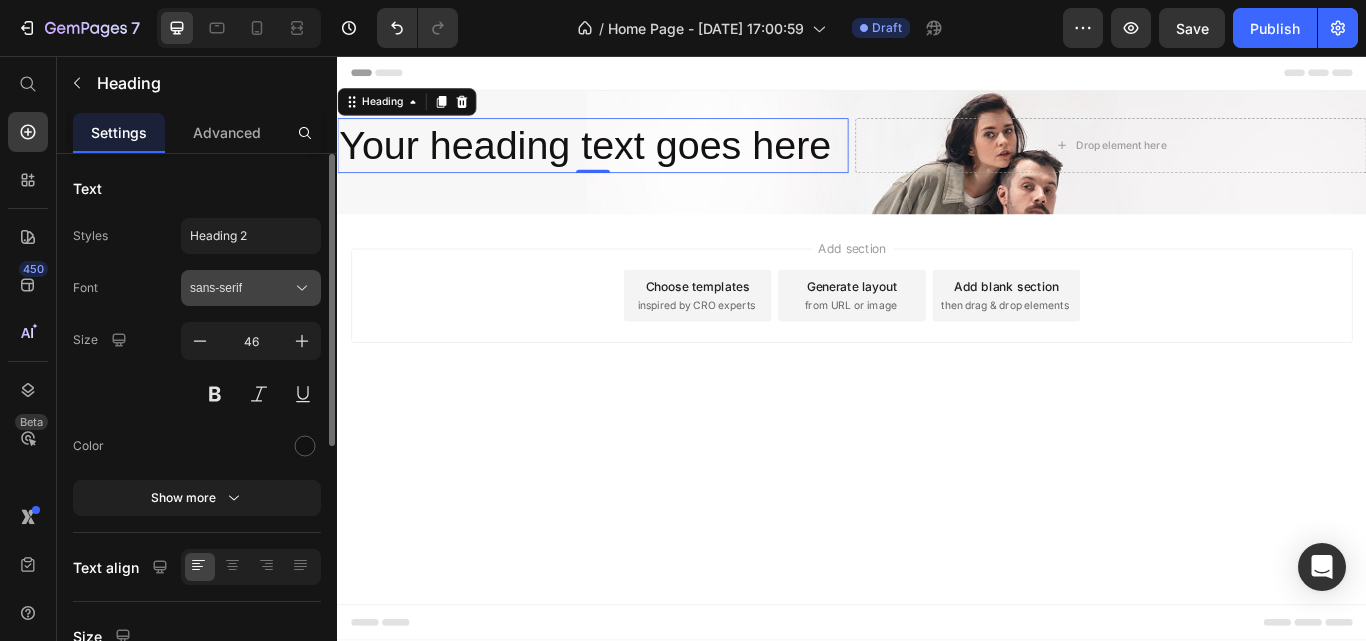 click on "sans-serif" at bounding box center (251, 288) 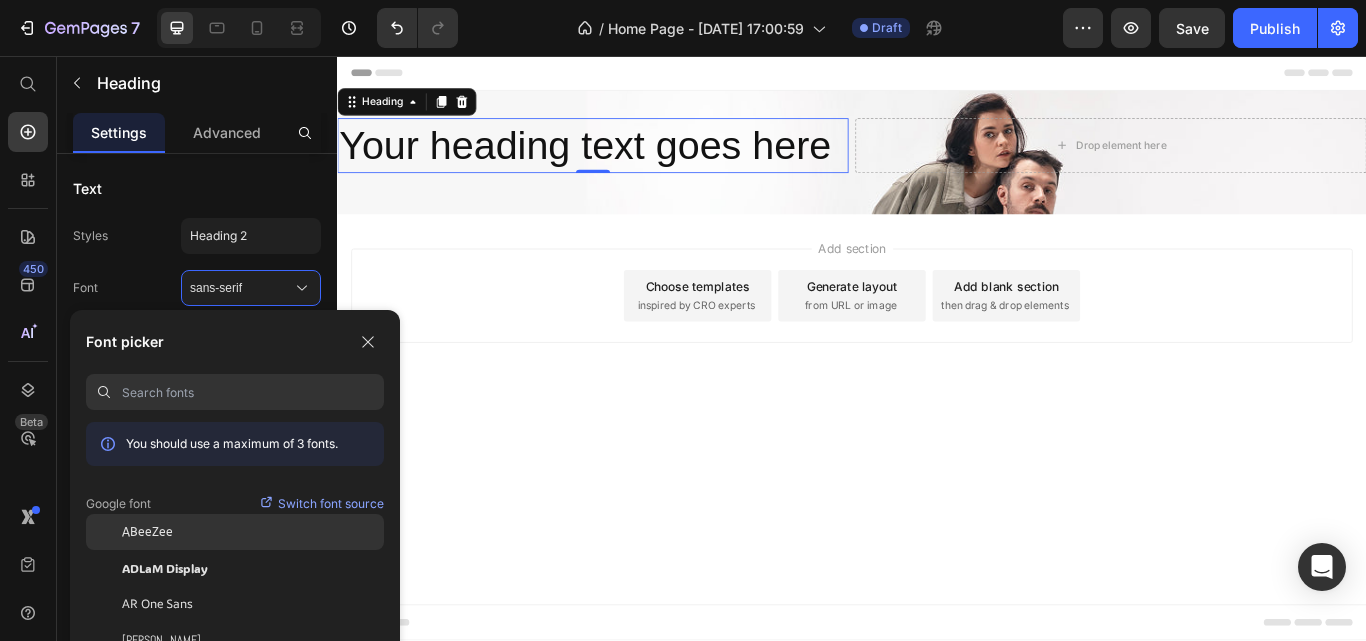 click on "ABeeZee" at bounding box center (147, 532) 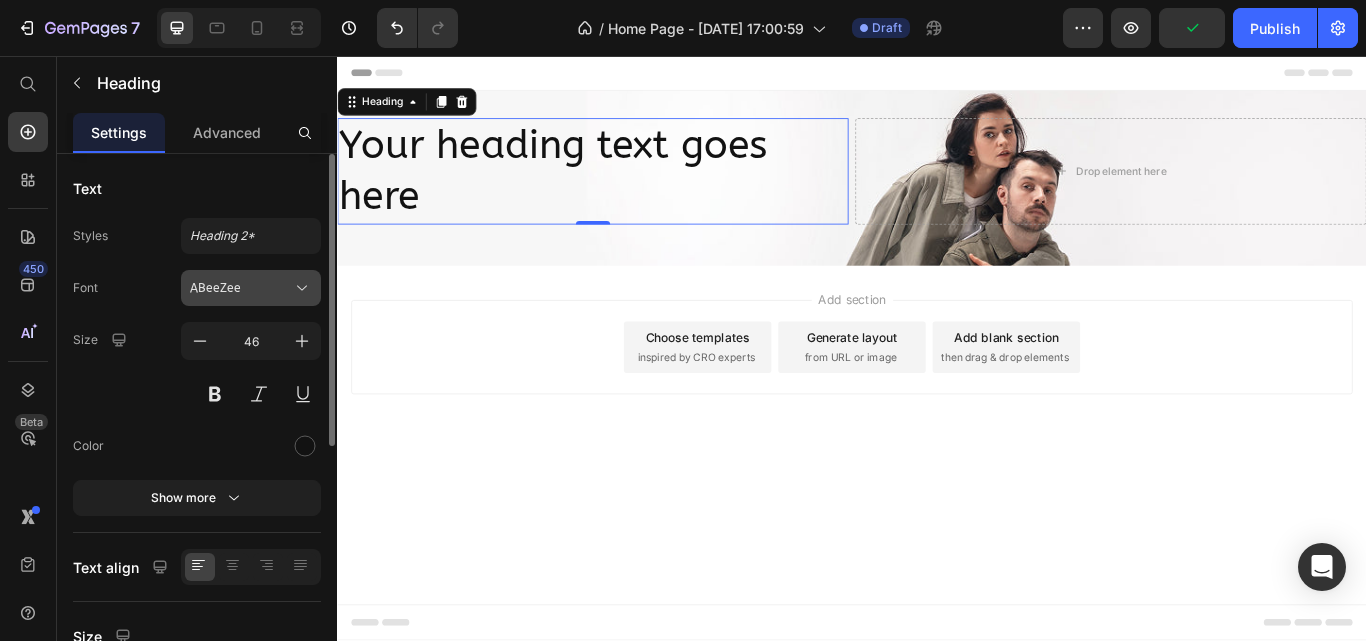 click on "ABeeZee" at bounding box center [251, 288] 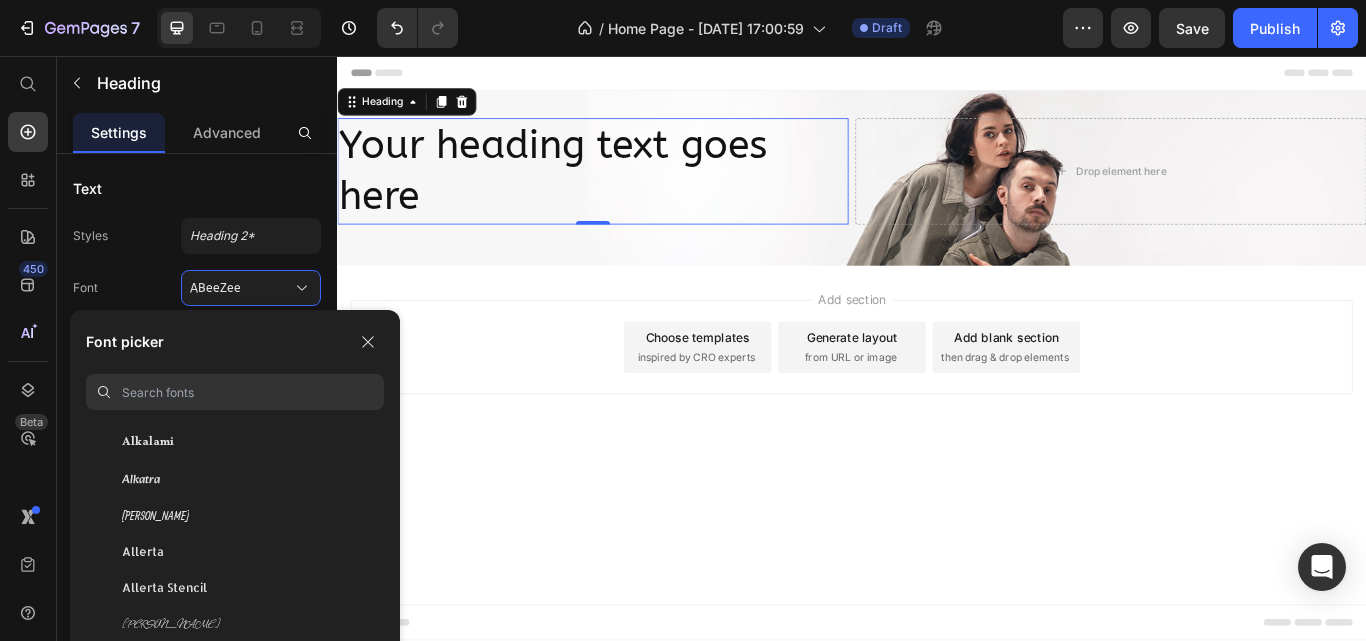 scroll, scrollTop: 1900, scrollLeft: 0, axis: vertical 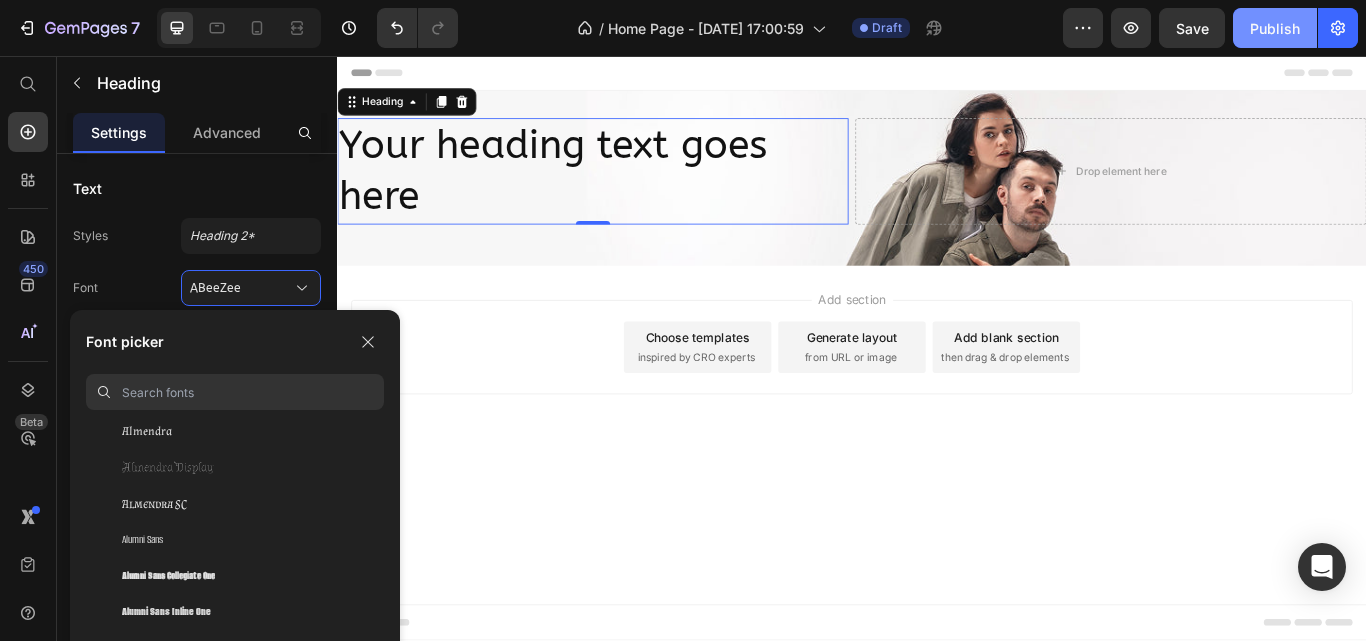 click on "Publish" 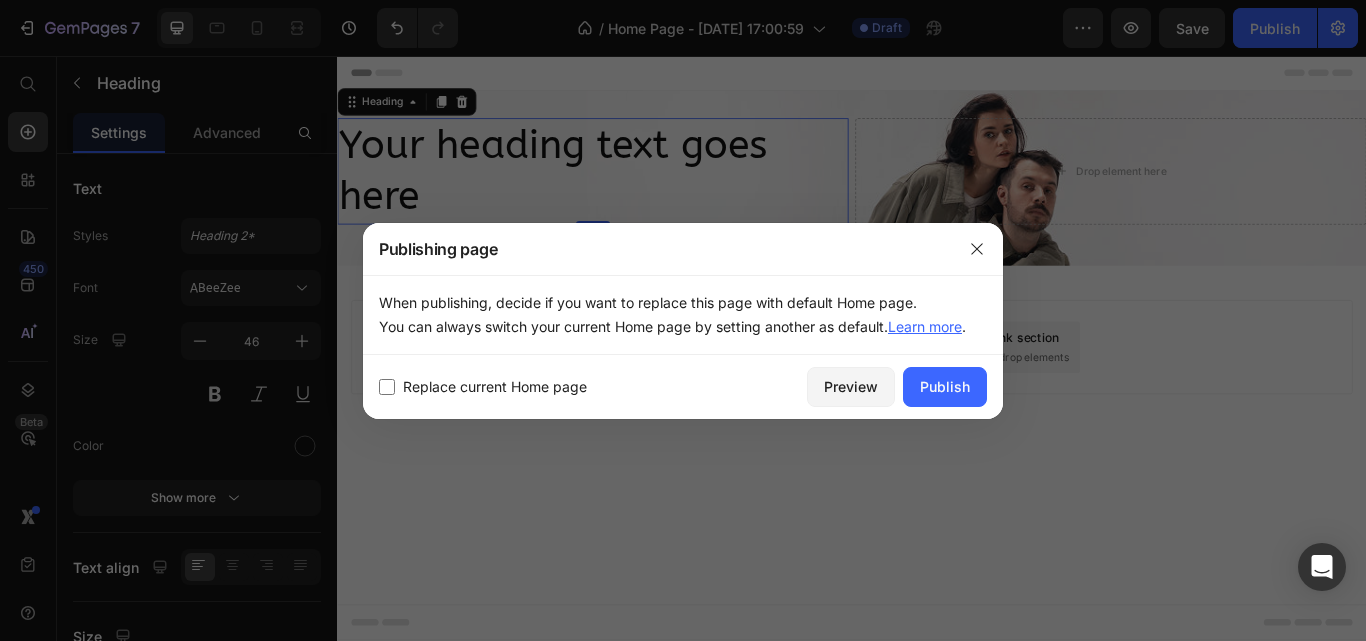 click on "Replace current Home page" at bounding box center (495, 387) 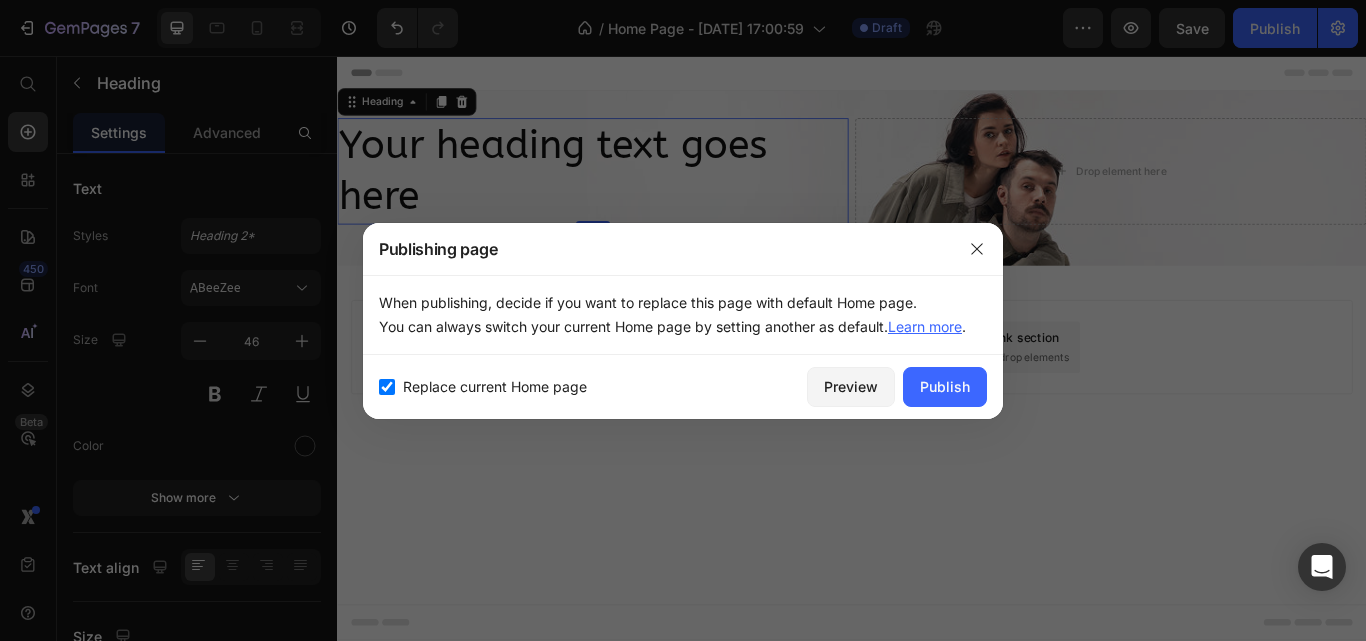 checkbox on "true" 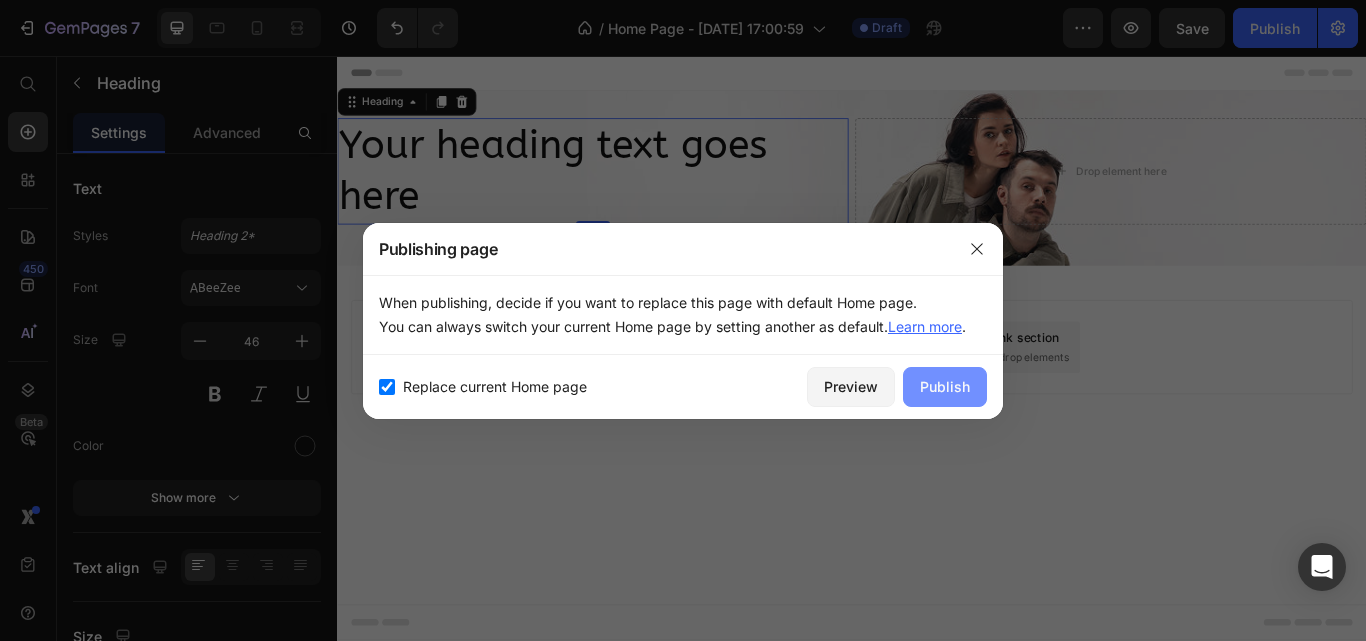click on "Publish" at bounding box center [945, 387] 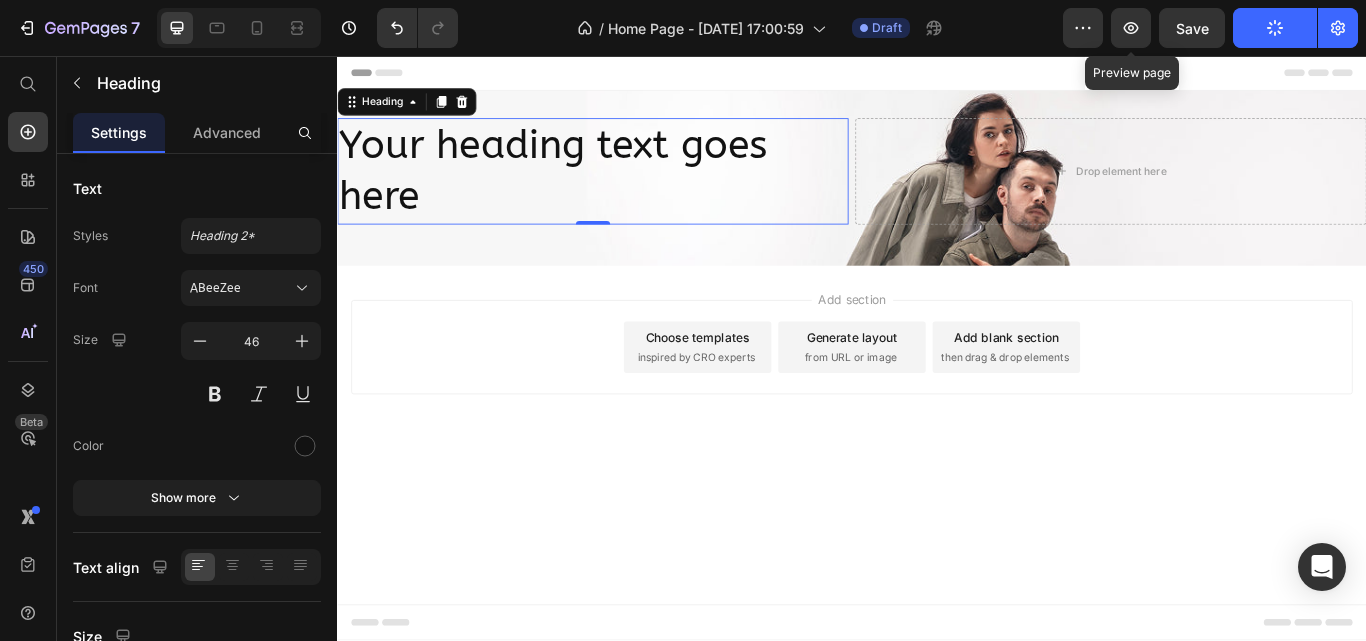 drag, startPoint x: 1469, startPoint y: 80, endPoint x: 1365, endPoint y: 314, distance: 256.0703 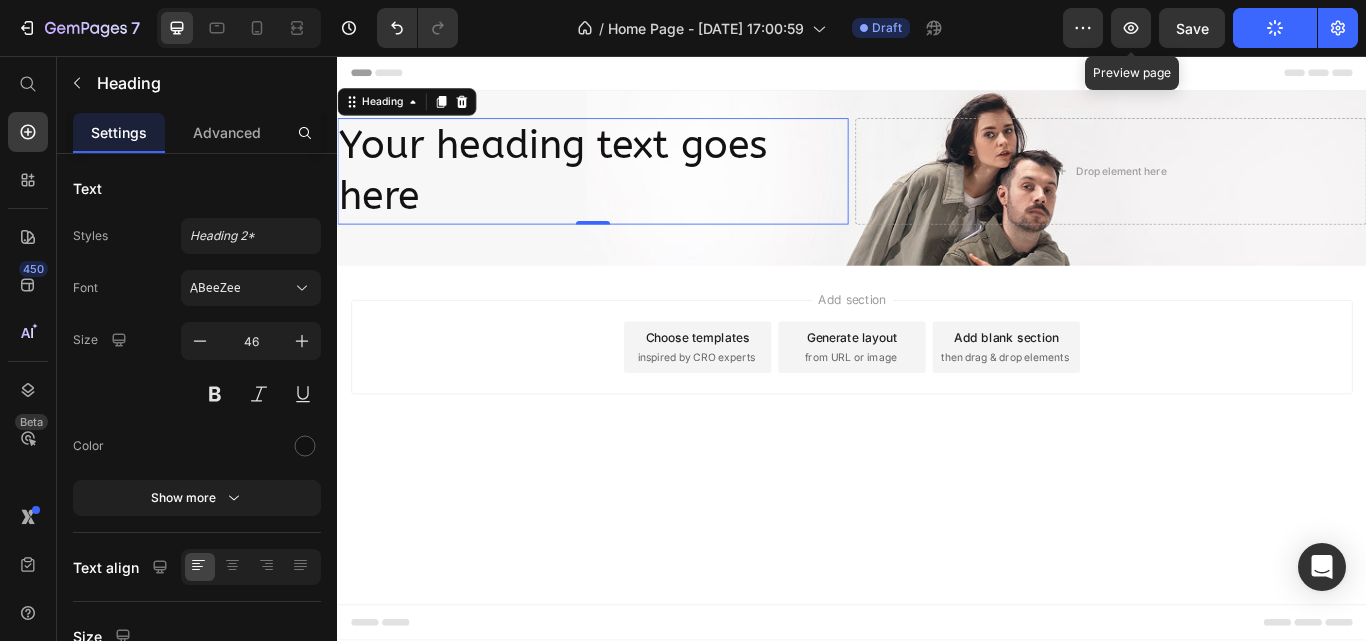 click on "Add section Choose templates inspired by CRO experts Generate layout from URL or image Add blank section then drag & drop elements" at bounding box center (937, 424) 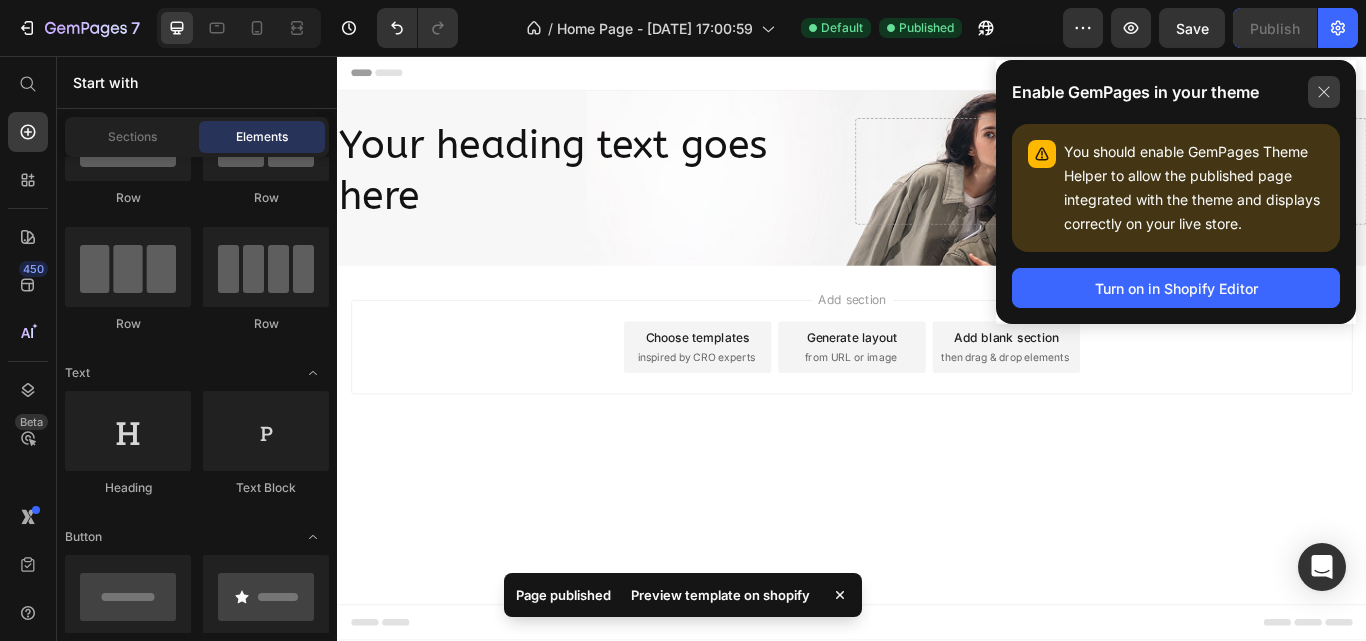 click 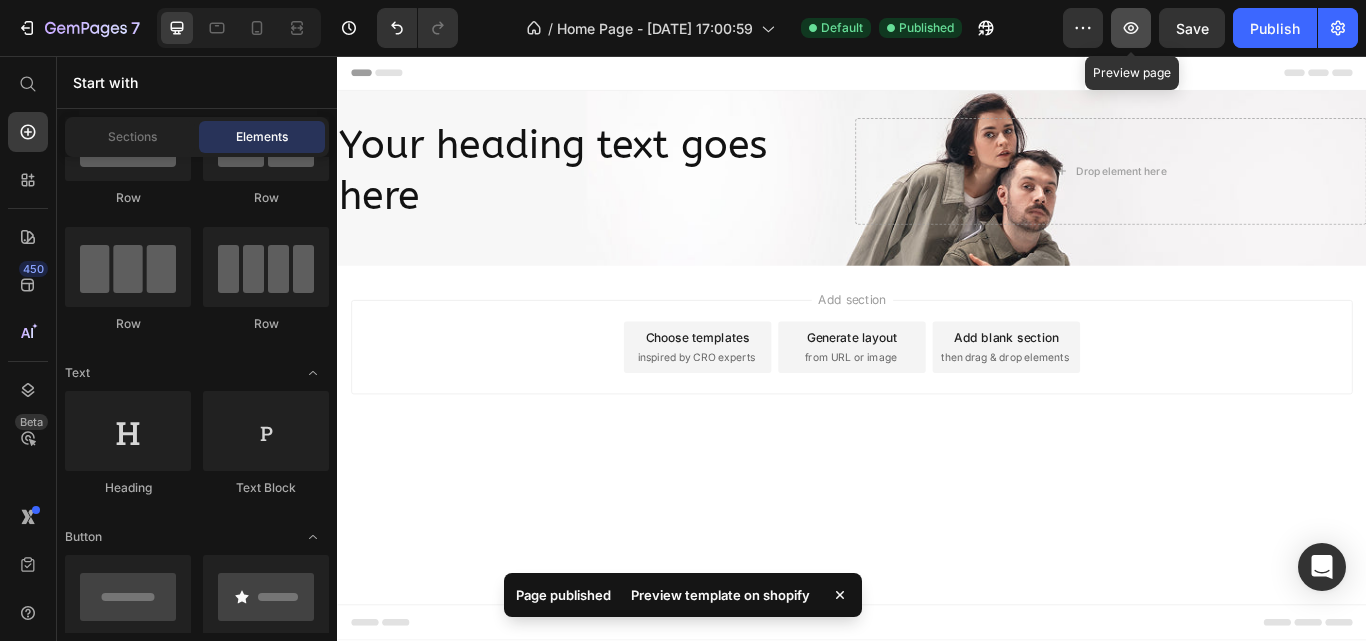 click 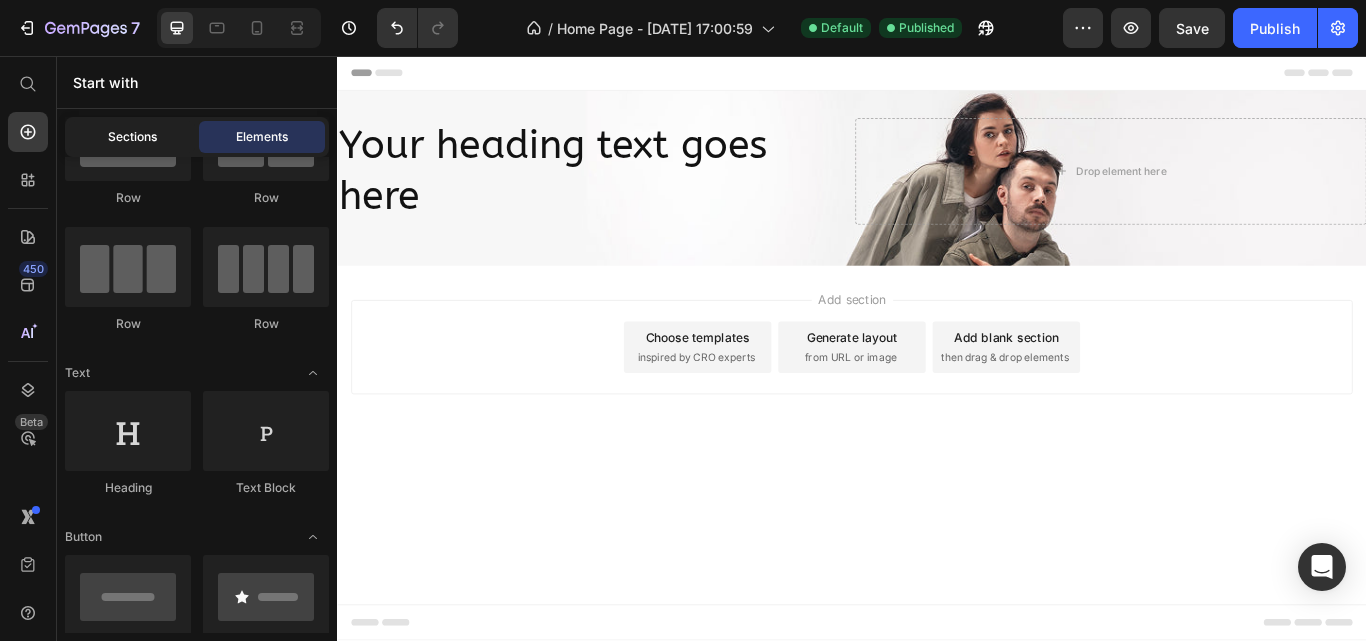 click on "Sections" 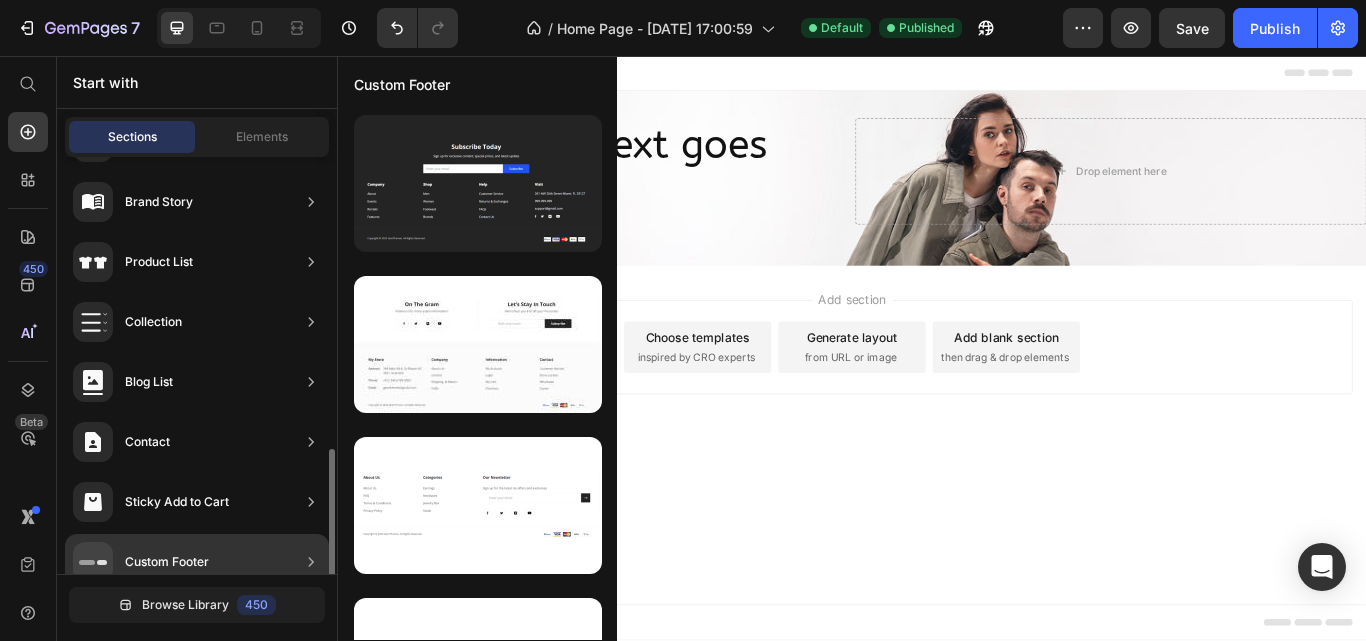 scroll, scrollTop: 743, scrollLeft: 0, axis: vertical 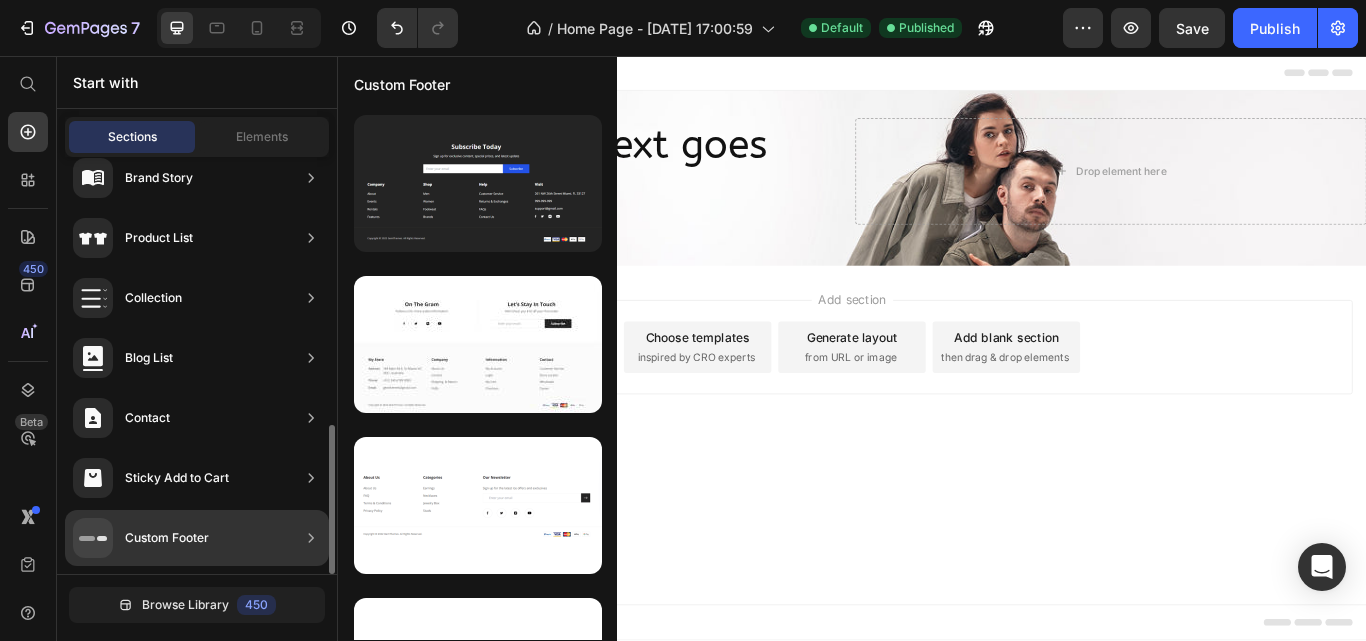 click on "Custom Footer" at bounding box center (167, 538) 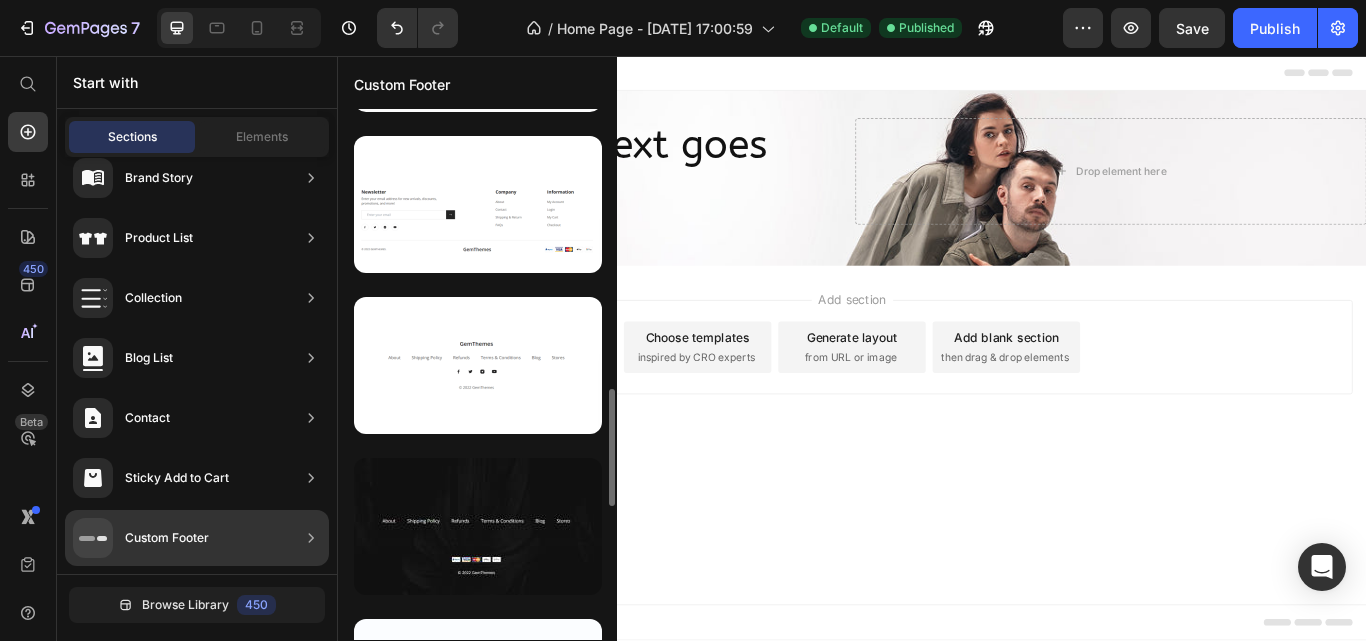 scroll, scrollTop: 1567, scrollLeft: 0, axis: vertical 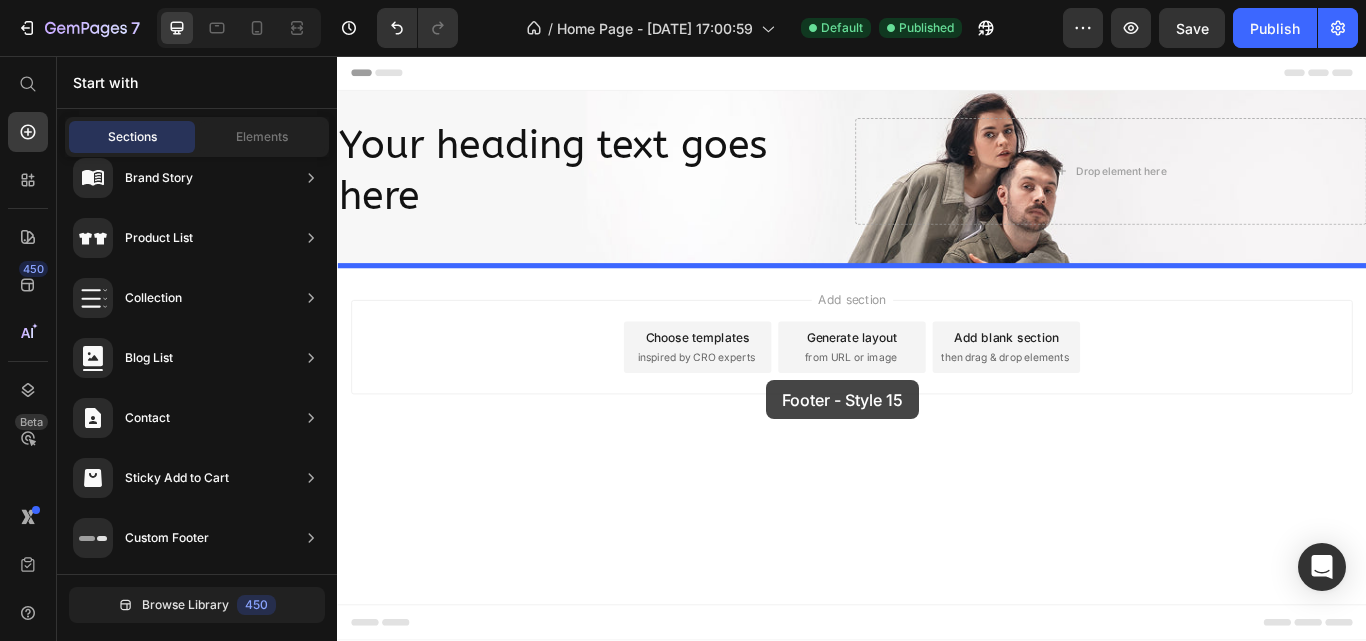 drag, startPoint x: 786, startPoint y: 598, endPoint x: 837, endPoint y: 434, distance: 171.7469 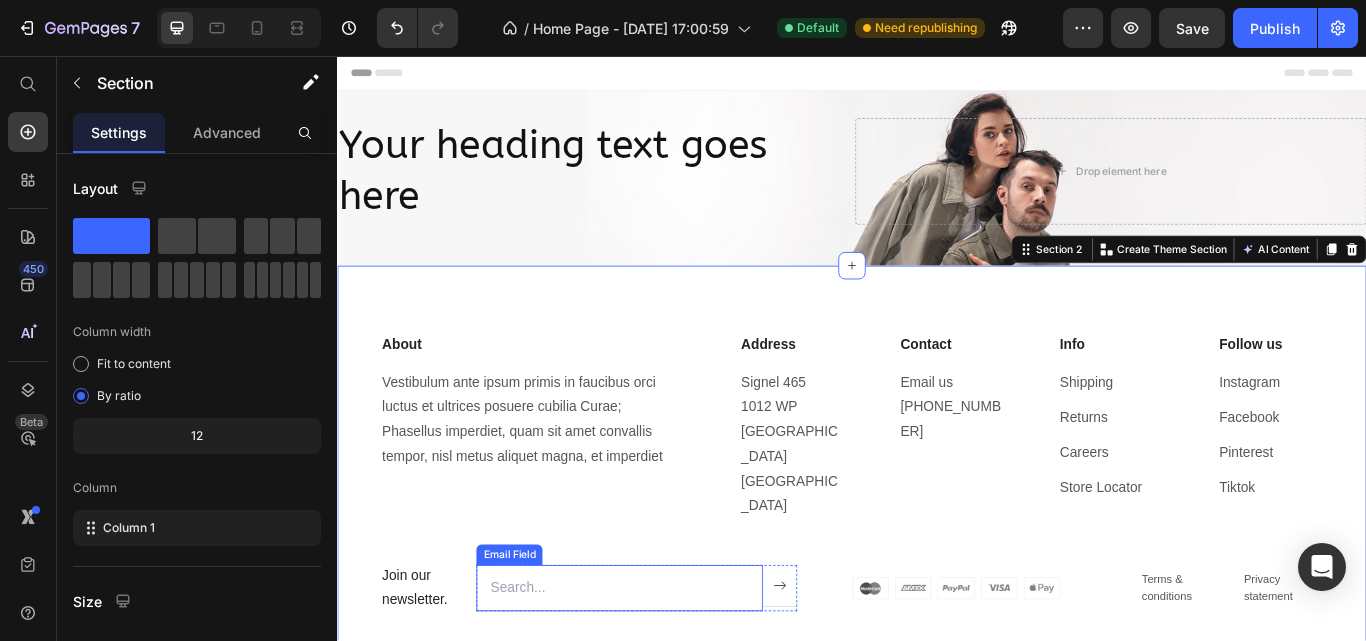 click on "Email Field" at bounding box center (537, 638) 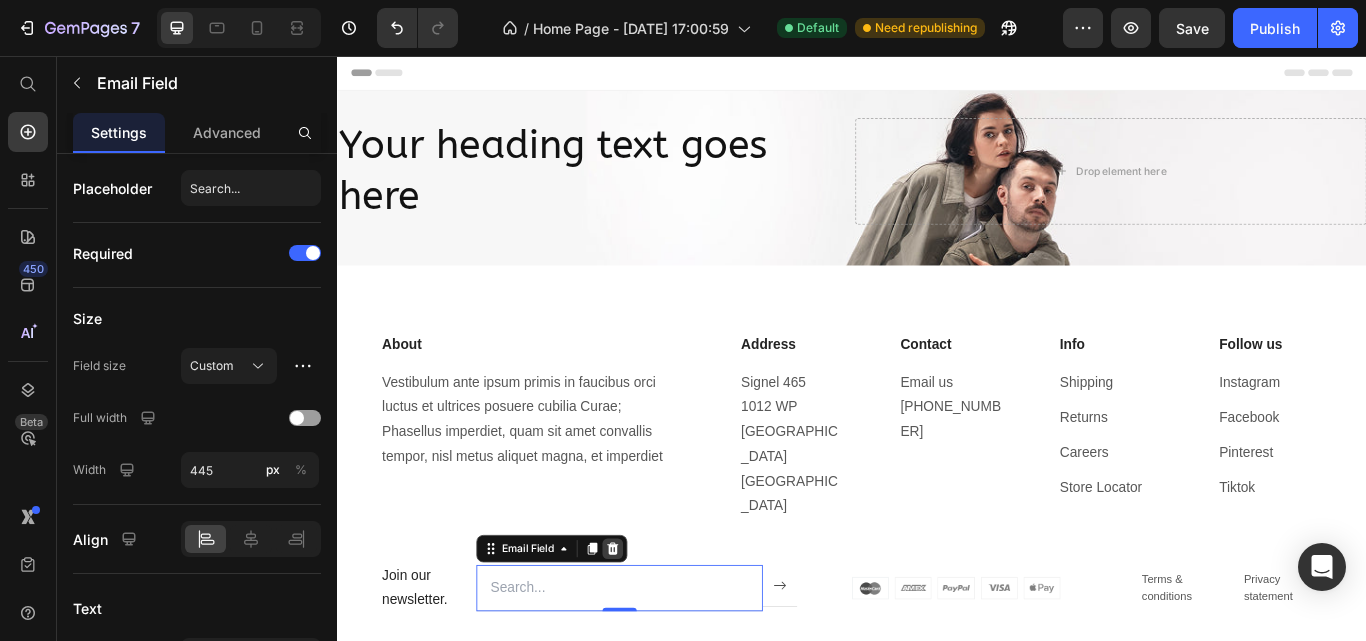 click 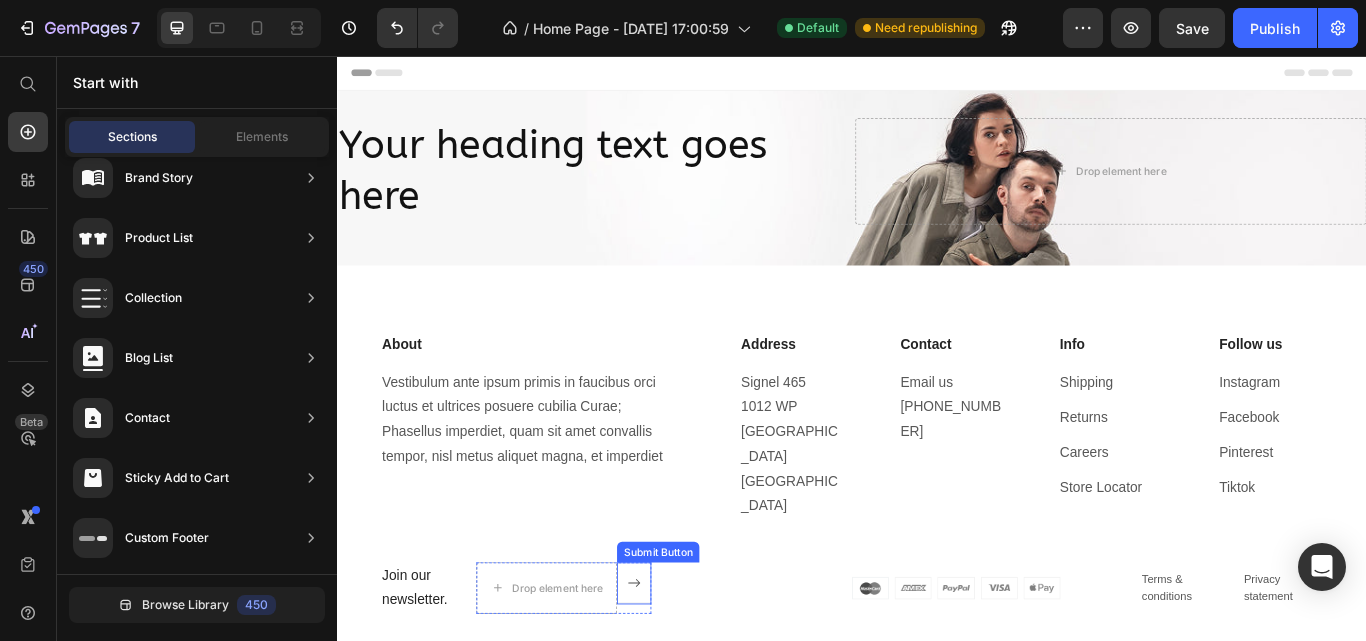click on "Submit Button" at bounding box center [711, 635] 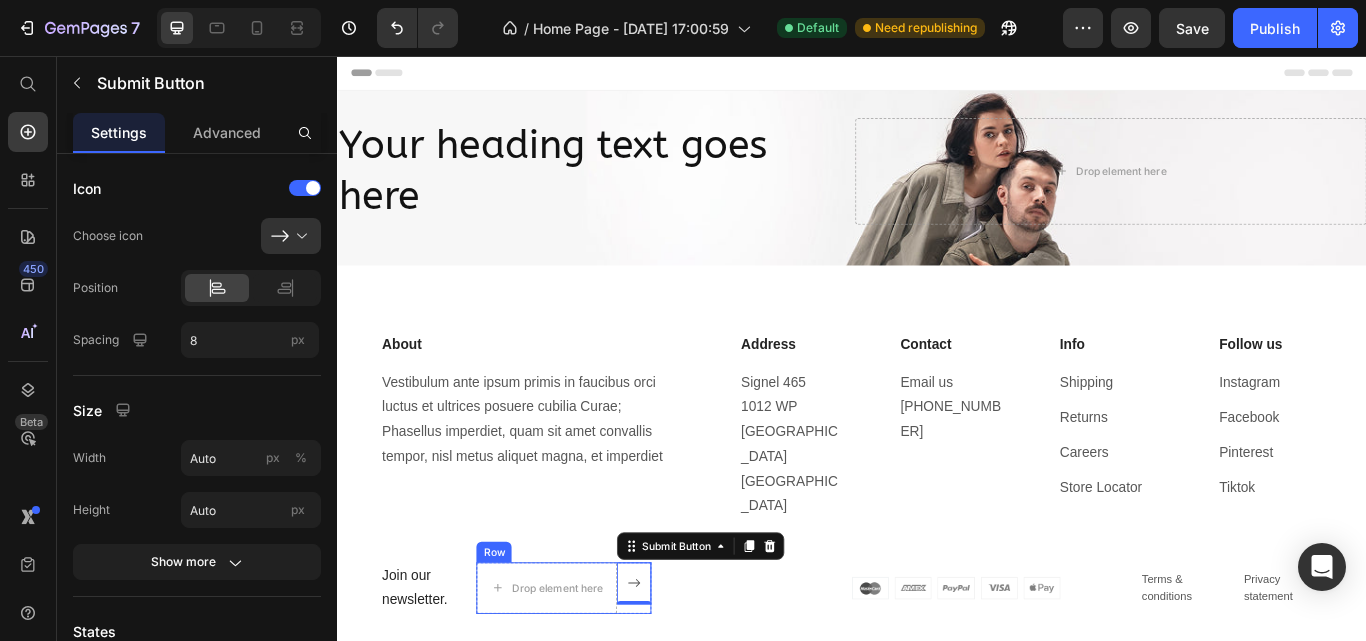 click on "Row" at bounding box center [519, 635] 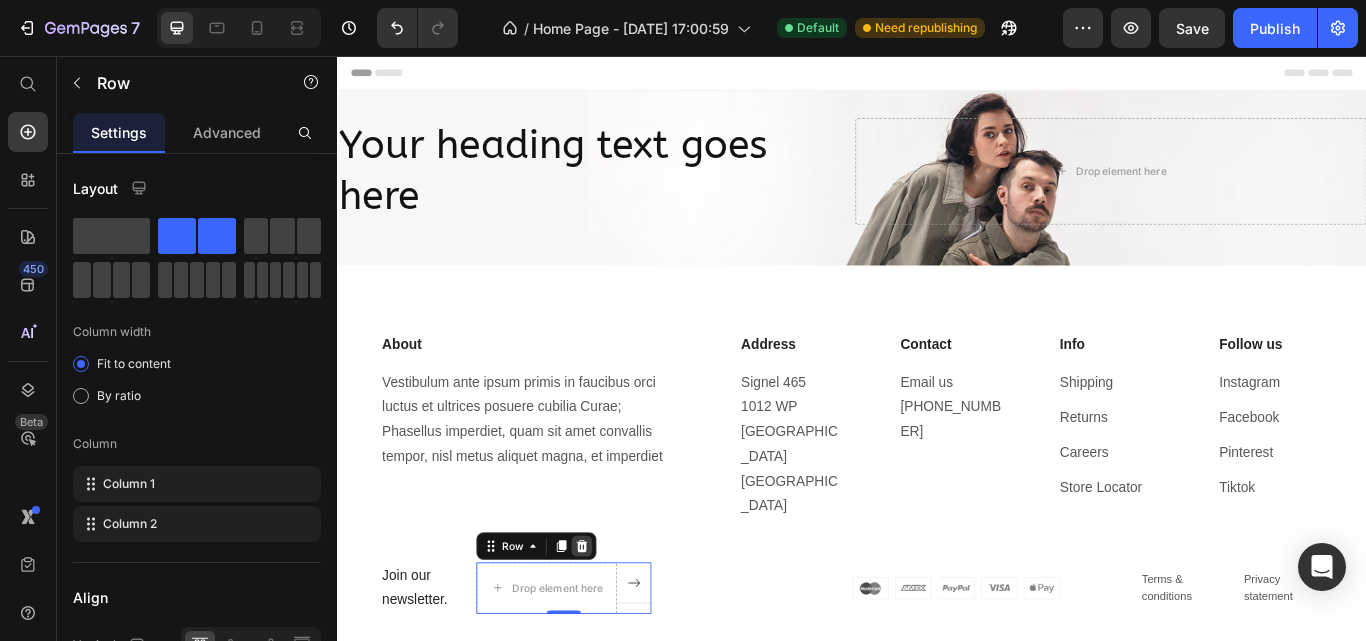 click 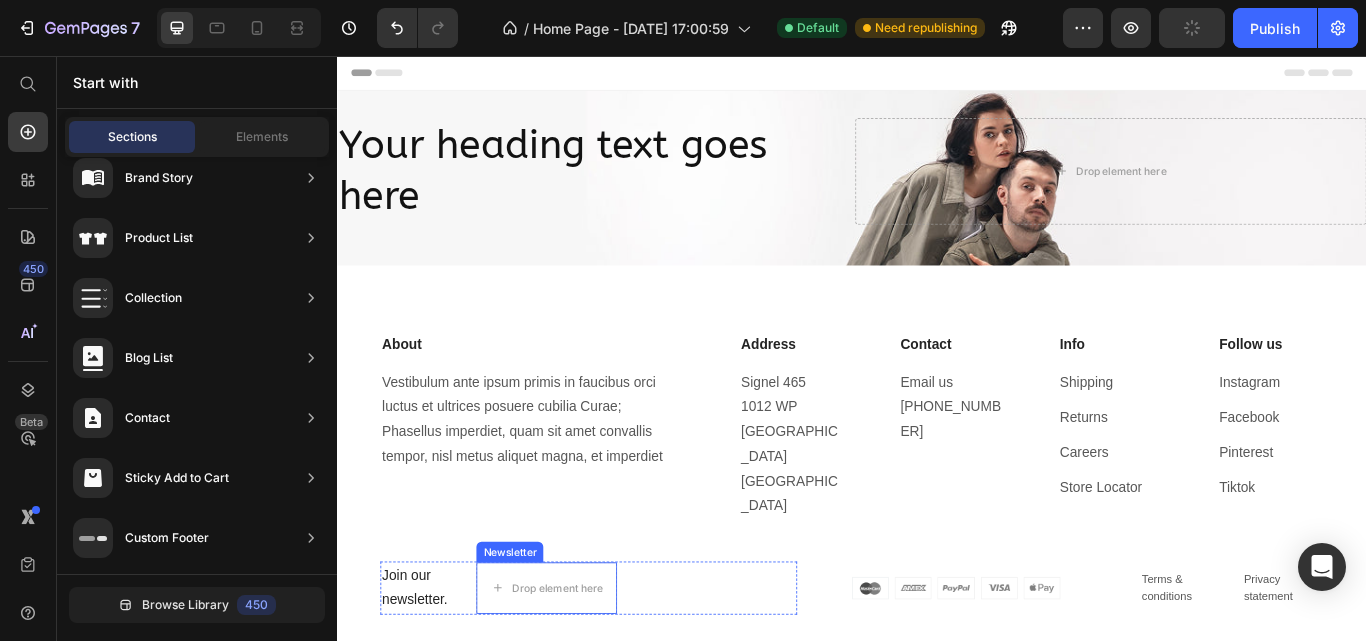 click on "Newsletter" at bounding box center (538, 635) 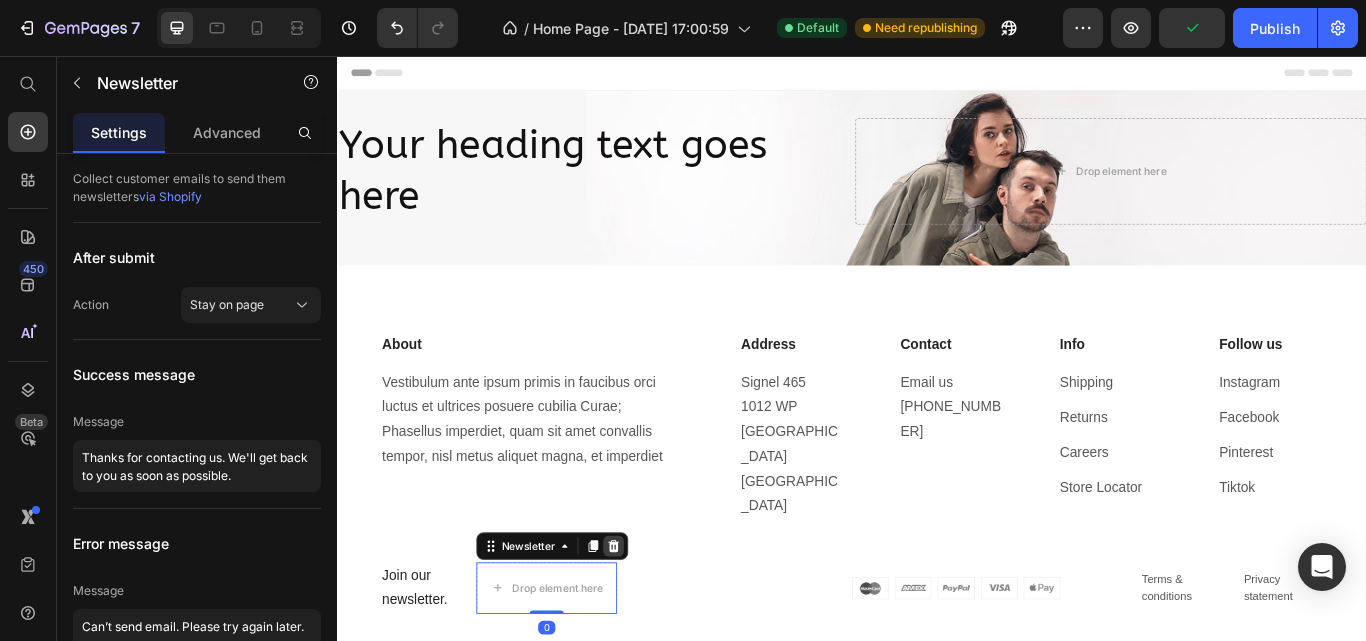 click 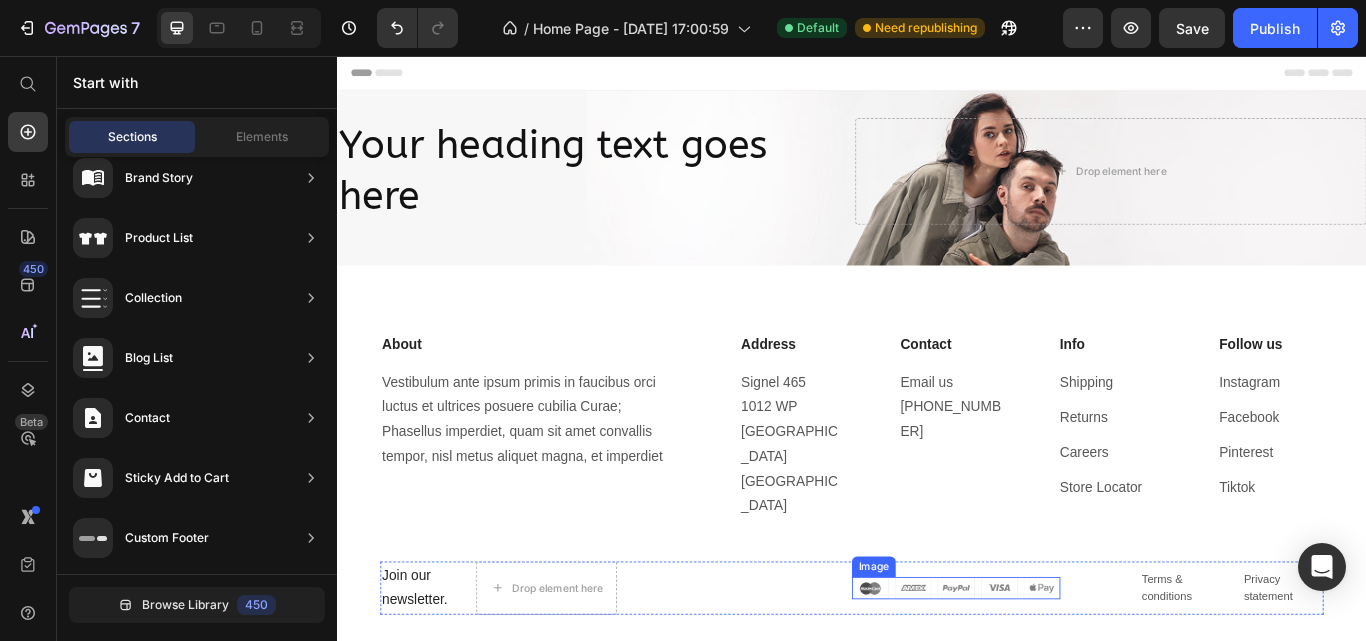 click on "Image" at bounding box center [962, 652] 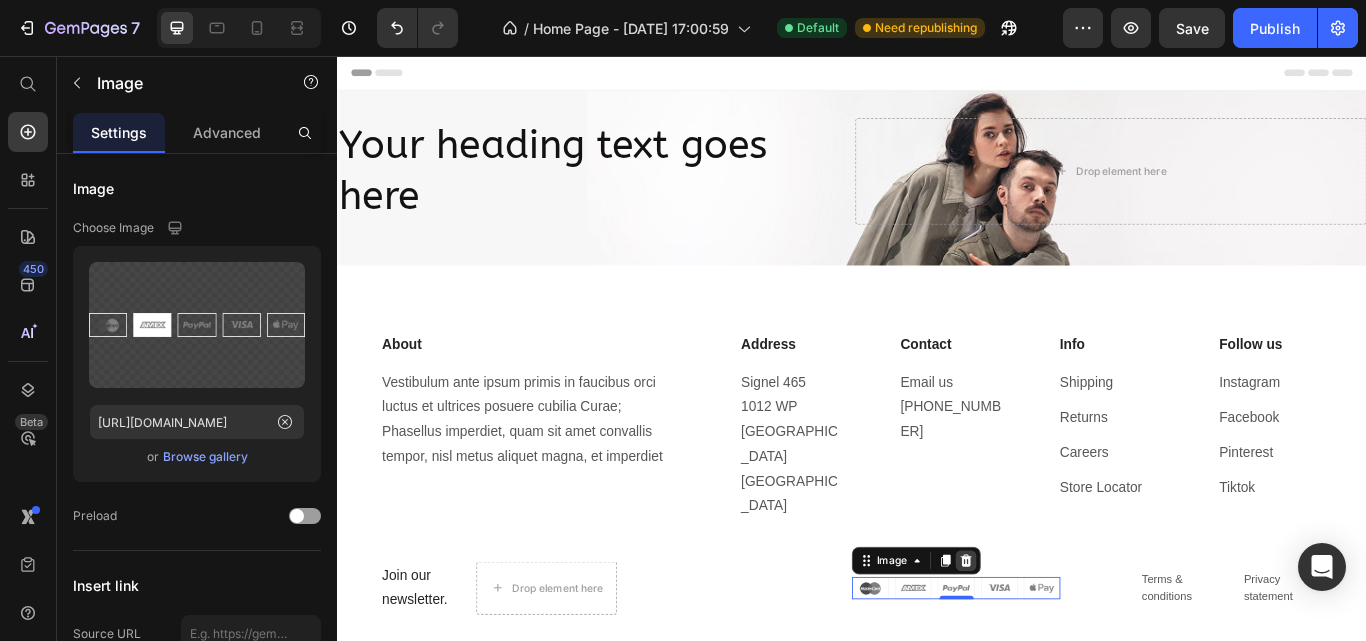 click 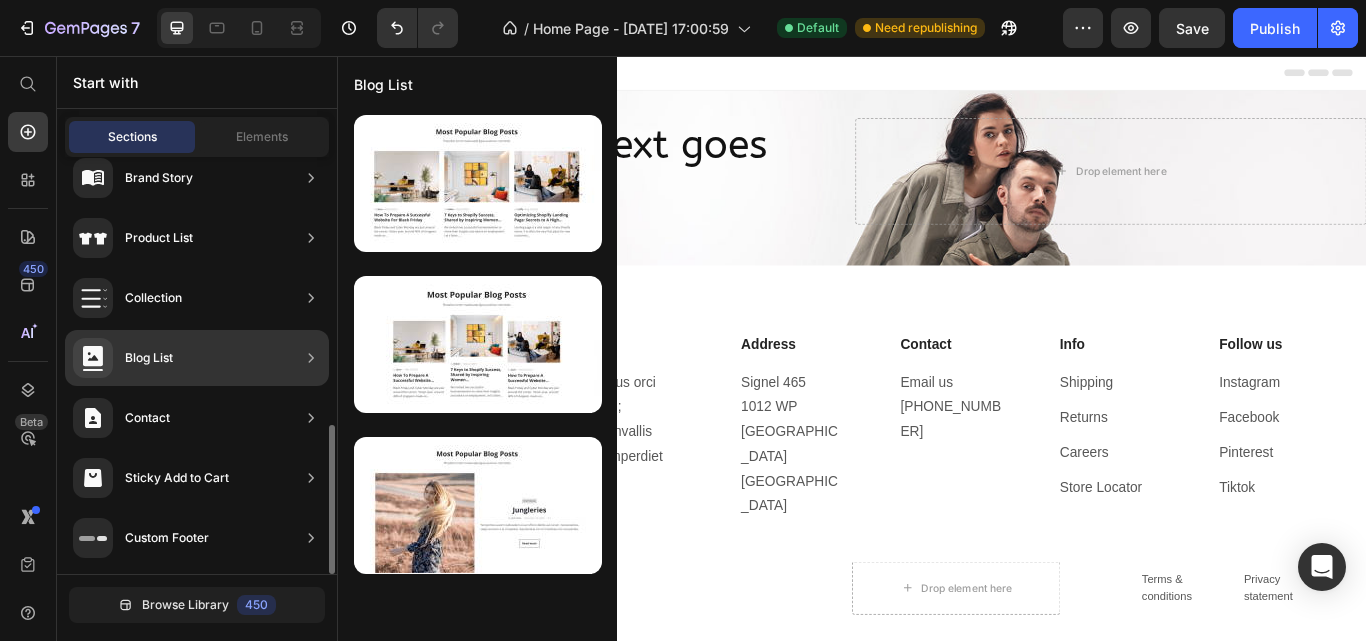scroll, scrollTop: 0, scrollLeft: 0, axis: both 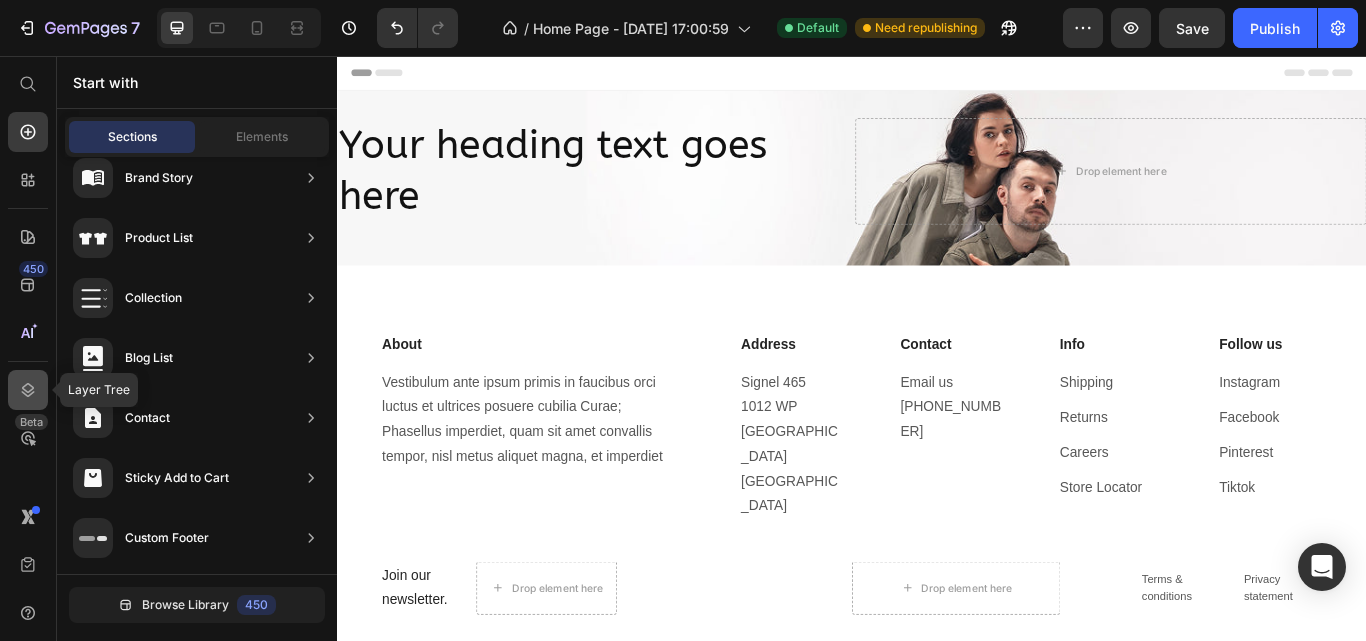 click 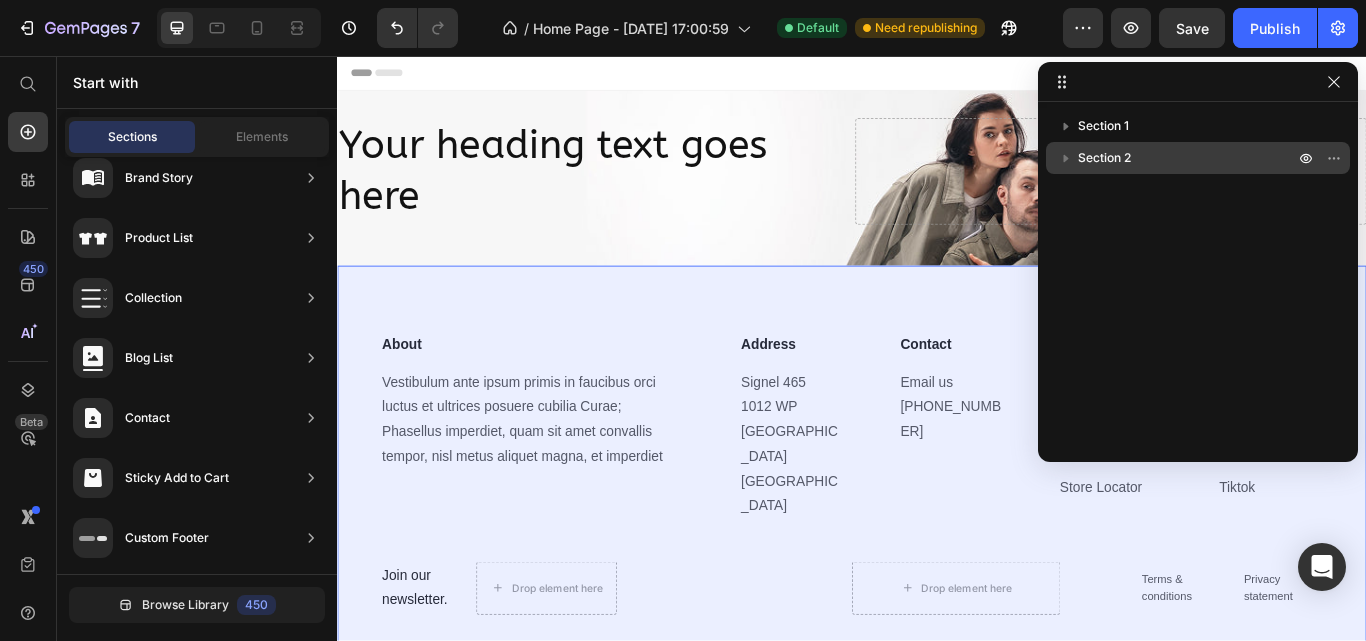 click 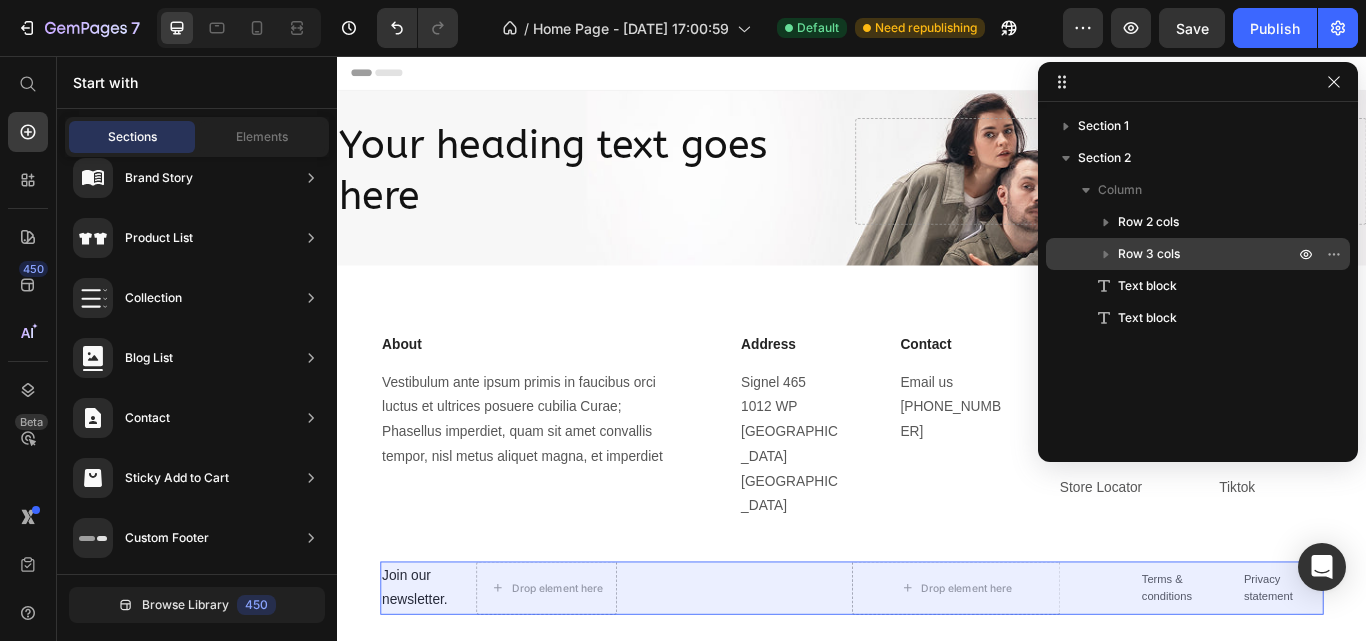 click 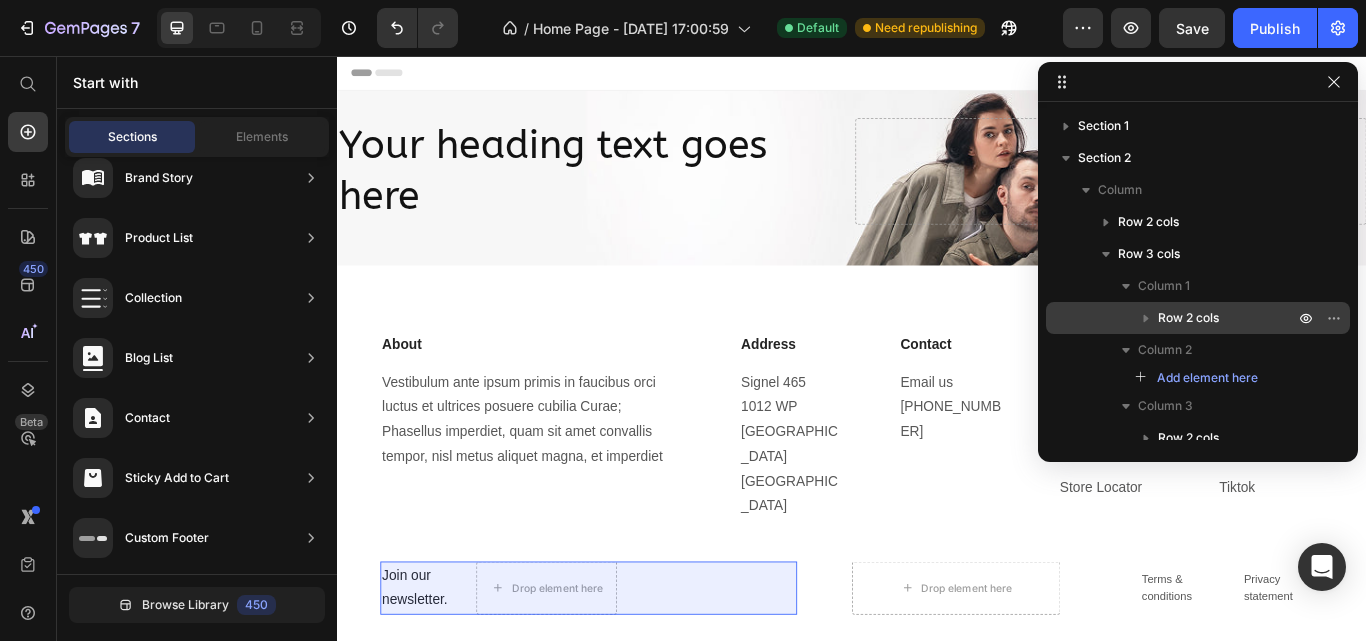 click 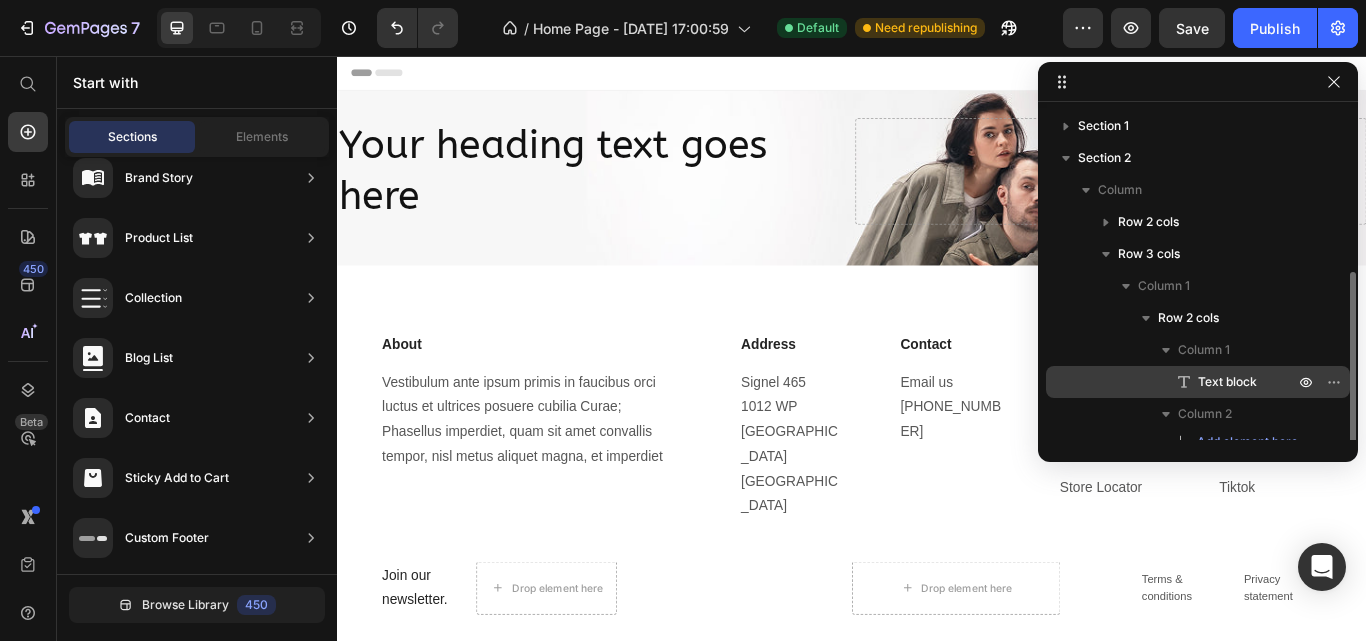 scroll, scrollTop: 100, scrollLeft: 0, axis: vertical 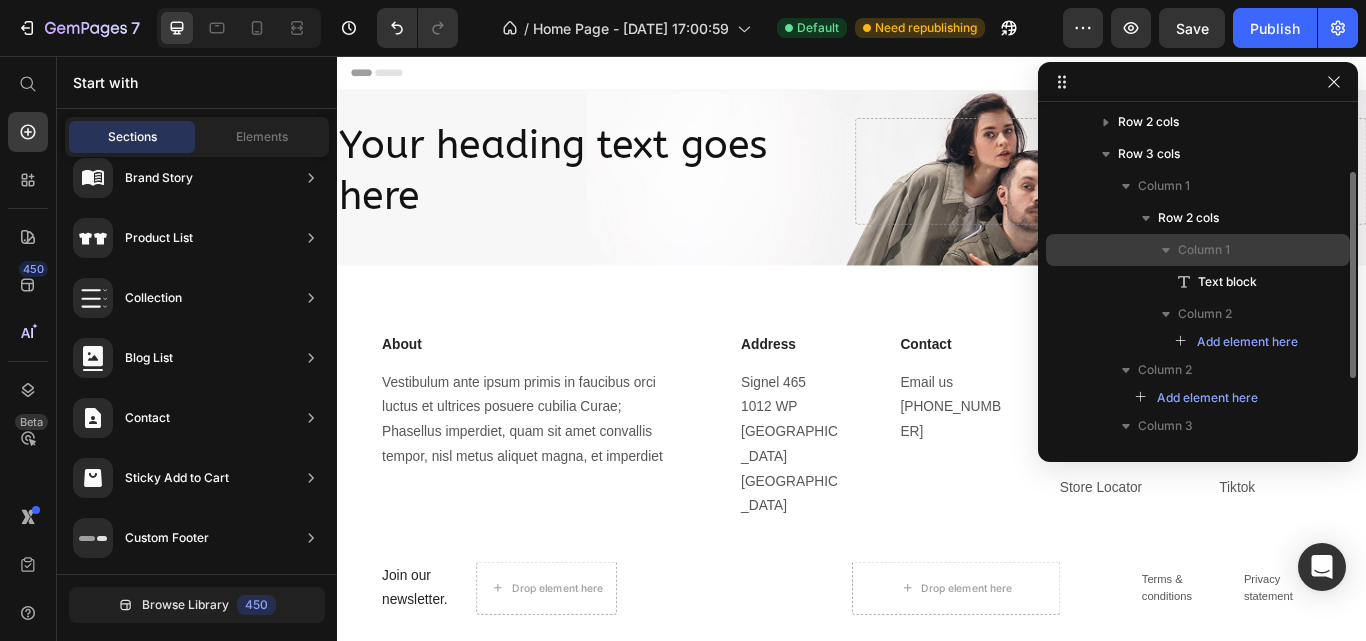 click on "Column 1" at bounding box center [1204, 250] 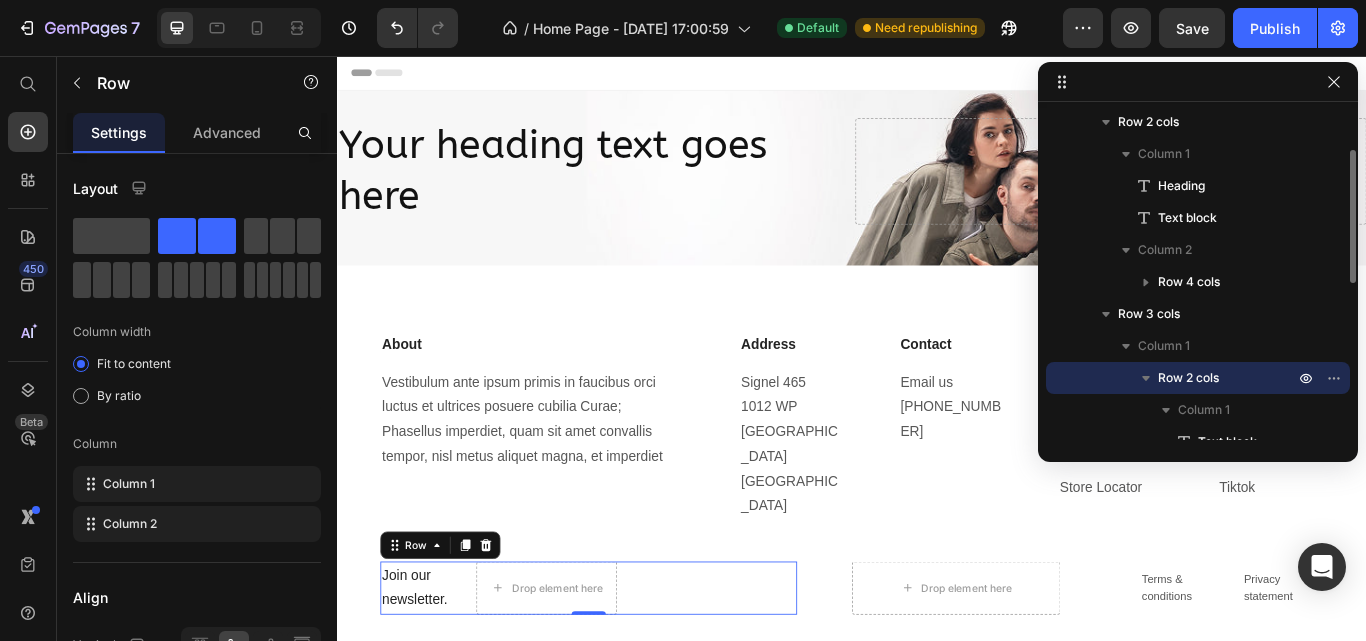 click on "Row 2 cols" at bounding box center [1188, 378] 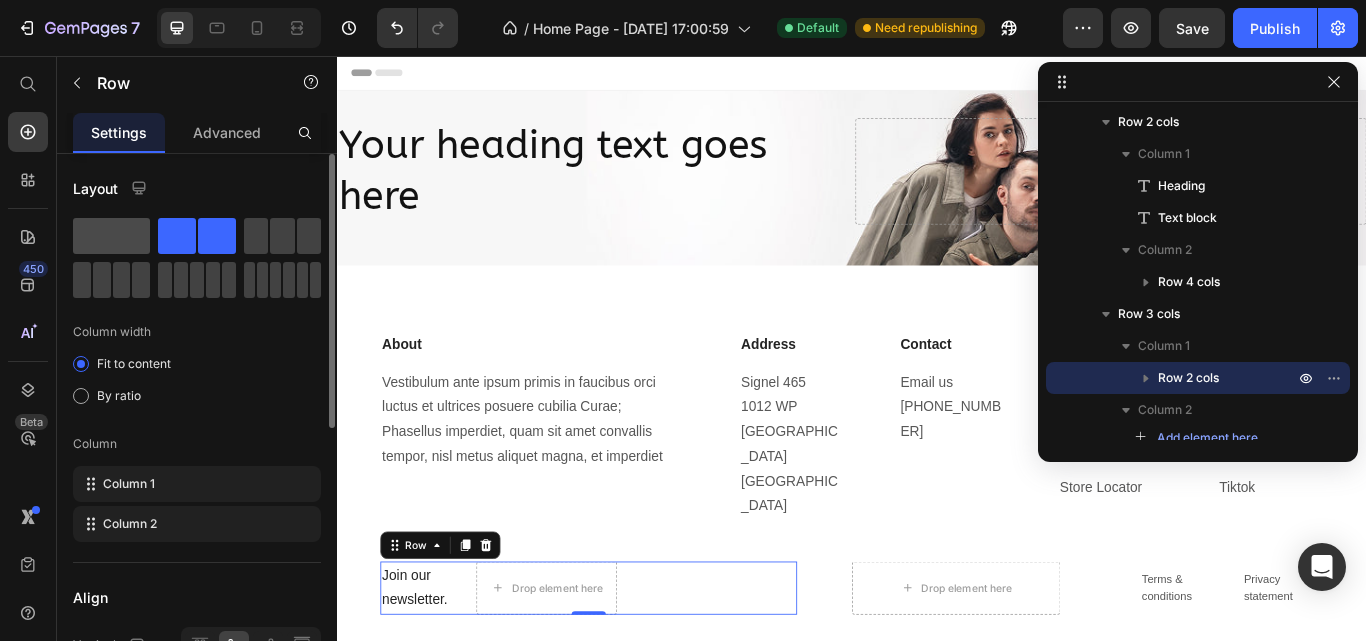 click 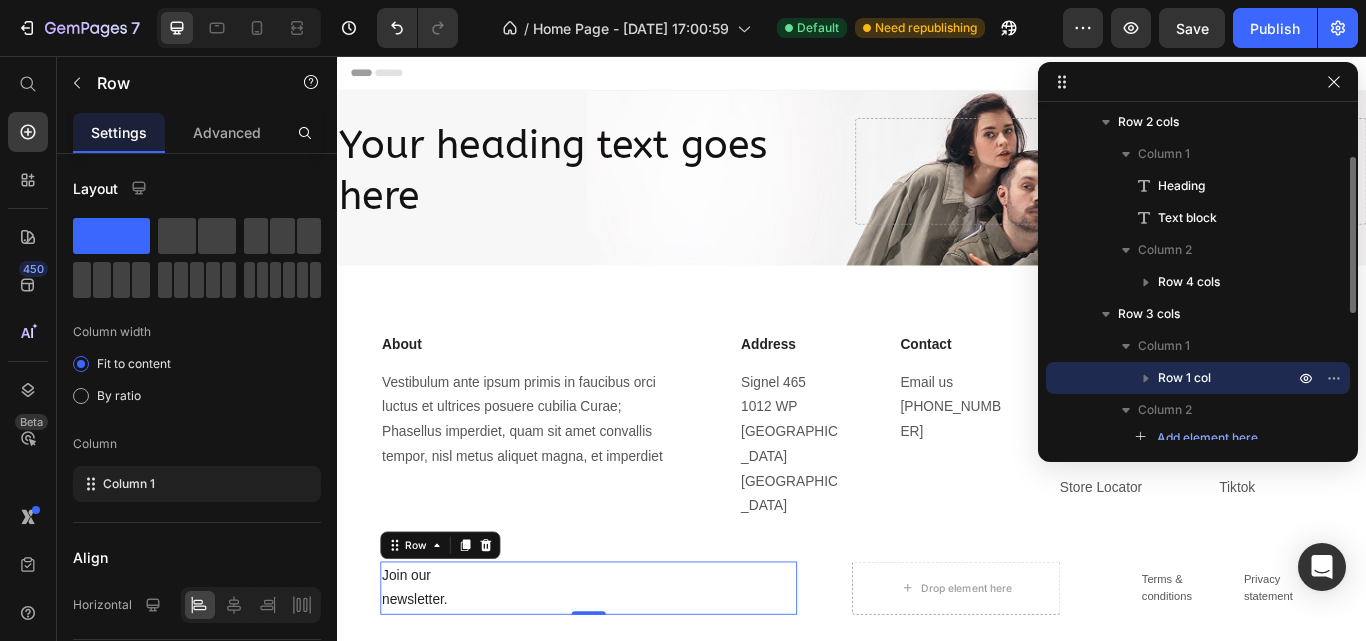 click 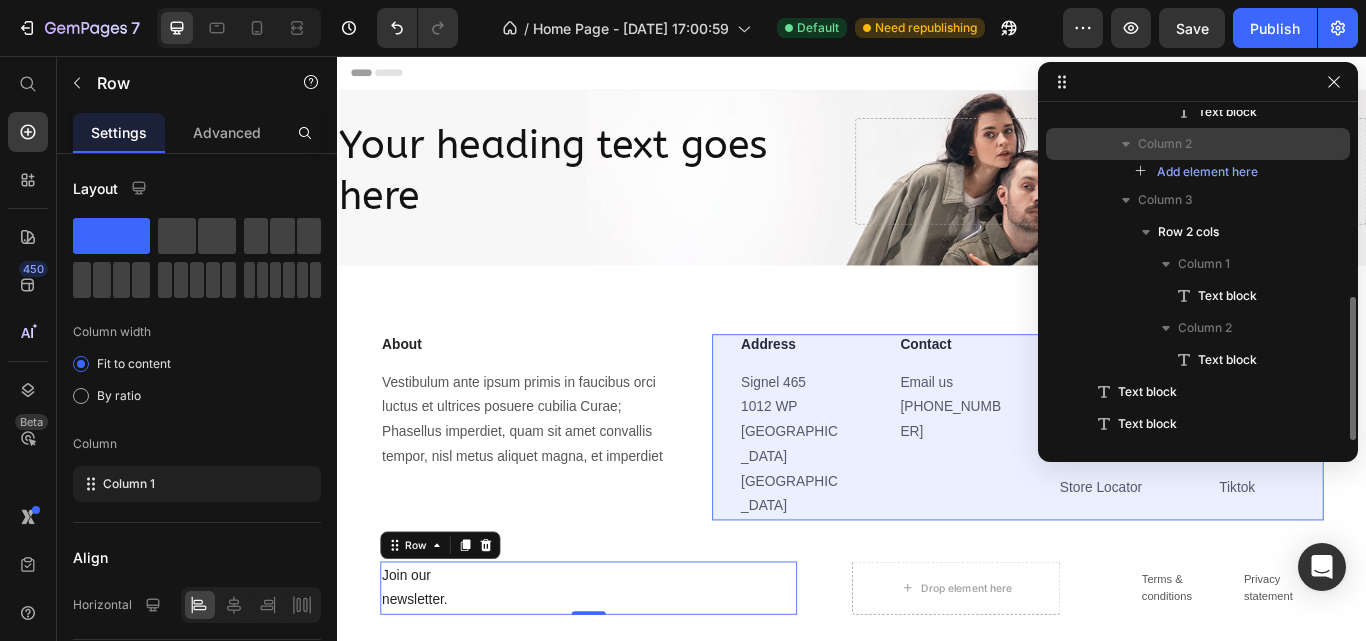 scroll, scrollTop: 230, scrollLeft: 0, axis: vertical 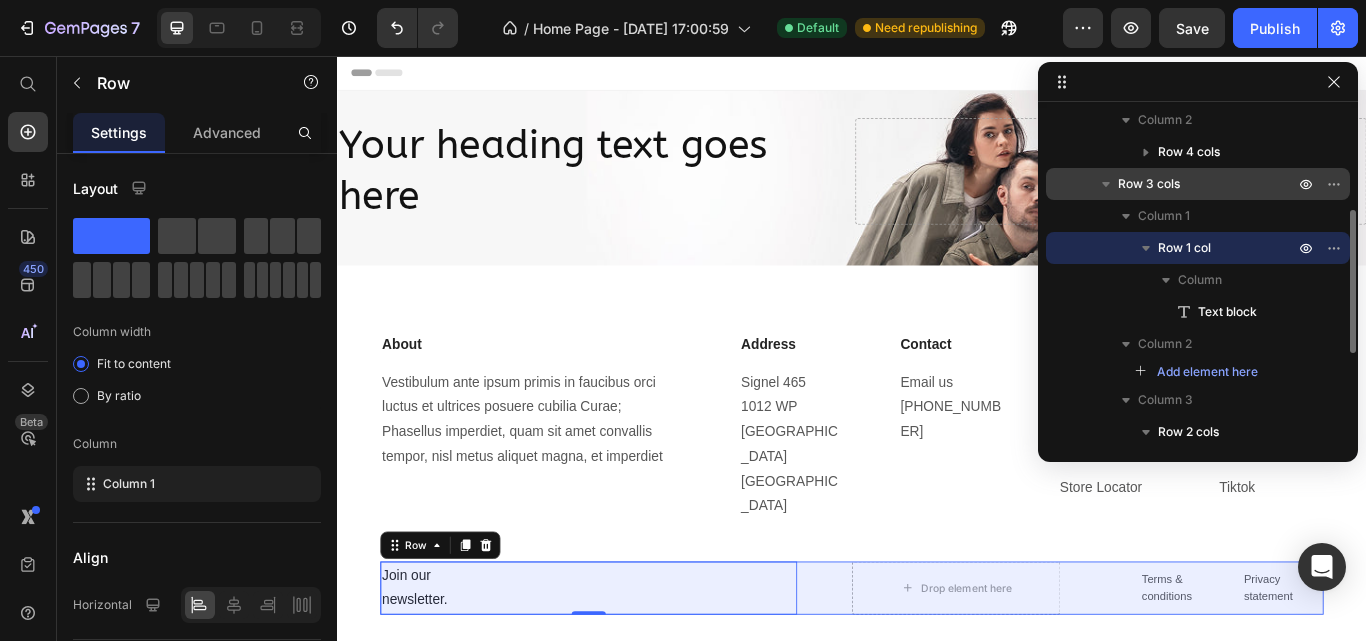 click on "Row 3 cols" at bounding box center (1149, 184) 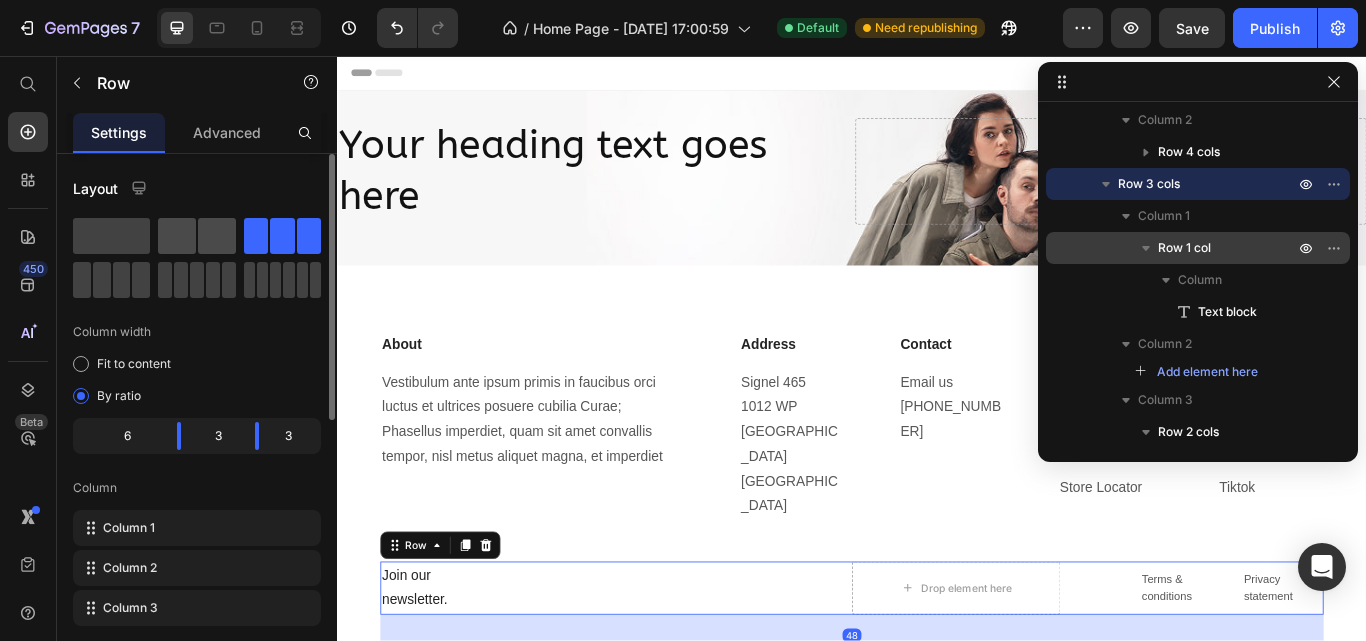 click 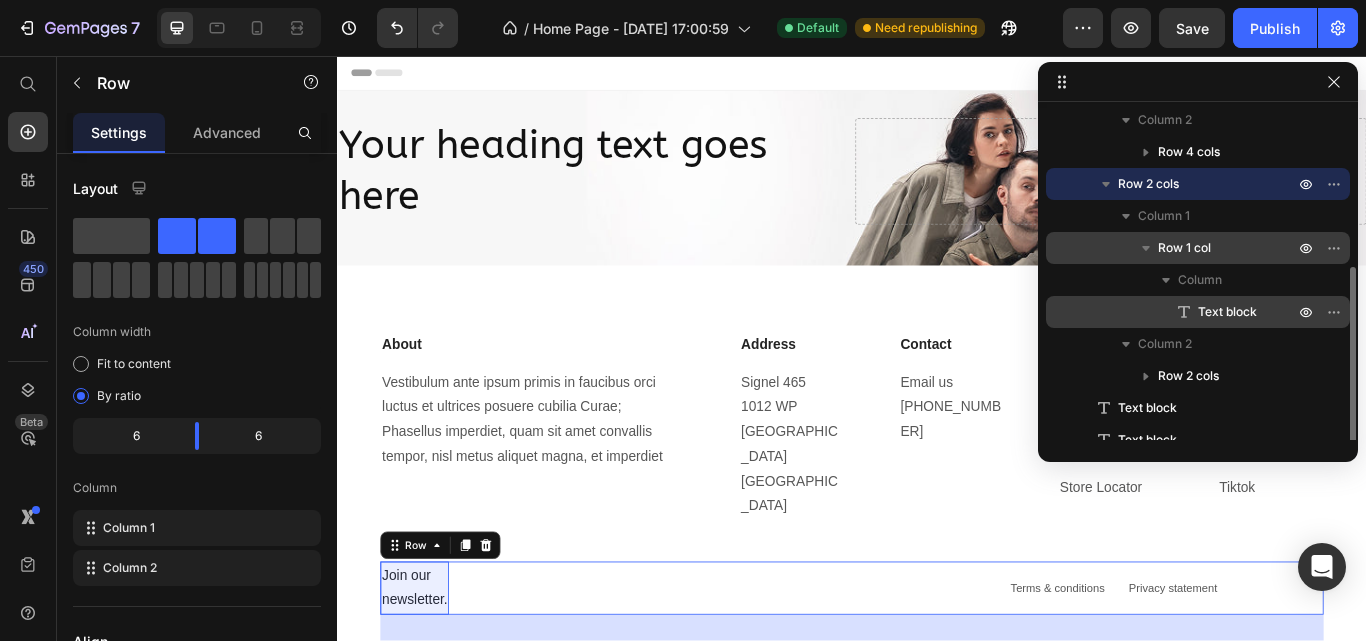 scroll, scrollTop: 246, scrollLeft: 0, axis: vertical 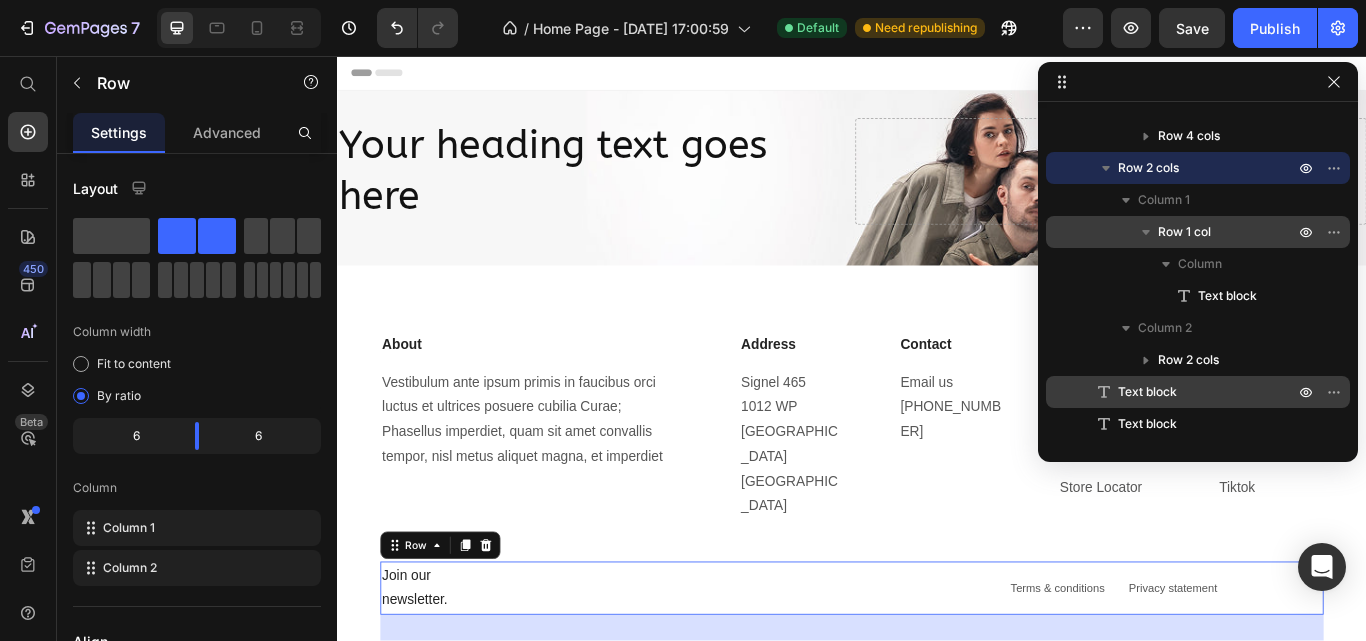 click on "Text block" at bounding box center [1198, 392] 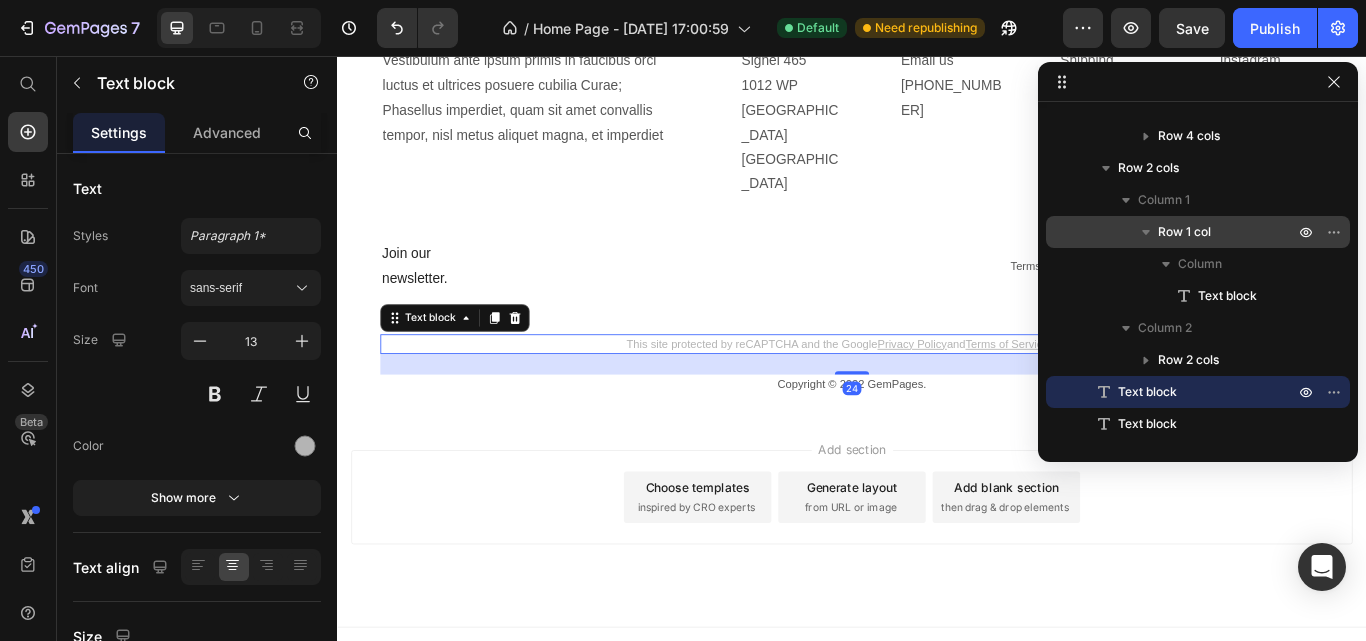 scroll, scrollTop: 379, scrollLeft: 0, axis: vertical 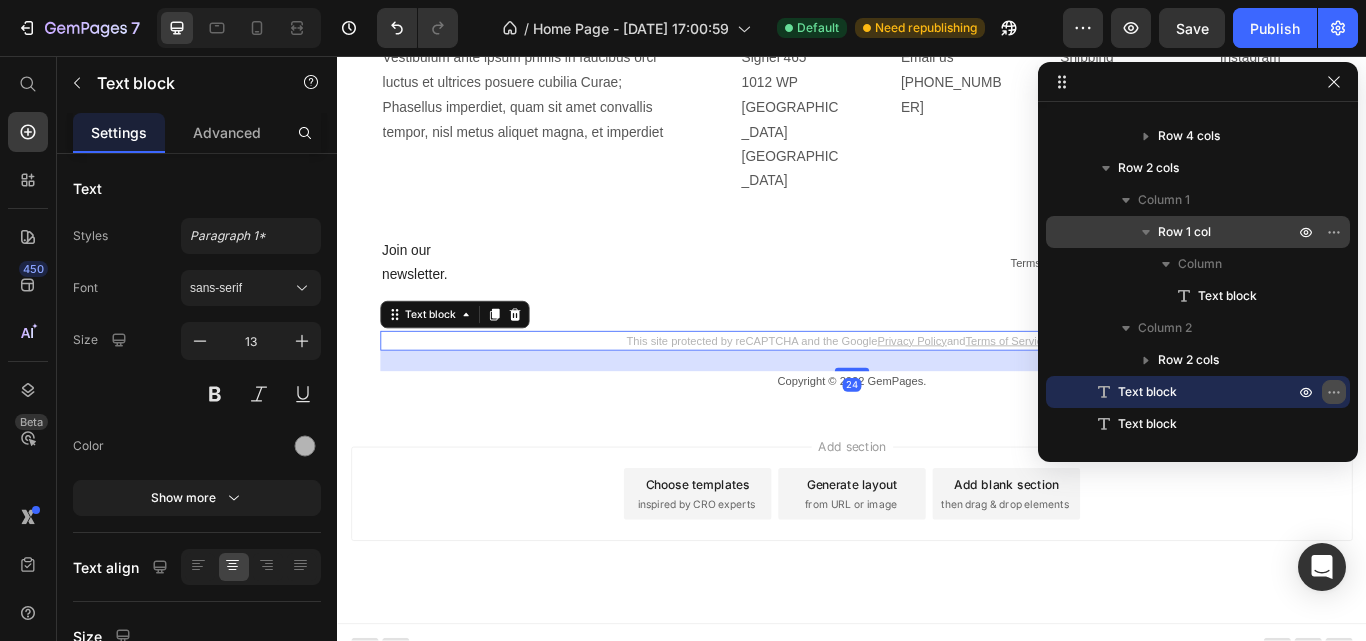 click 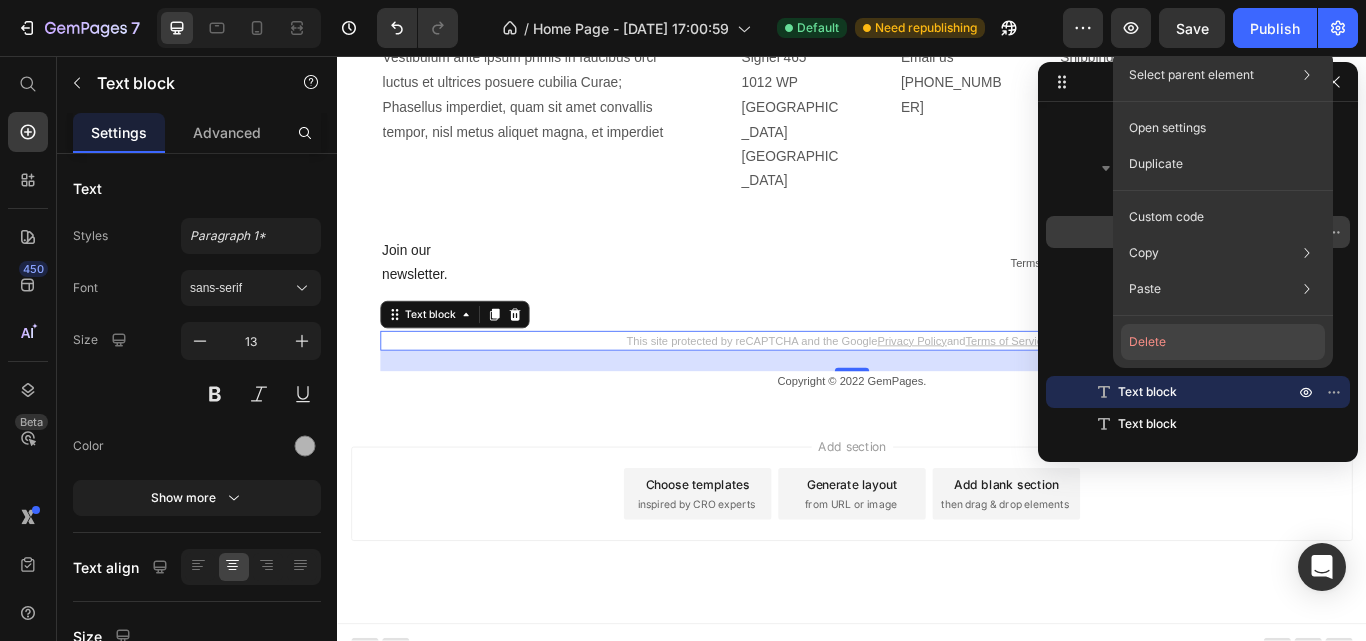 click on "Delete" 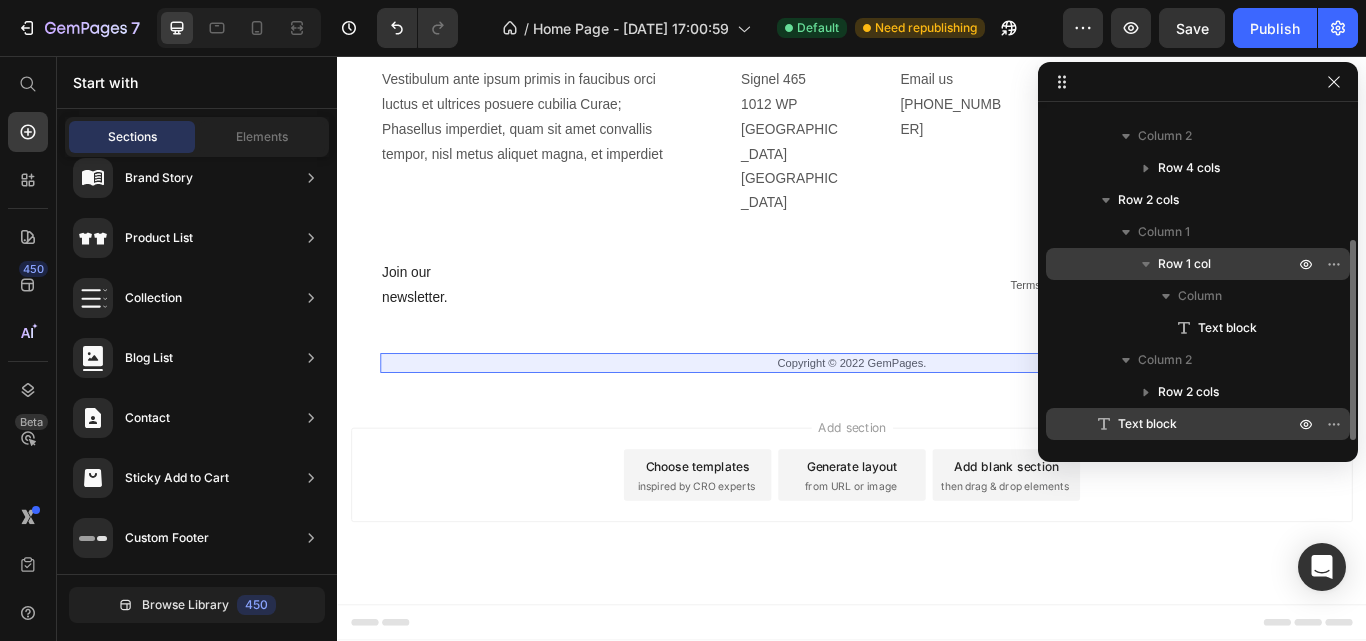 scroll, scrollTop: 214, scrollLeft: 0, axis: vertical 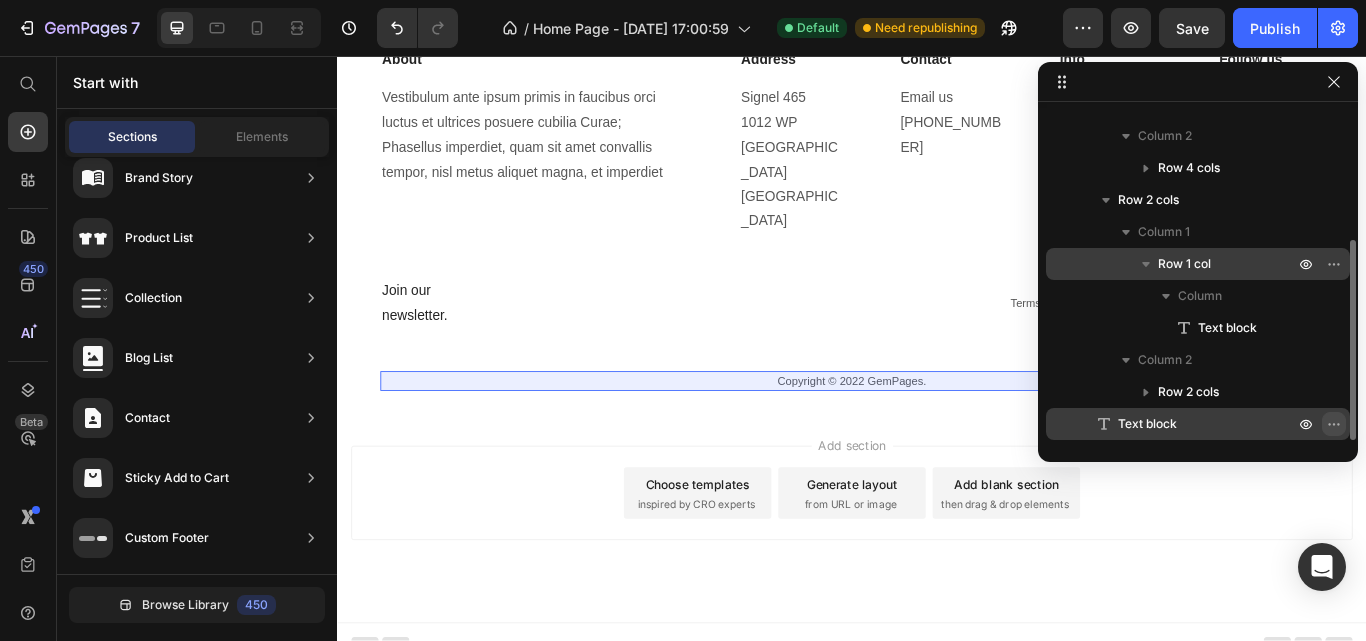 click at bounding box center (1334, 424) 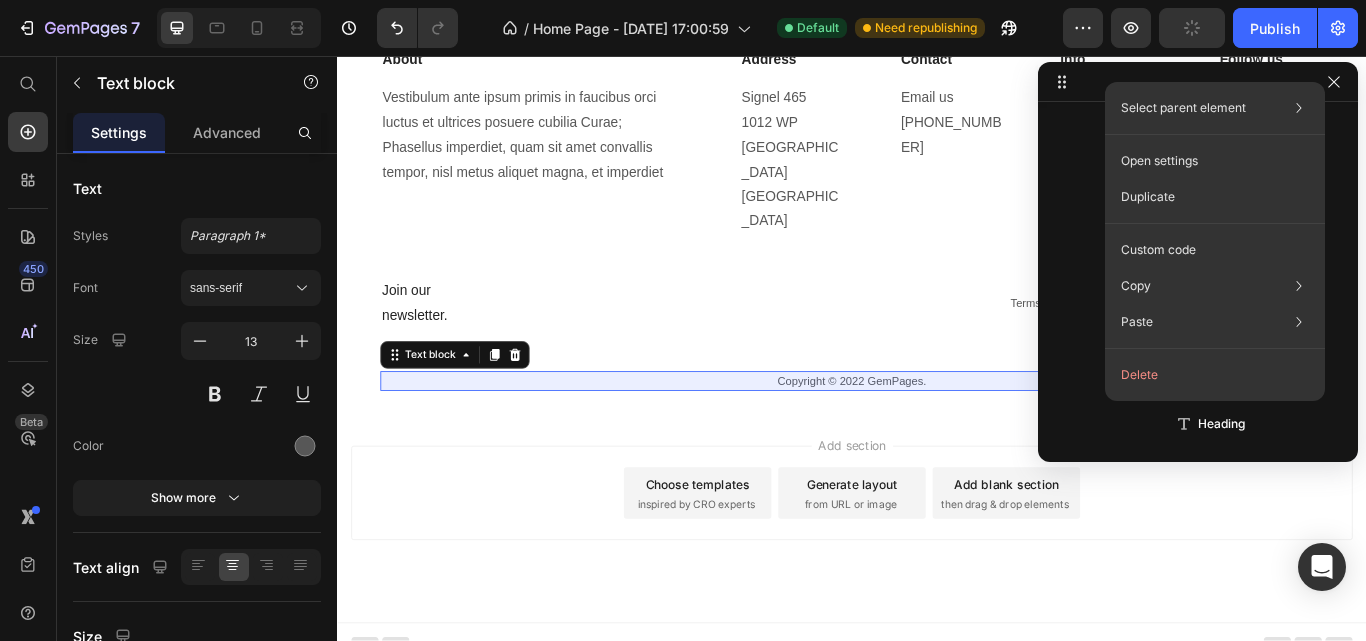 click 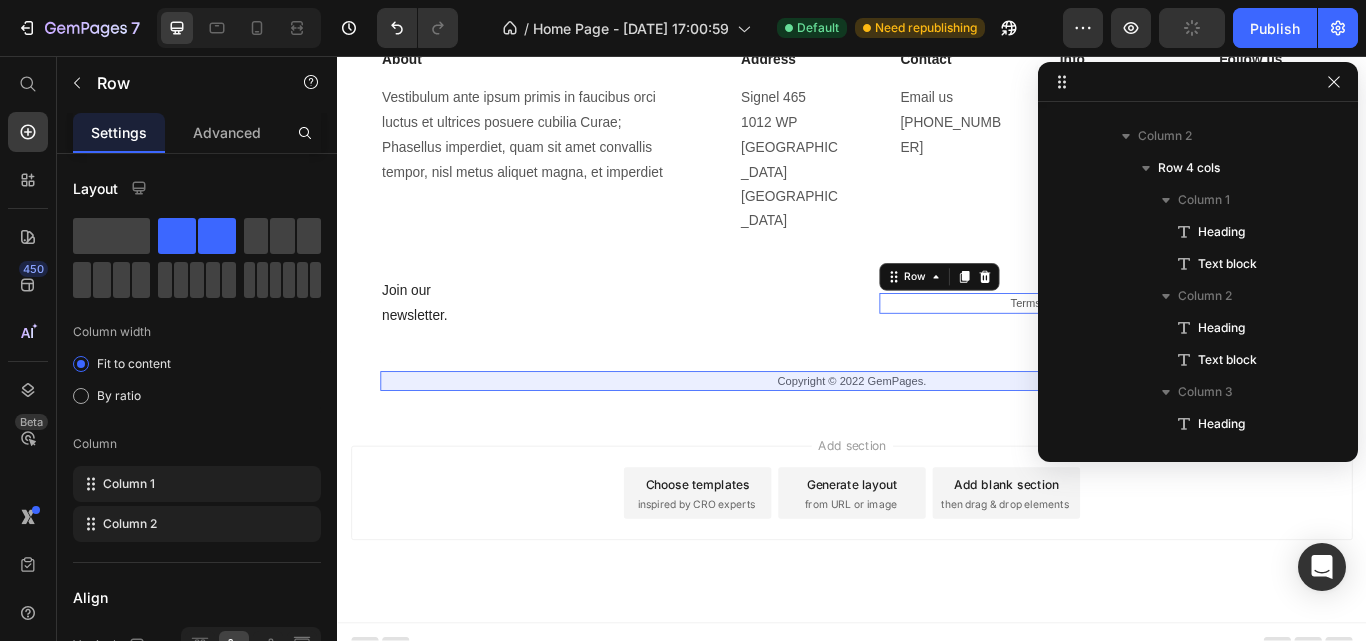 scroll, scrollTop: 918, scrollLeft: 0, axis: vertical 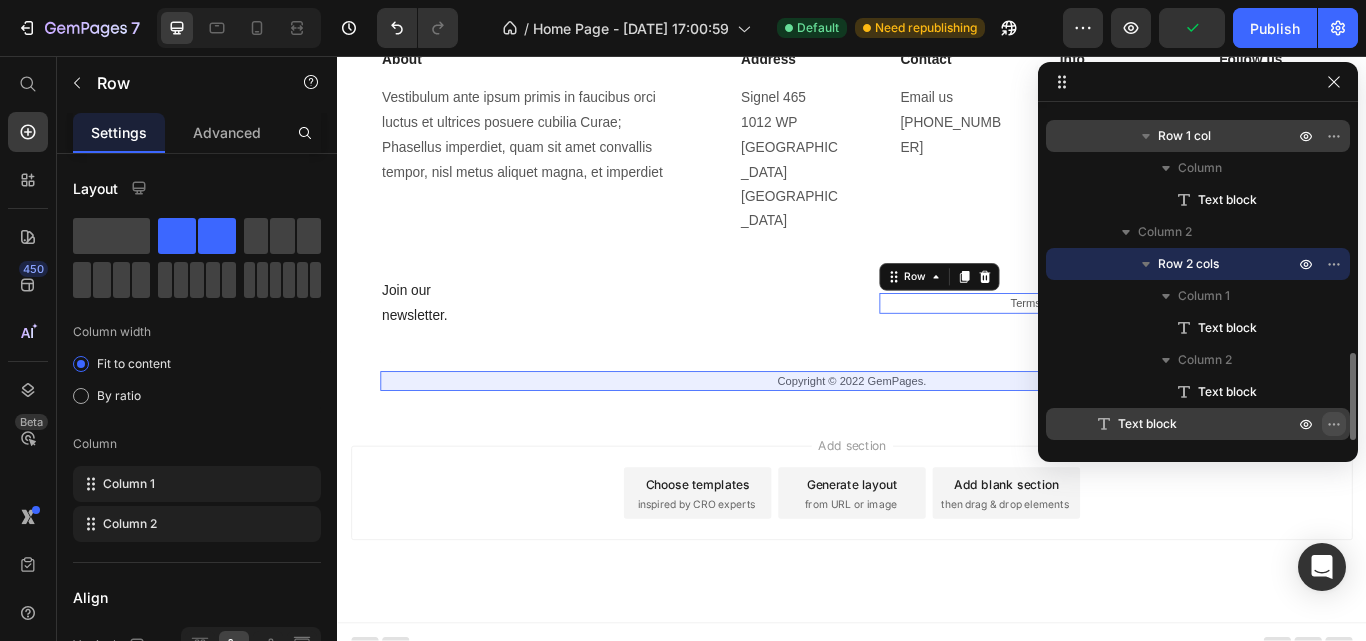 click at bounding box center [1334, 424] 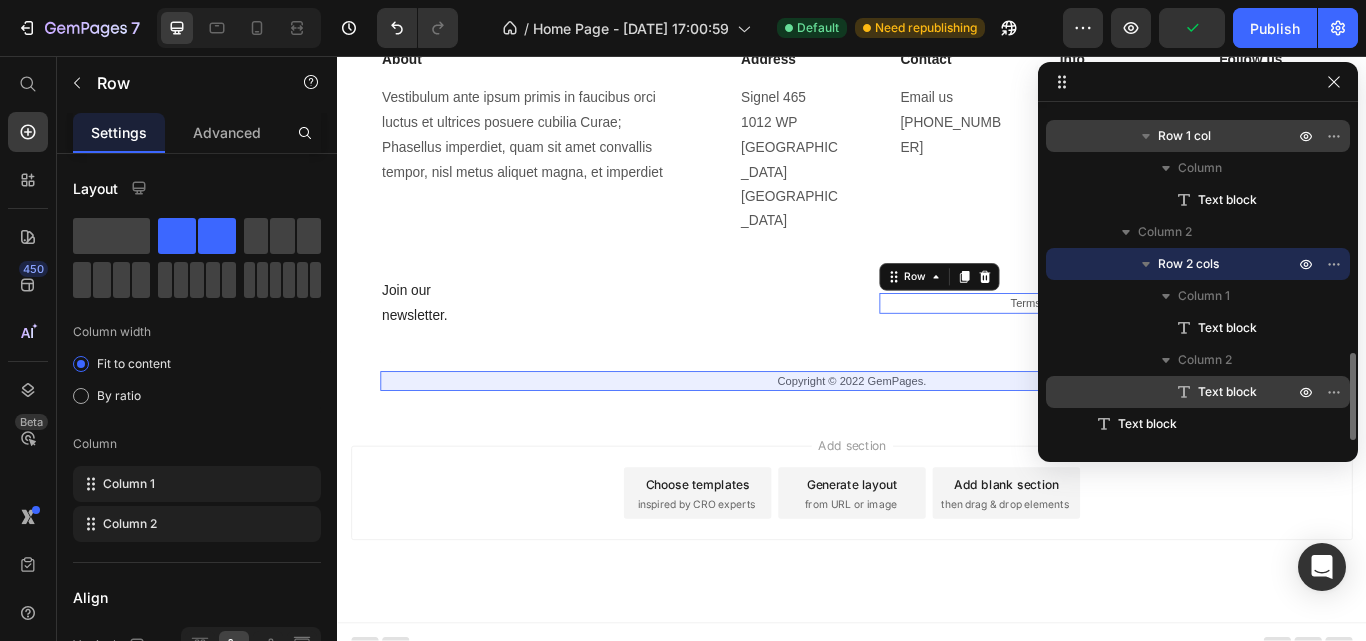 click 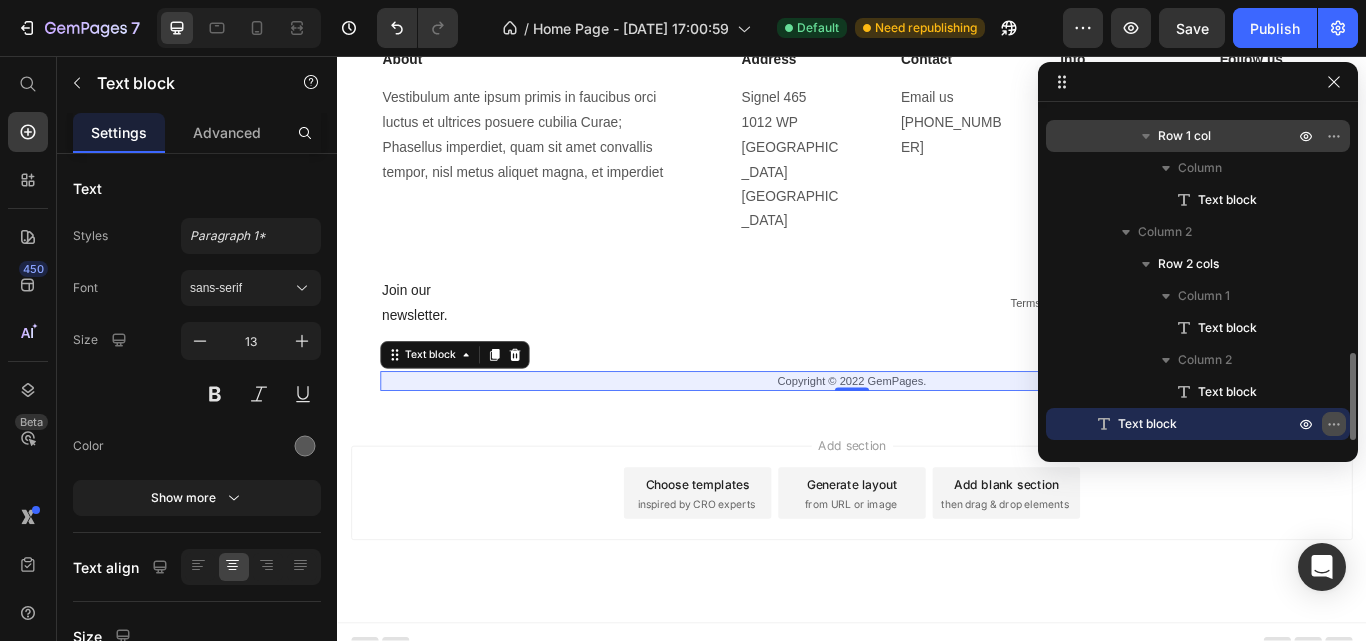 click 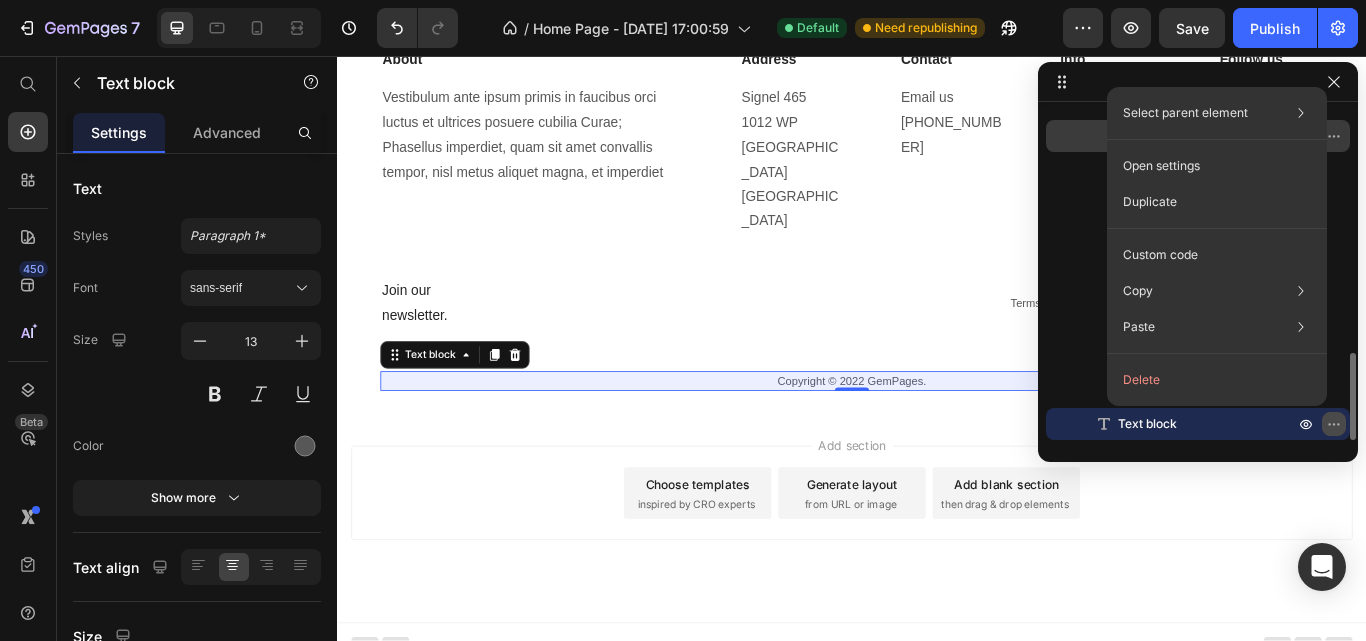click 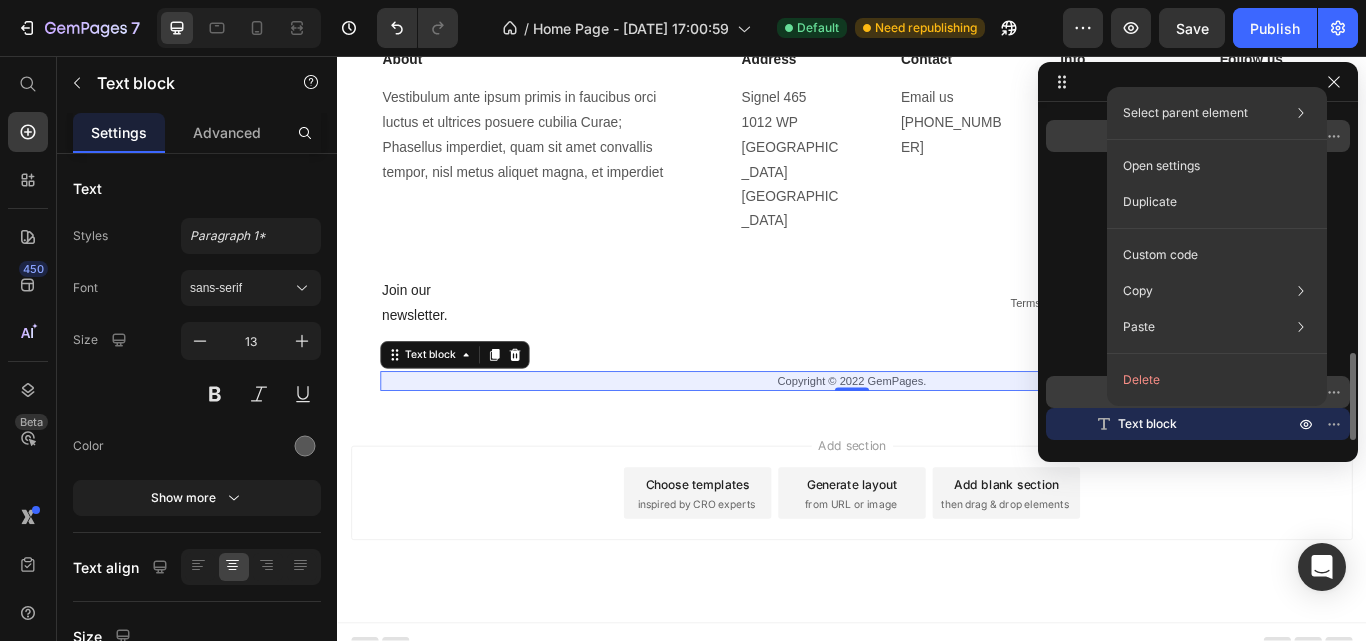 click on "Text block" at bounding box center [1198, 392] 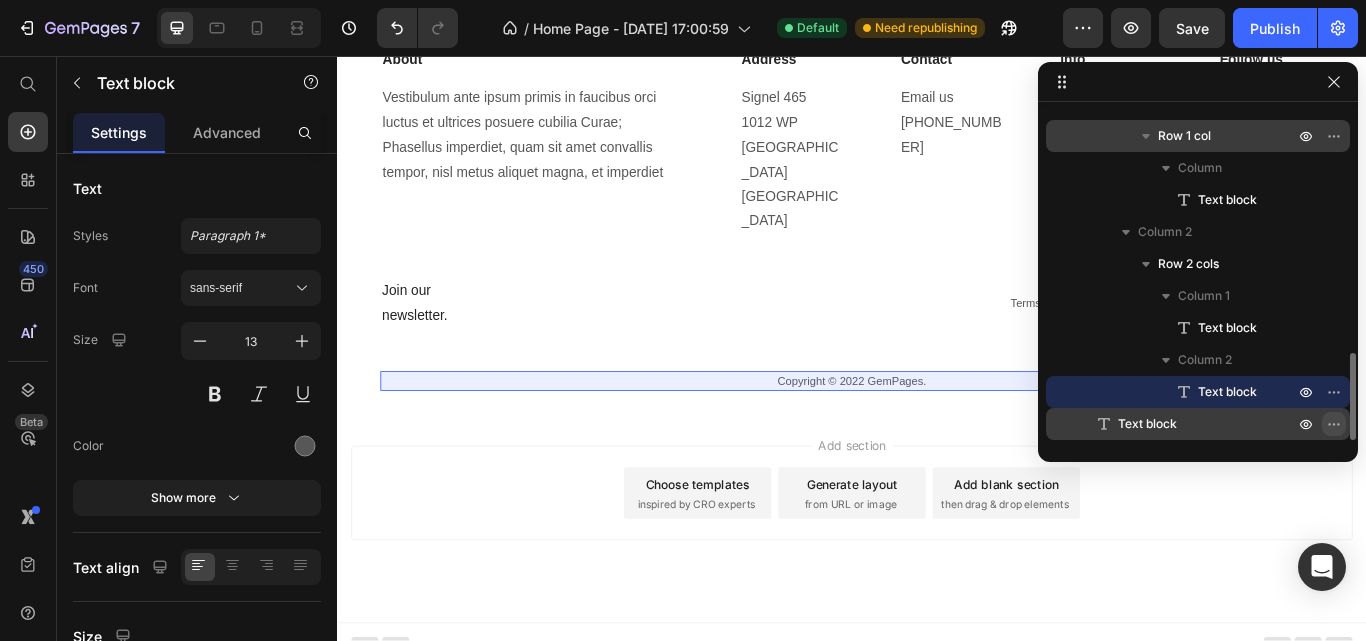 click 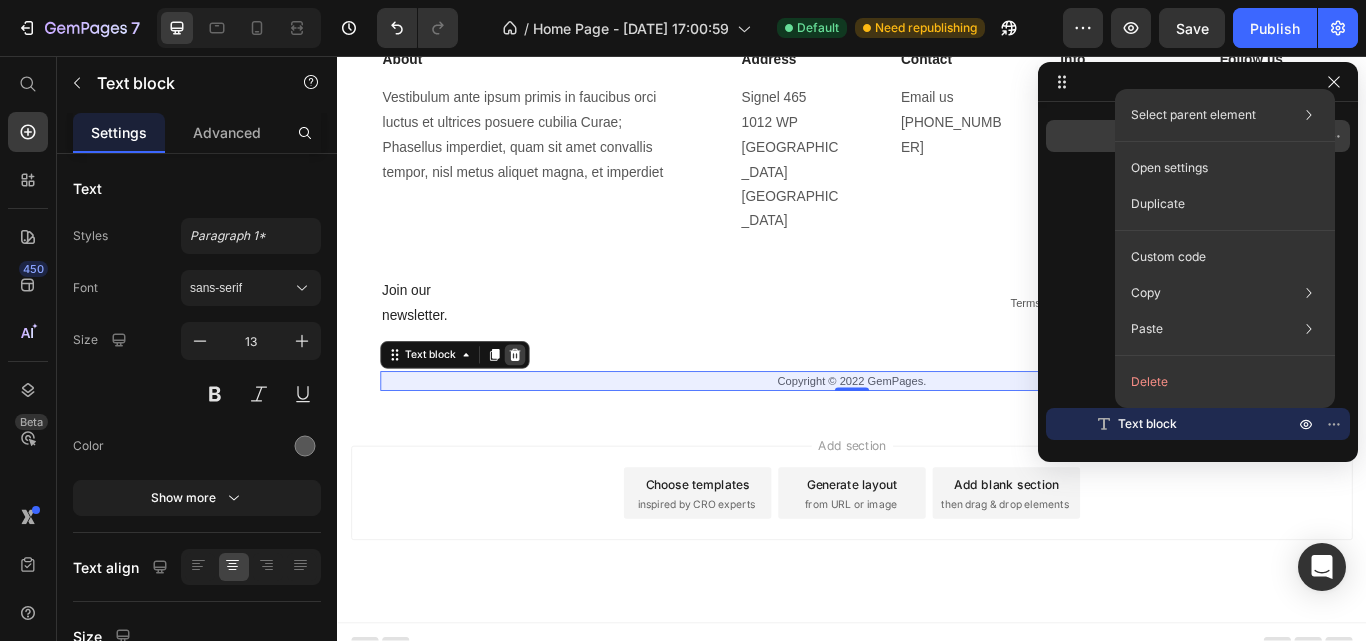 click 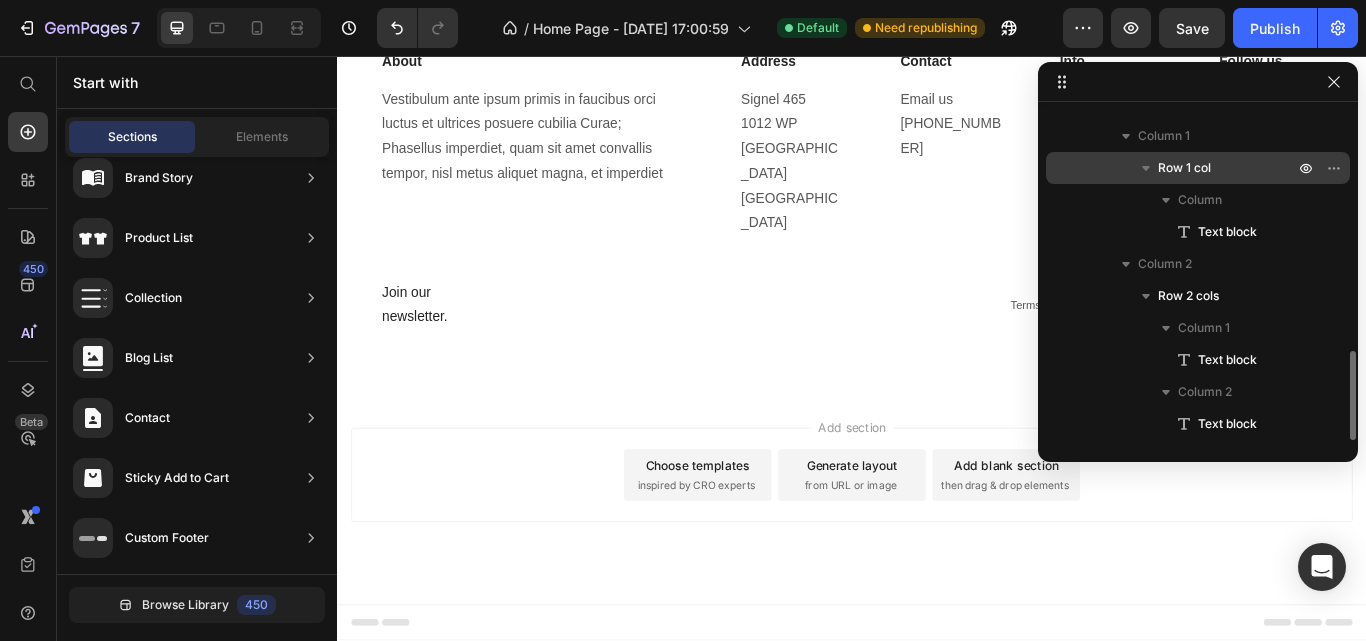 scroll, scrollTop: 308, scrollLeft: 0, axis: vertical 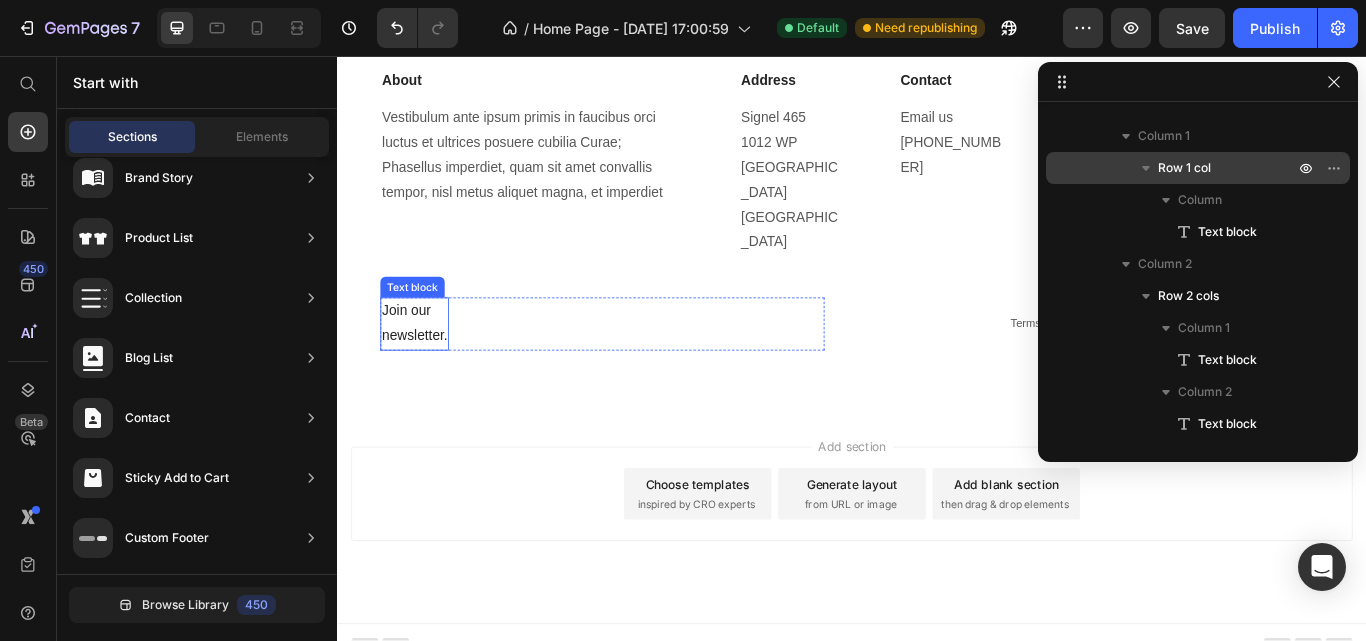 click on "Join our newsletter." at bounding box center (427, 369) 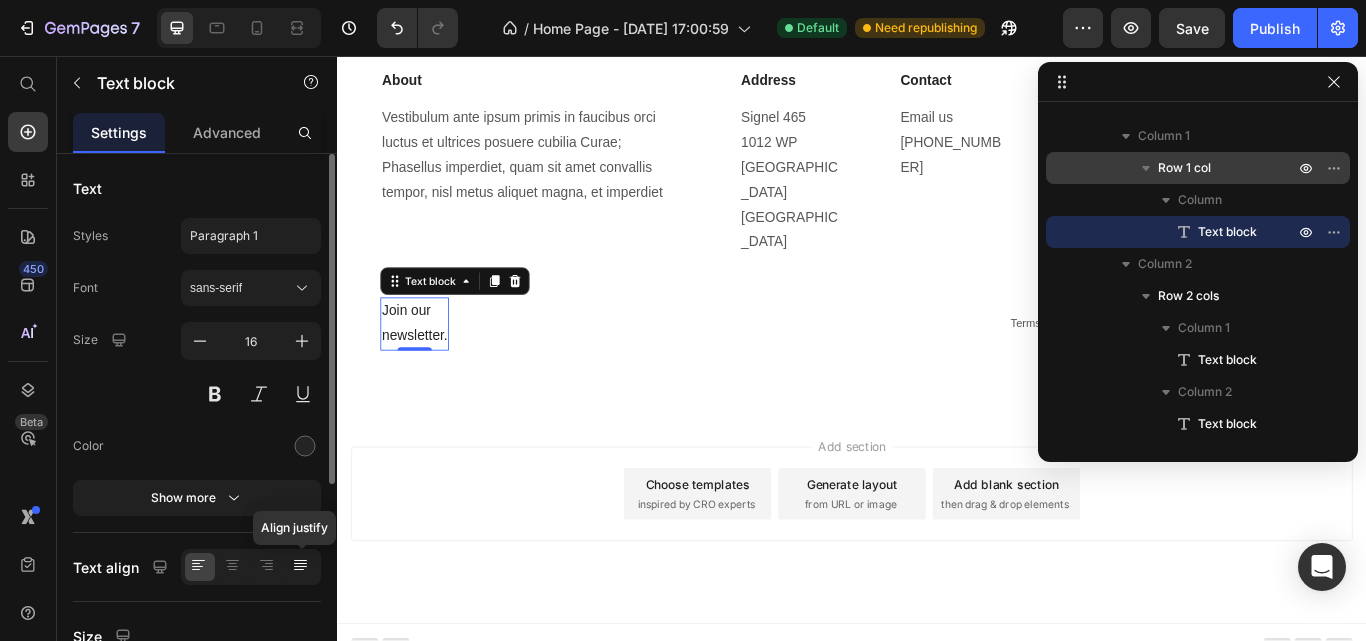 click 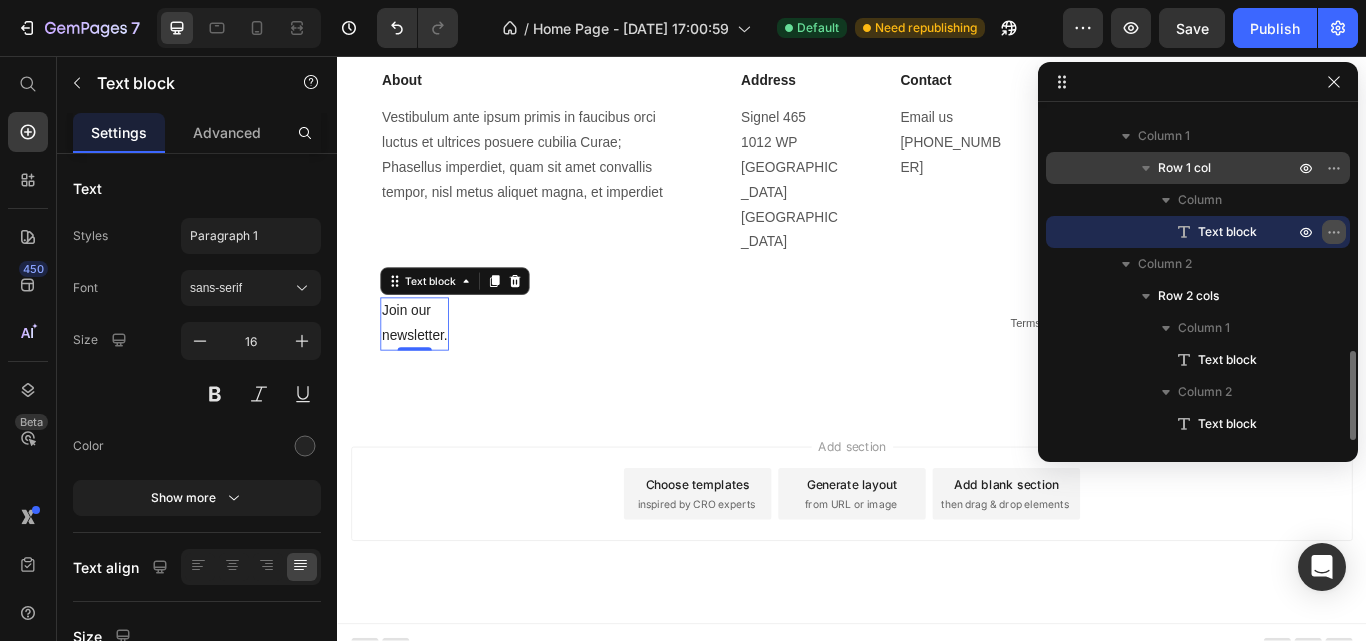 click 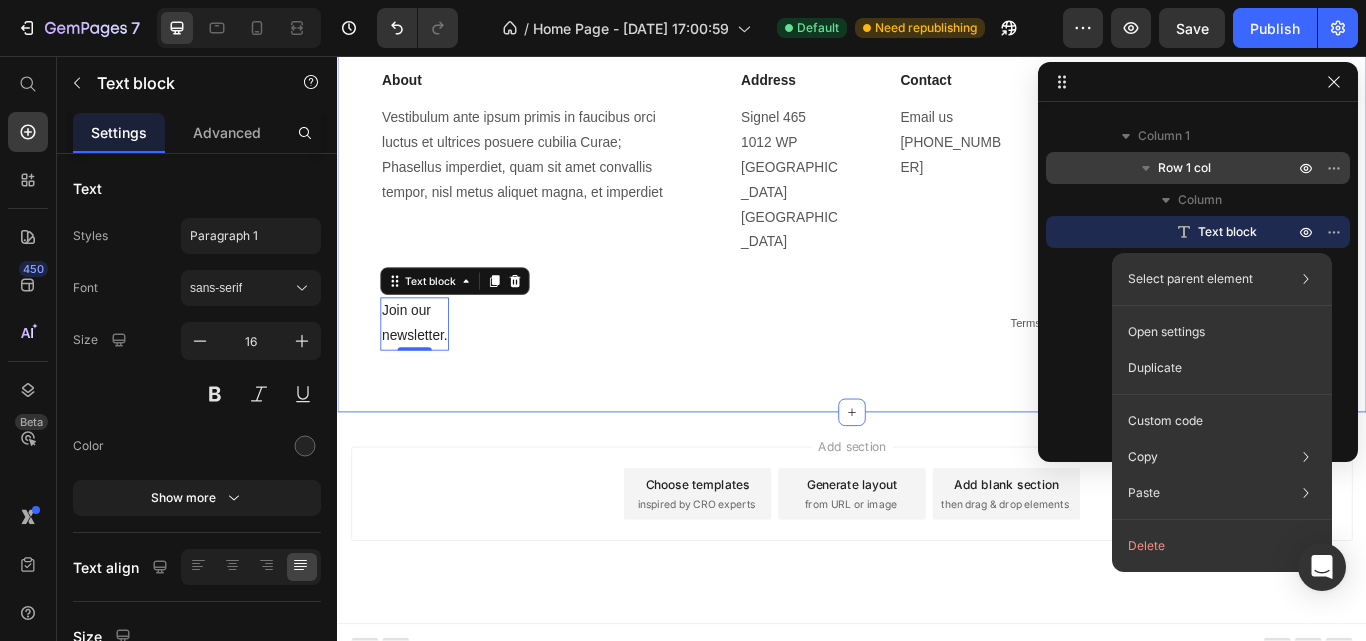 click on "About Heading Vestibulum ante ipsum primis in faucibus orci luctus et ultrices posuere cubilia Curae; Phasellus imperdiet, quam sit amet convallis tempor, nisl metus aliquet magna, et imperdiet Text block Address Heading Signel 465 1012 WP Amsterdam The Netherlands Text block Contact Heading Email us +31 (0) 20 255 6485 Text block Info Heading Shipping Text block Returns Text block Careers Text block Store Locator Text block Follow us Heading Instagram Text block Facebook Text block Pinterest Text block Tiktok Text block Row Row Join our newsletter. Text block   0 Row Terms & conditions Text block Privacy statement Text block Row Row" at bounding box center [937, 260] 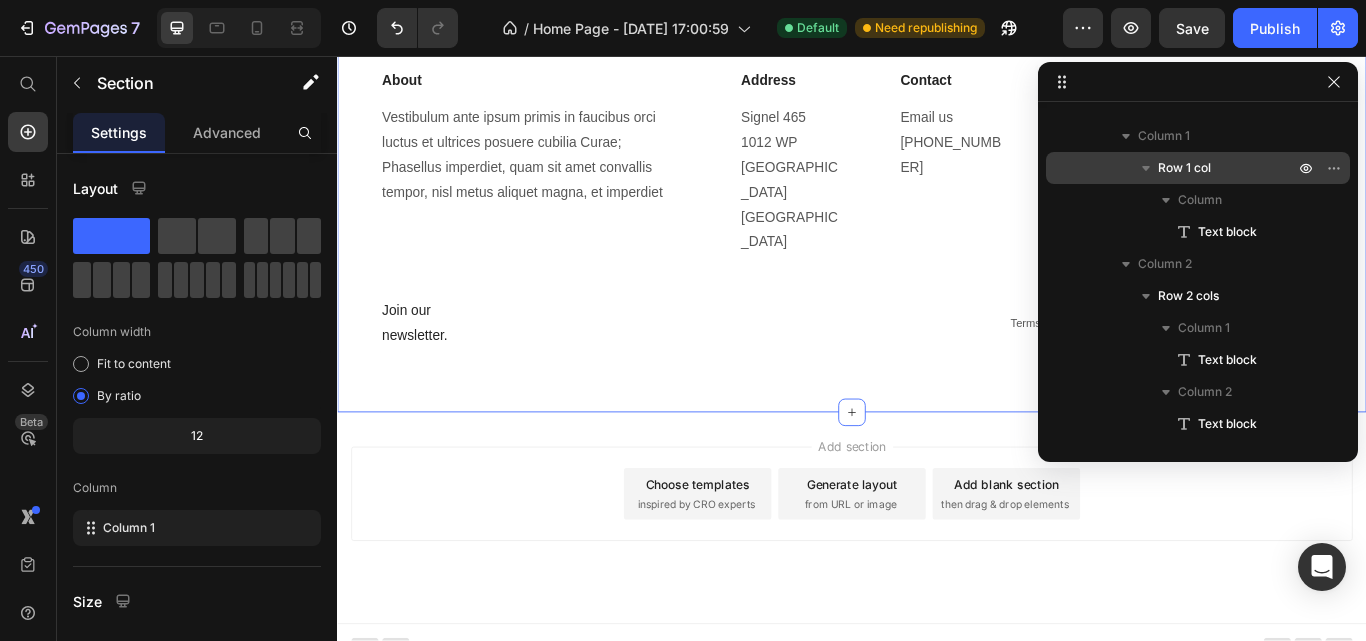 scroll, scrollTop: 0, scrollLeft: 0, axis: both 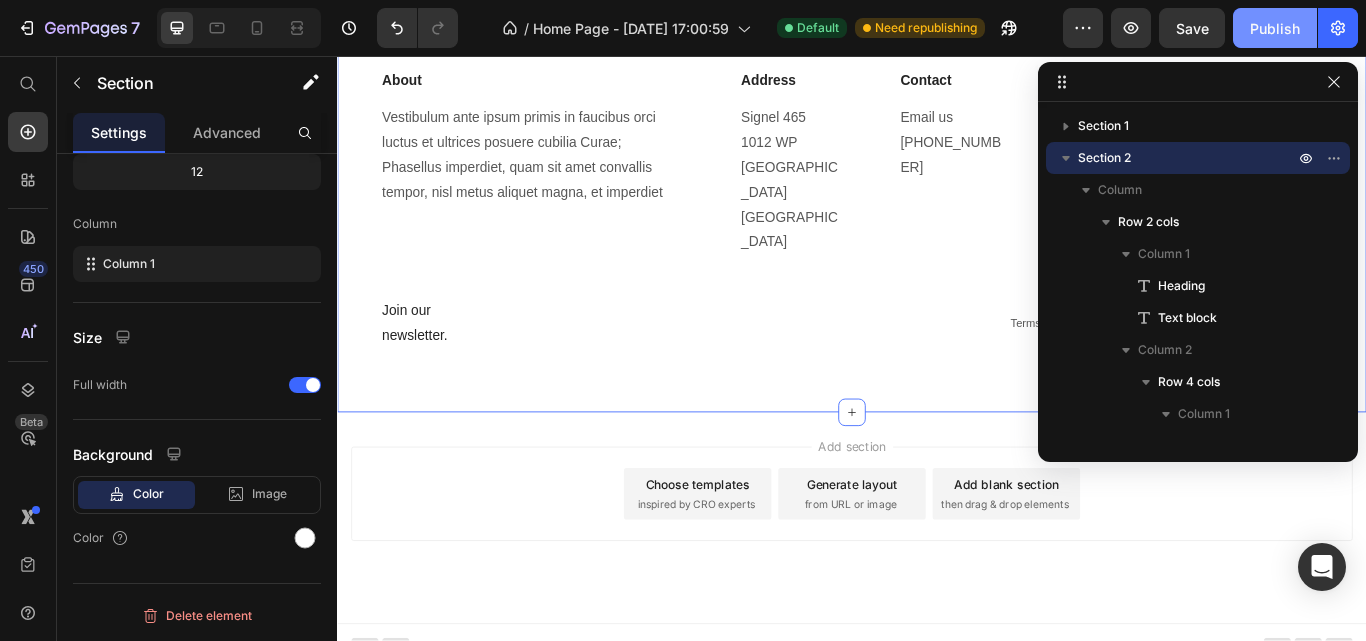click on "Publish" 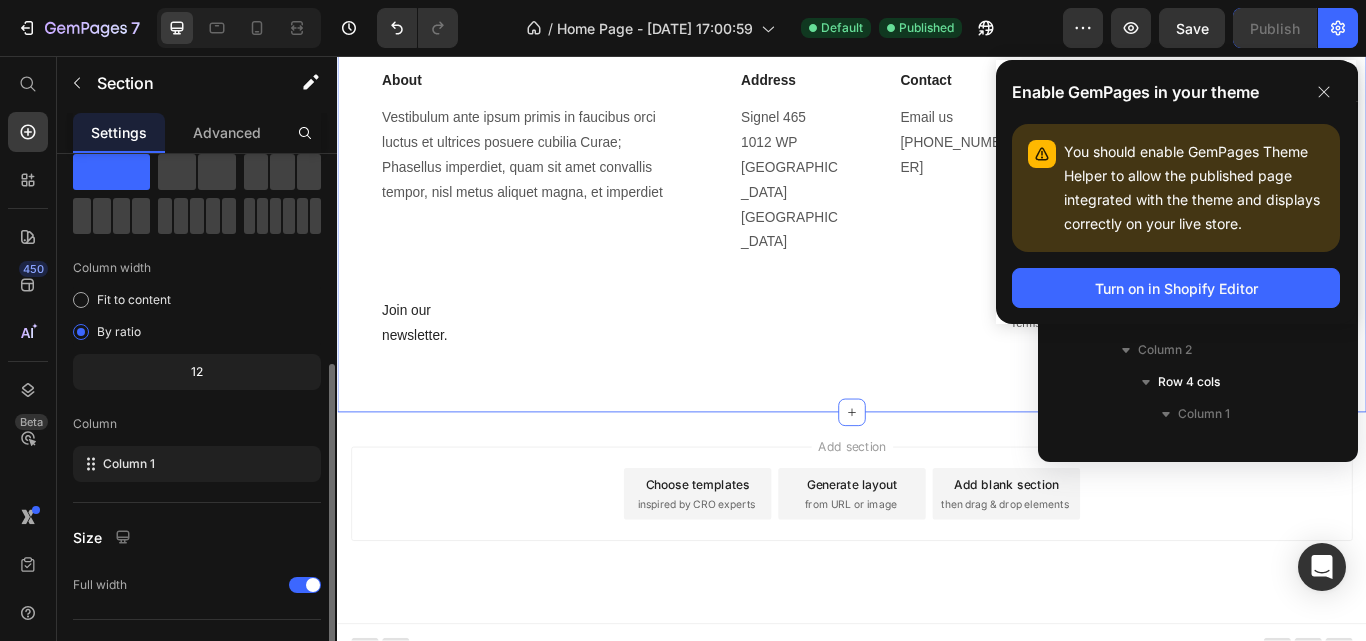 scroll, scrollTop: 0, scrollLeft: 0, axis: both 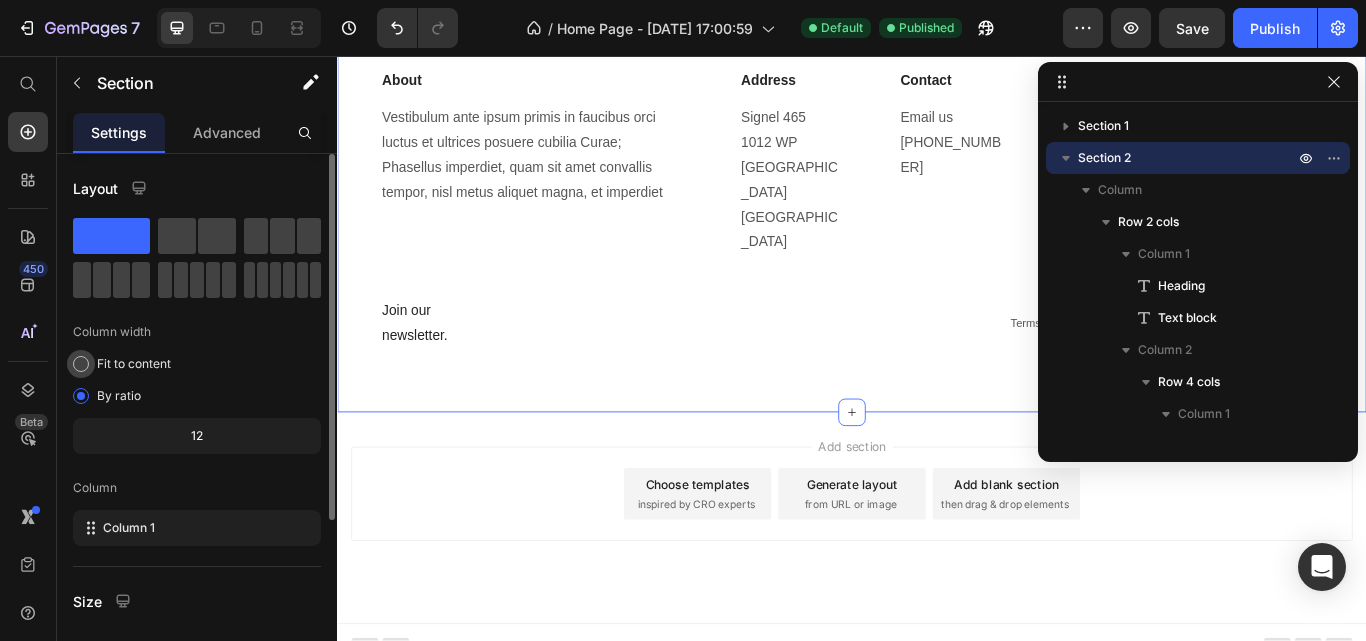 click on "Fit to content" at bounding box center [134, 364] 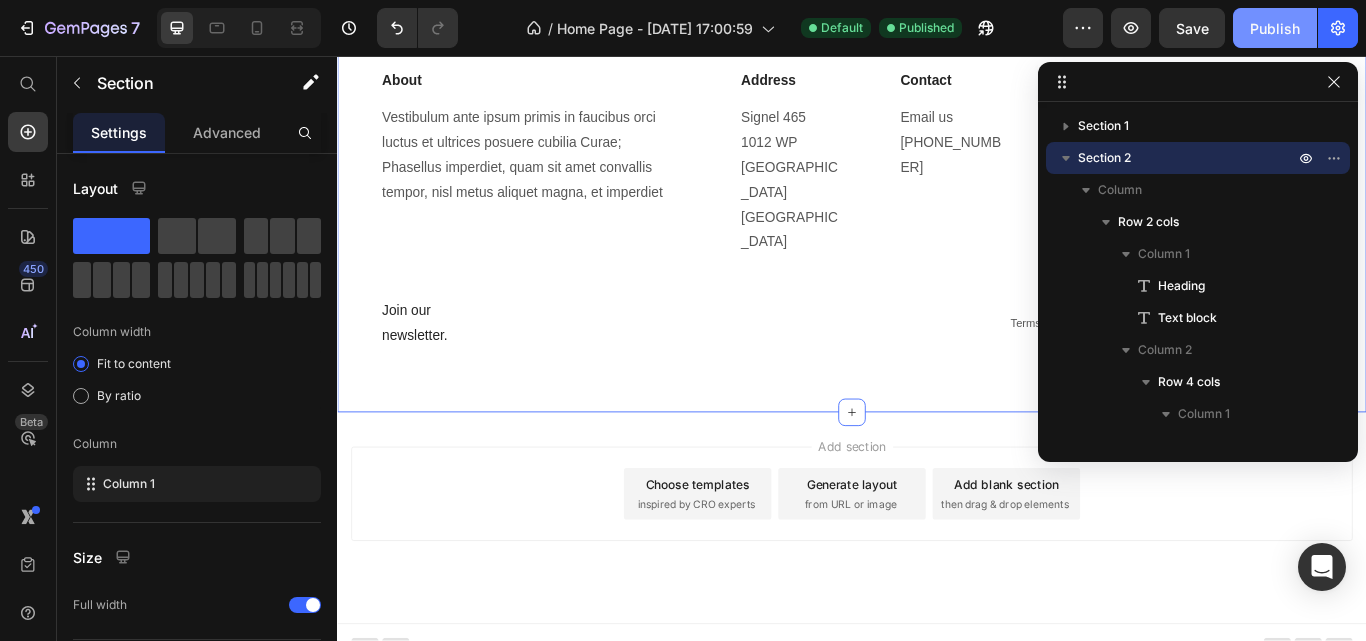 click on "Publish" at bounding box center [1275, 28] 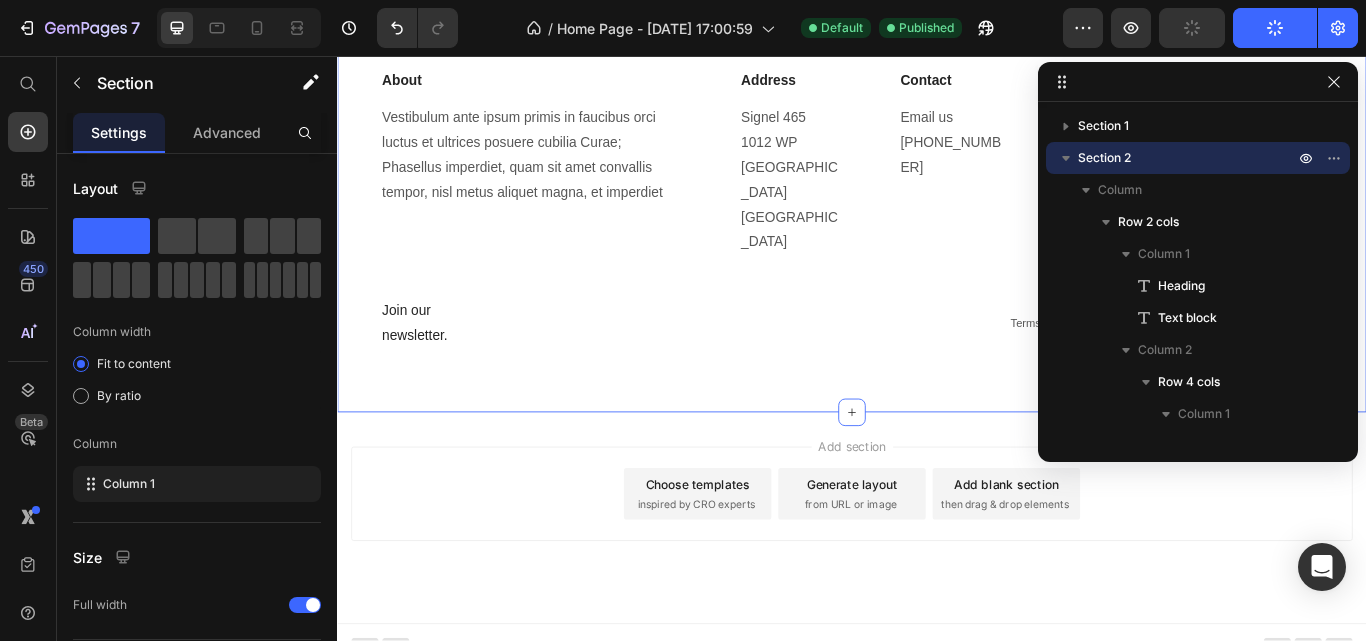click 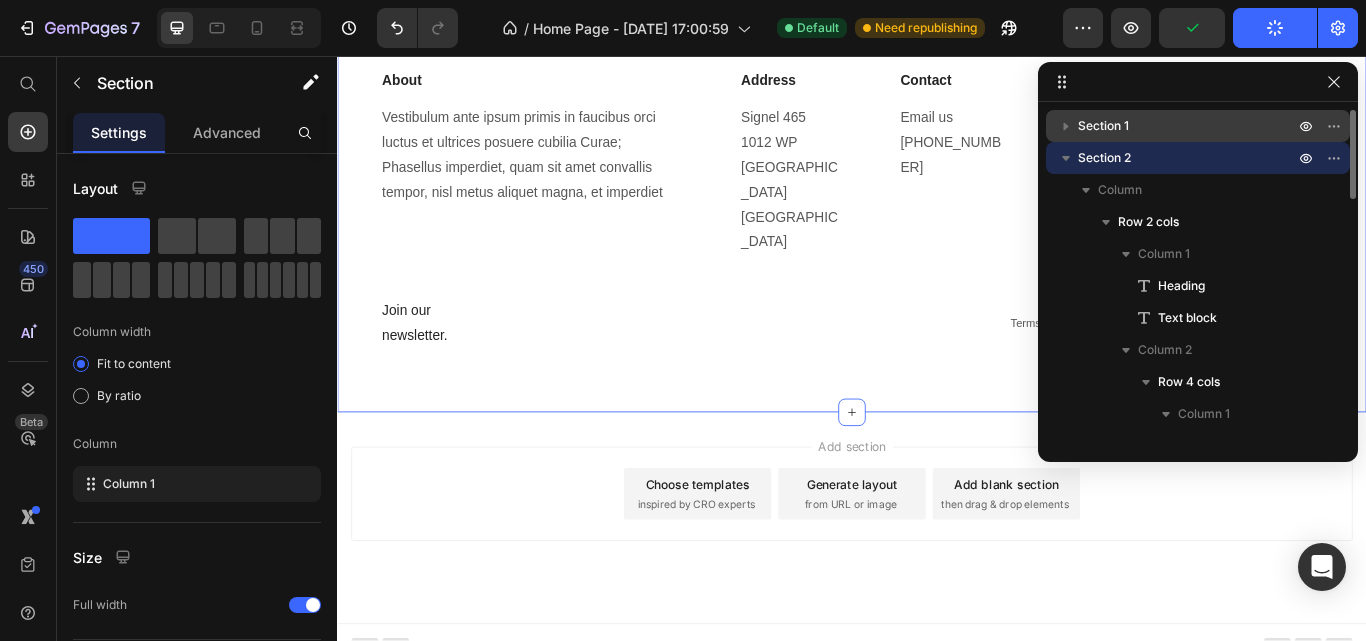 drag, startPoint x: 1111, startPoint y: 126, endPoint x: 667, endPoint y: 87, distance: 445.70953 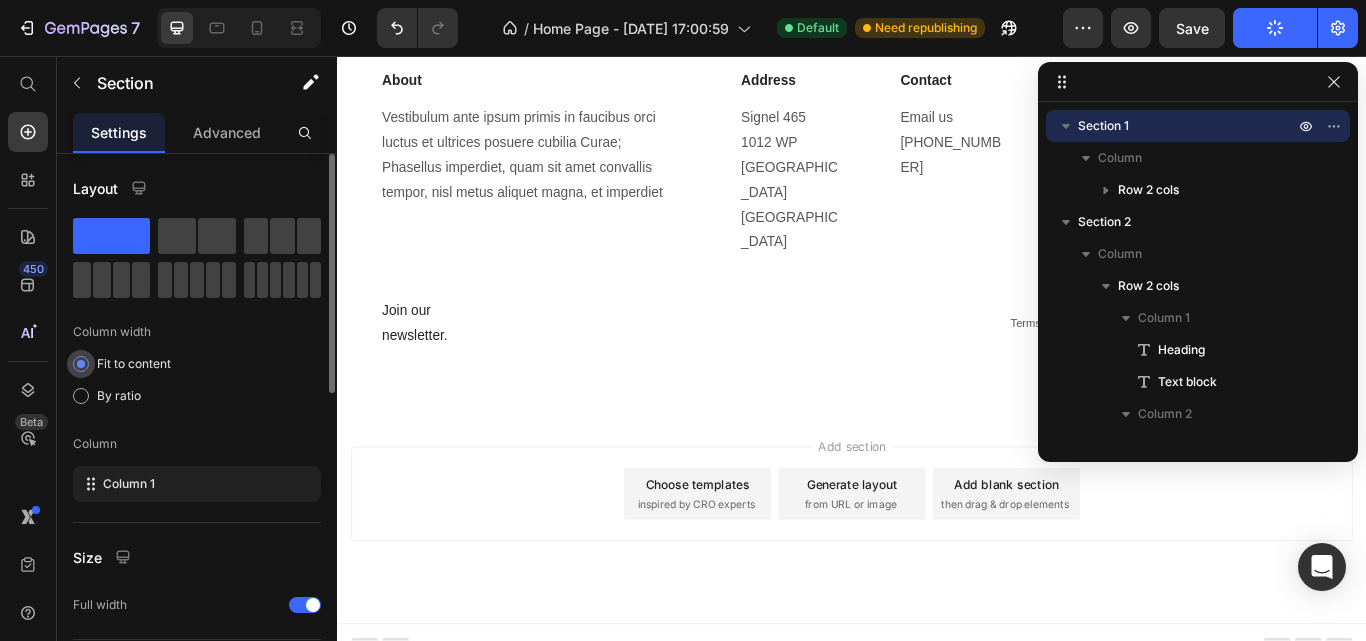 scroll, scrollTop: 0, scrollLeft: 0, axis: both 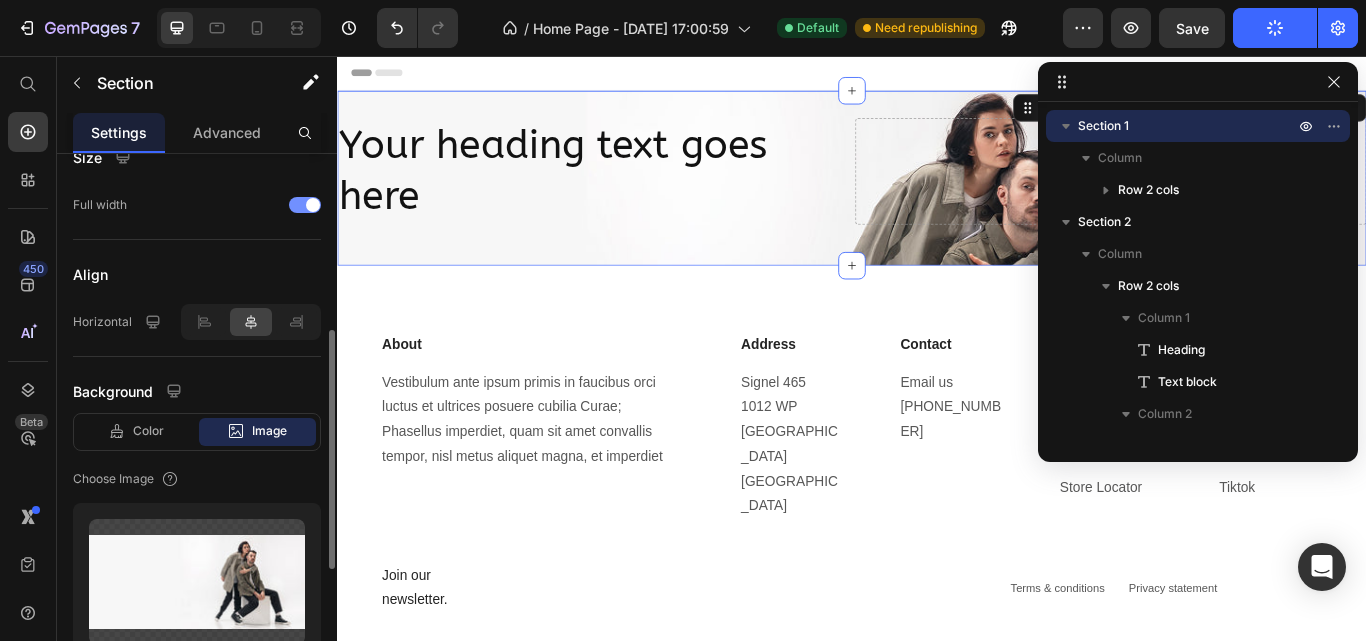 click at bounding box center (305, 205) 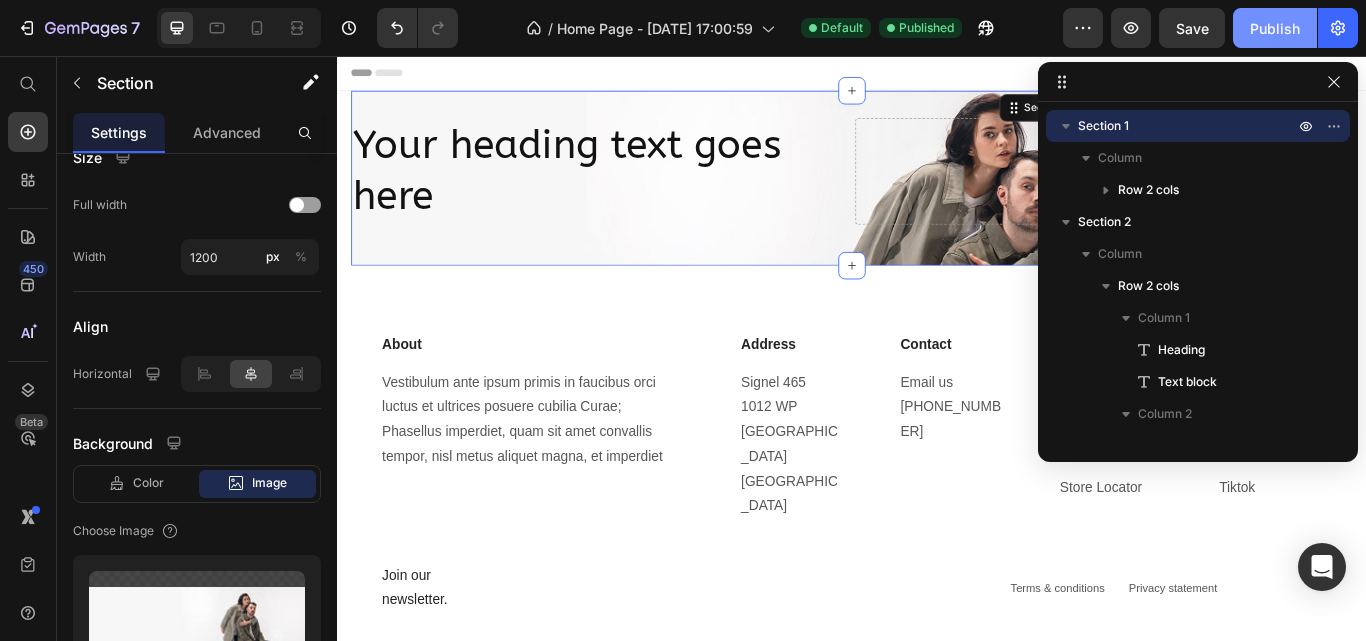 click on "Publish" at bounding box center (1275, 28) 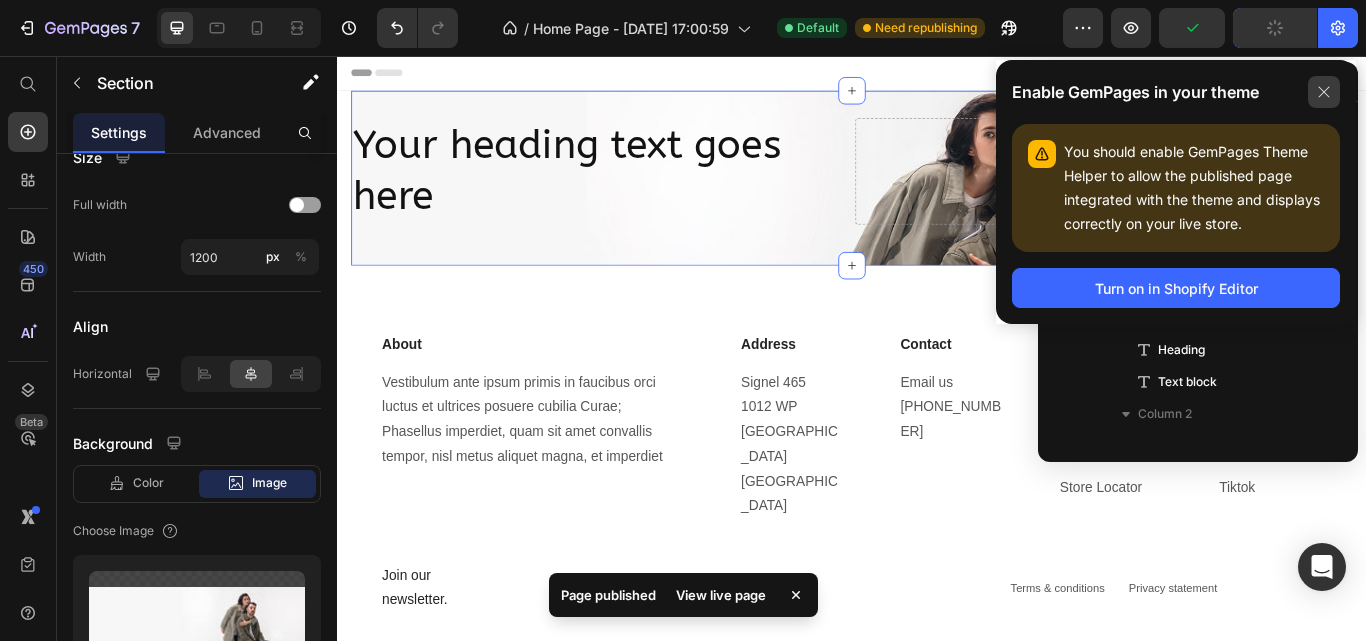 click 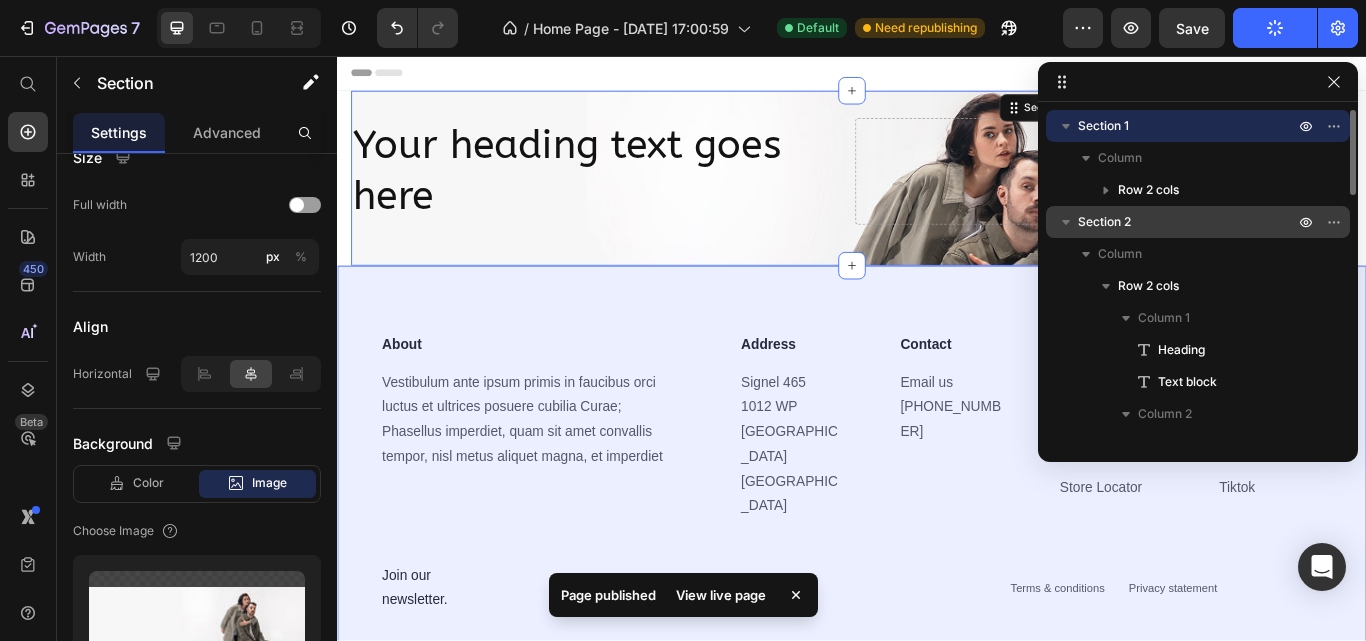 click on "Section 2" at bounding box center (1104, 222) 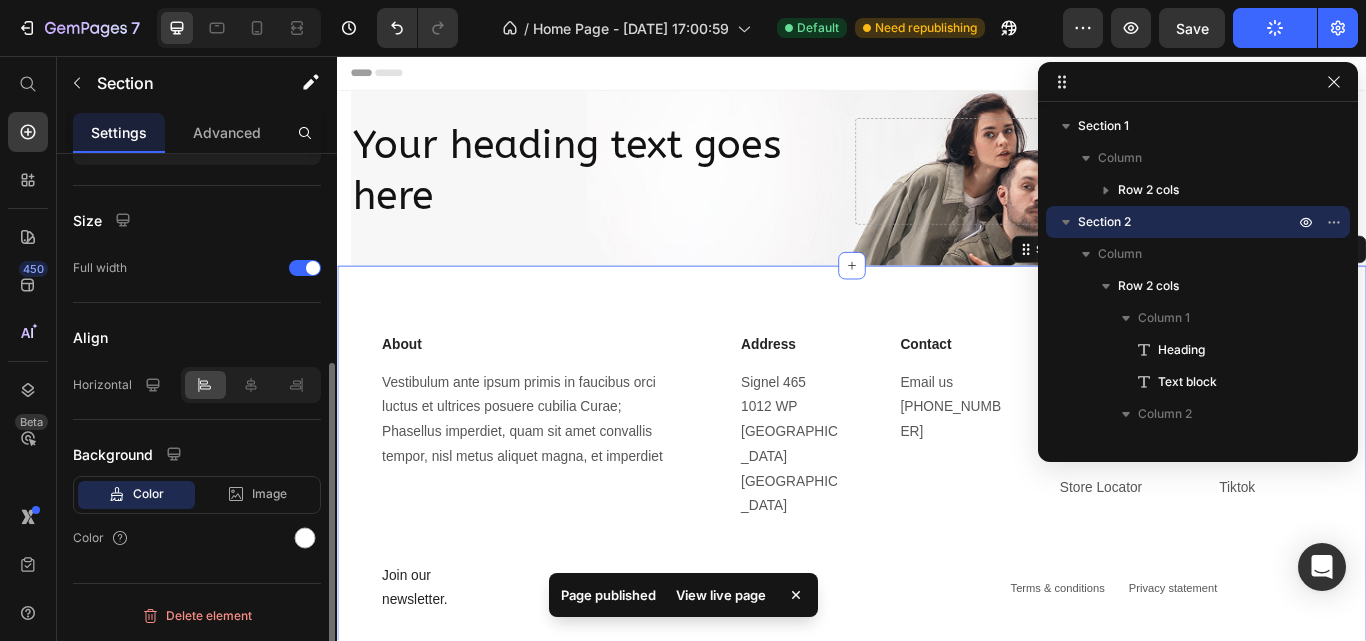 scroll, scrollTop: 337, scrollLeft: 0, axis: vertical 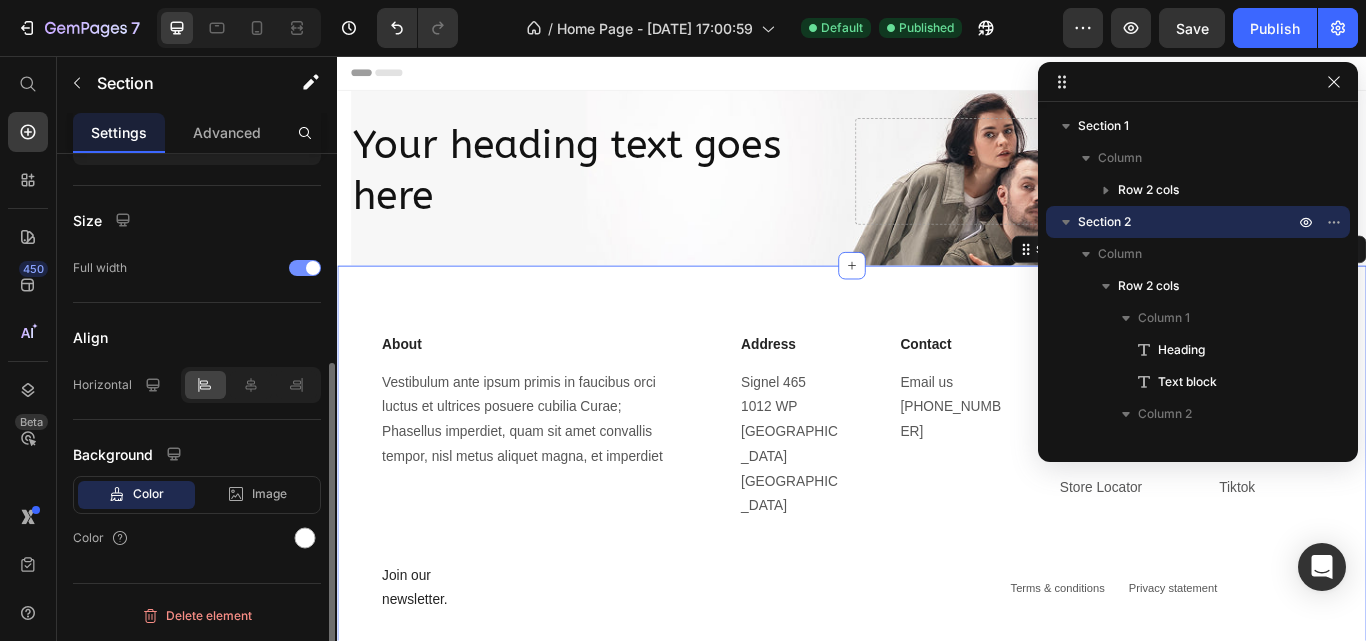 click at bounding box center (305, 268) 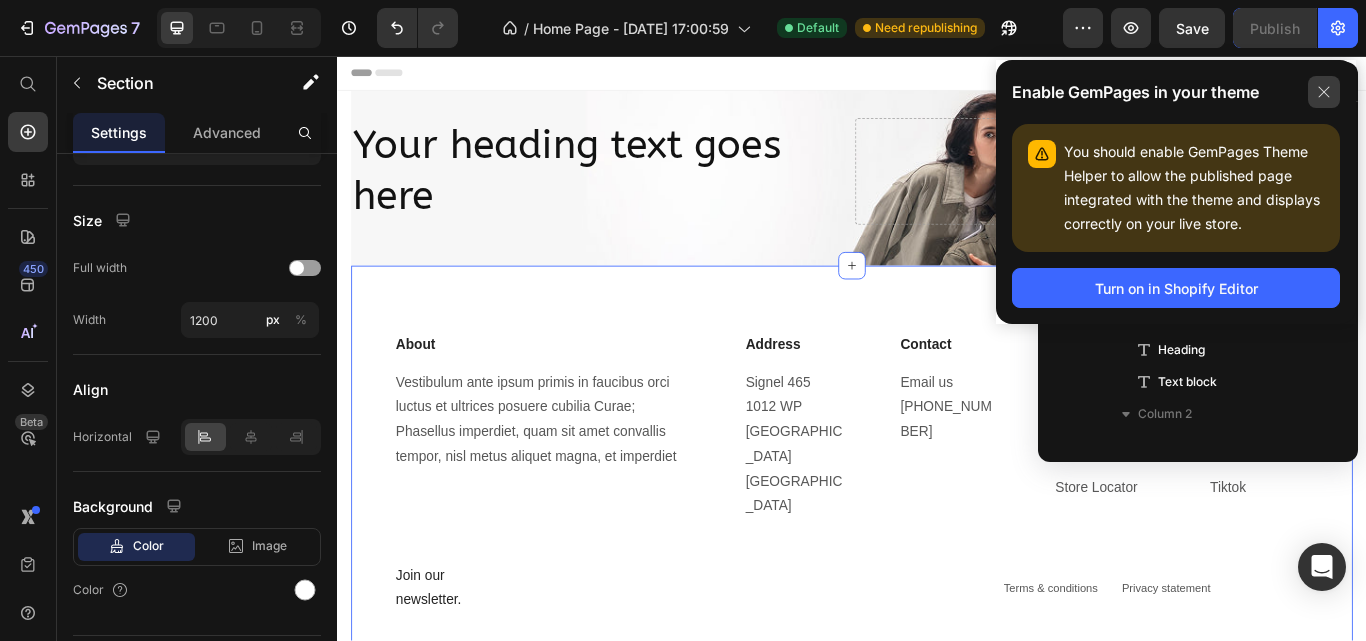 click 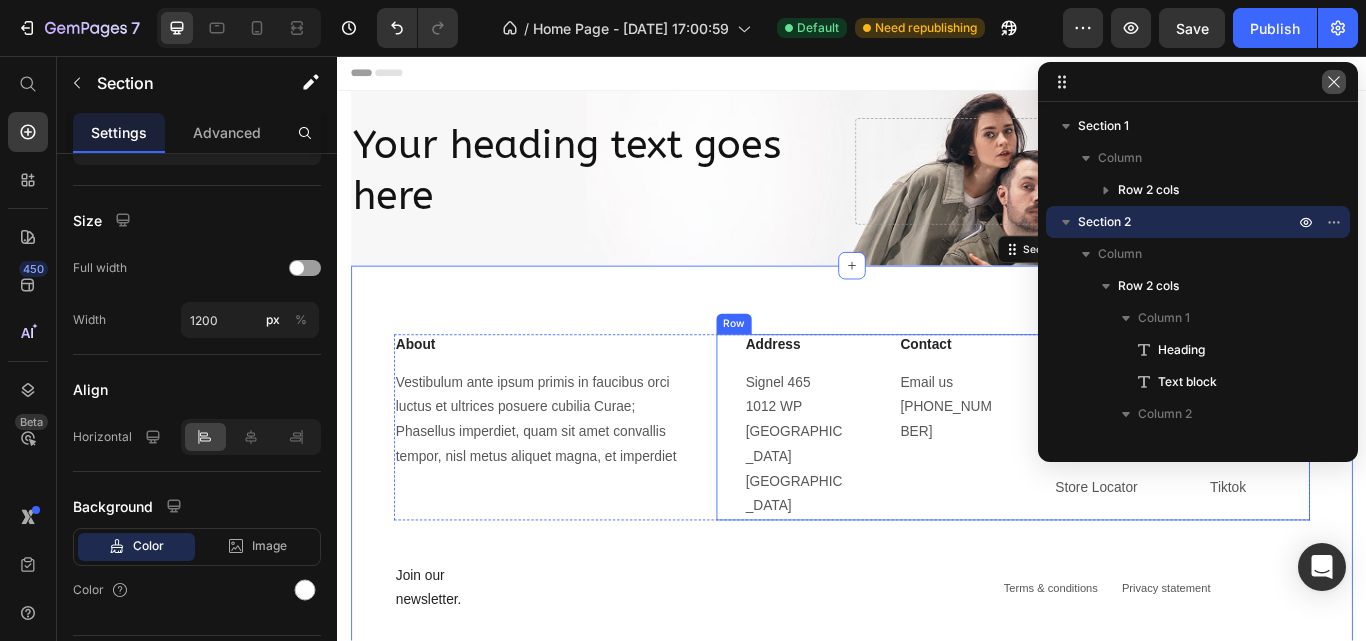 click 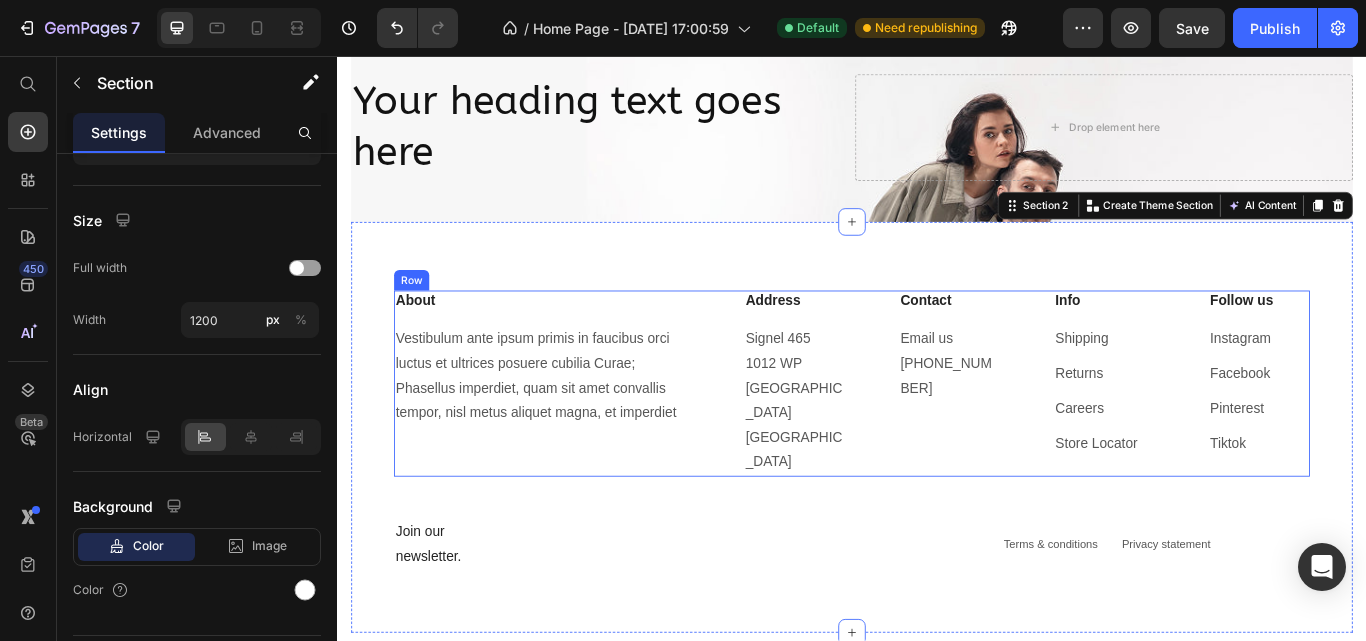 scroll, scrollTop: 200, scrollLeft: 0, axis: vertical 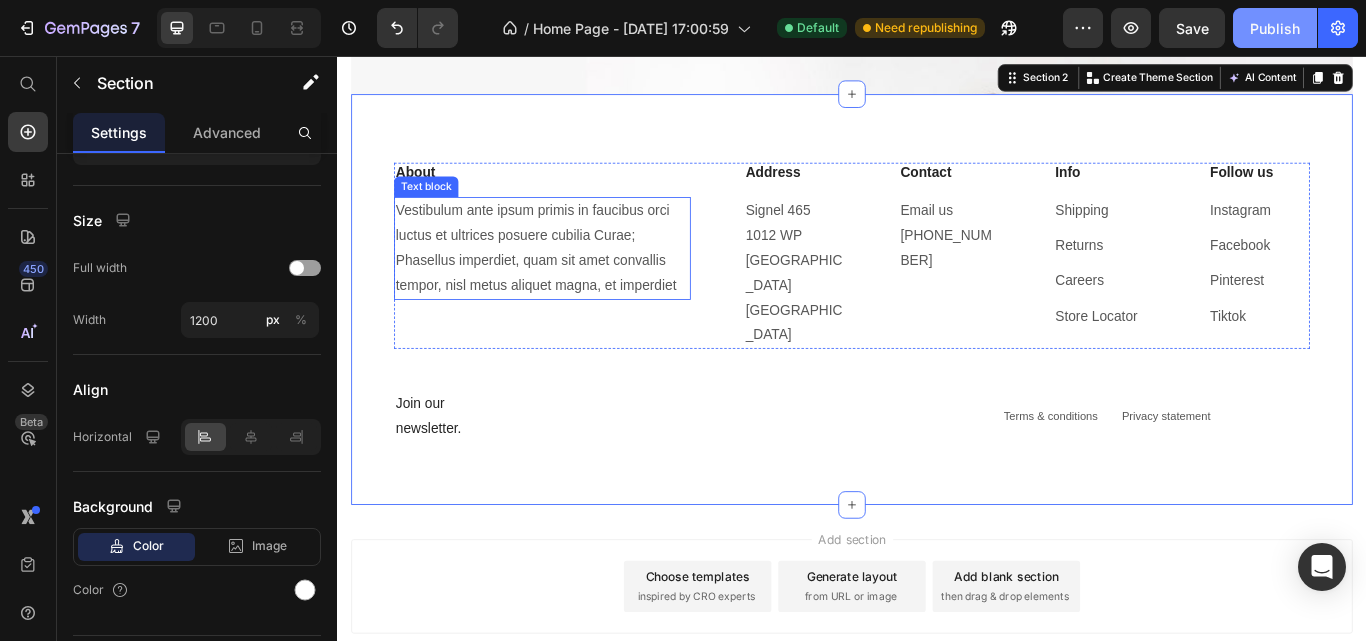 drag, startPoint x: 1250, startPoint y: 19, endPoint x: 1261, endPoint y: 31, distance: 16.27882 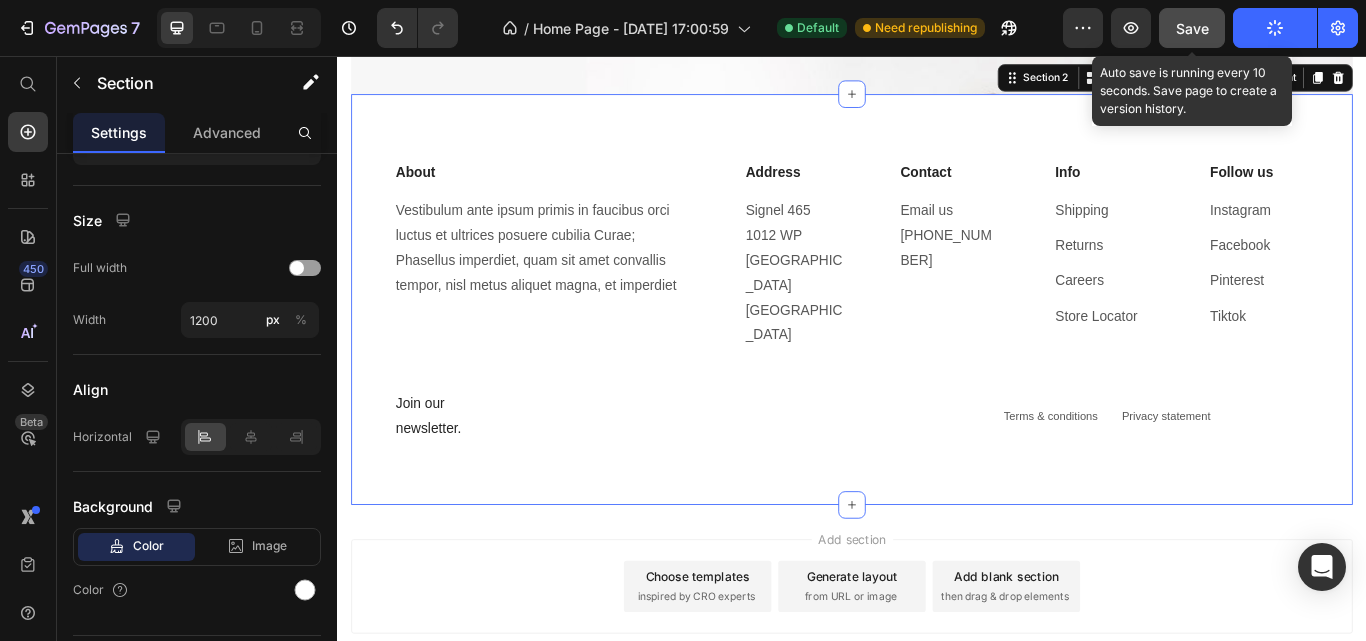click on "Save" 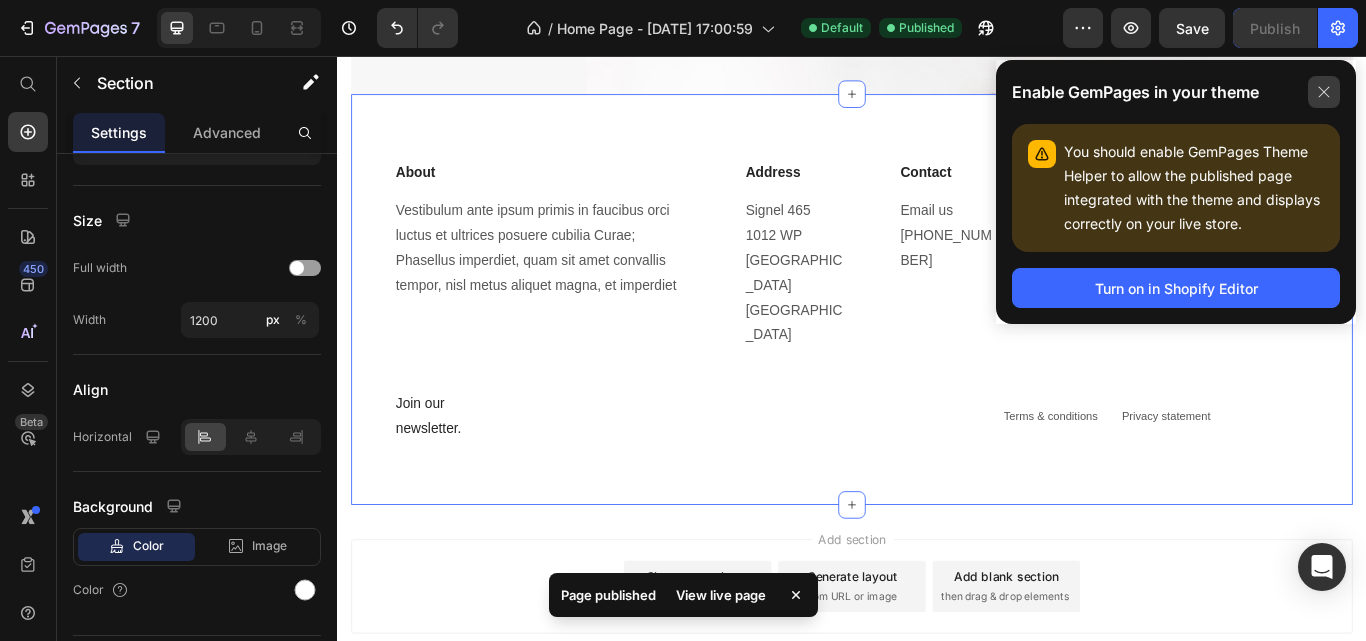 click 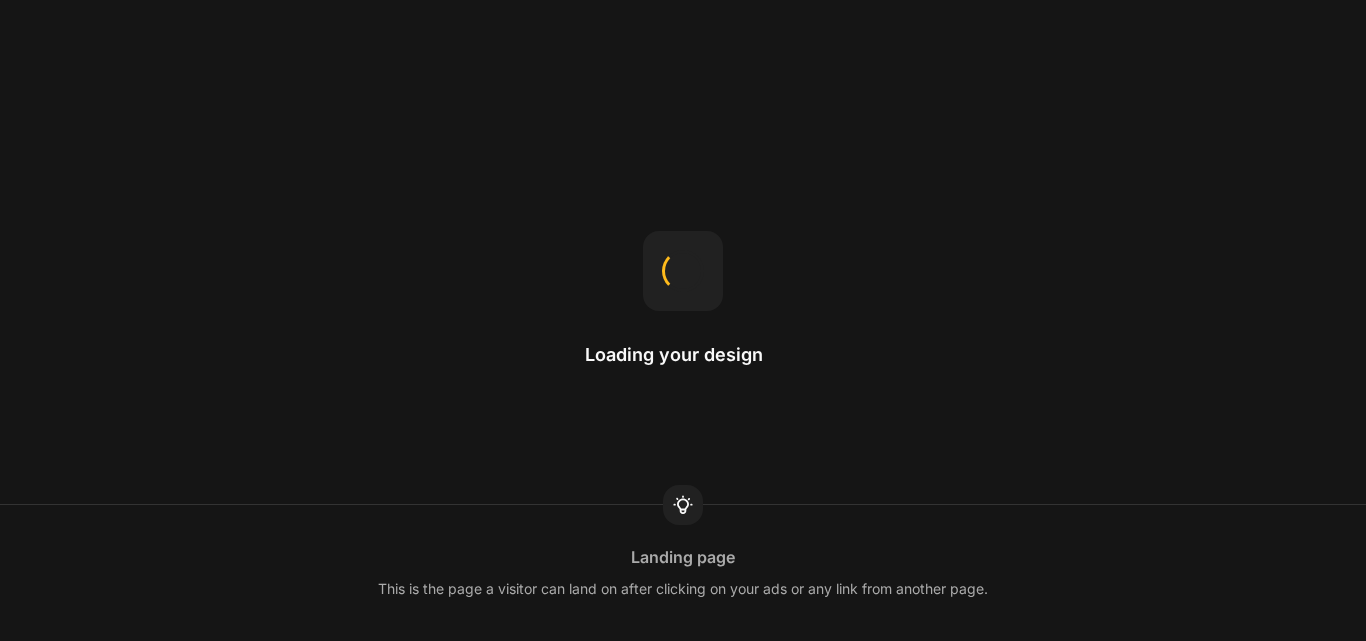 scroll, scrollTop: 0, scrollLeft: 0, axis: both 